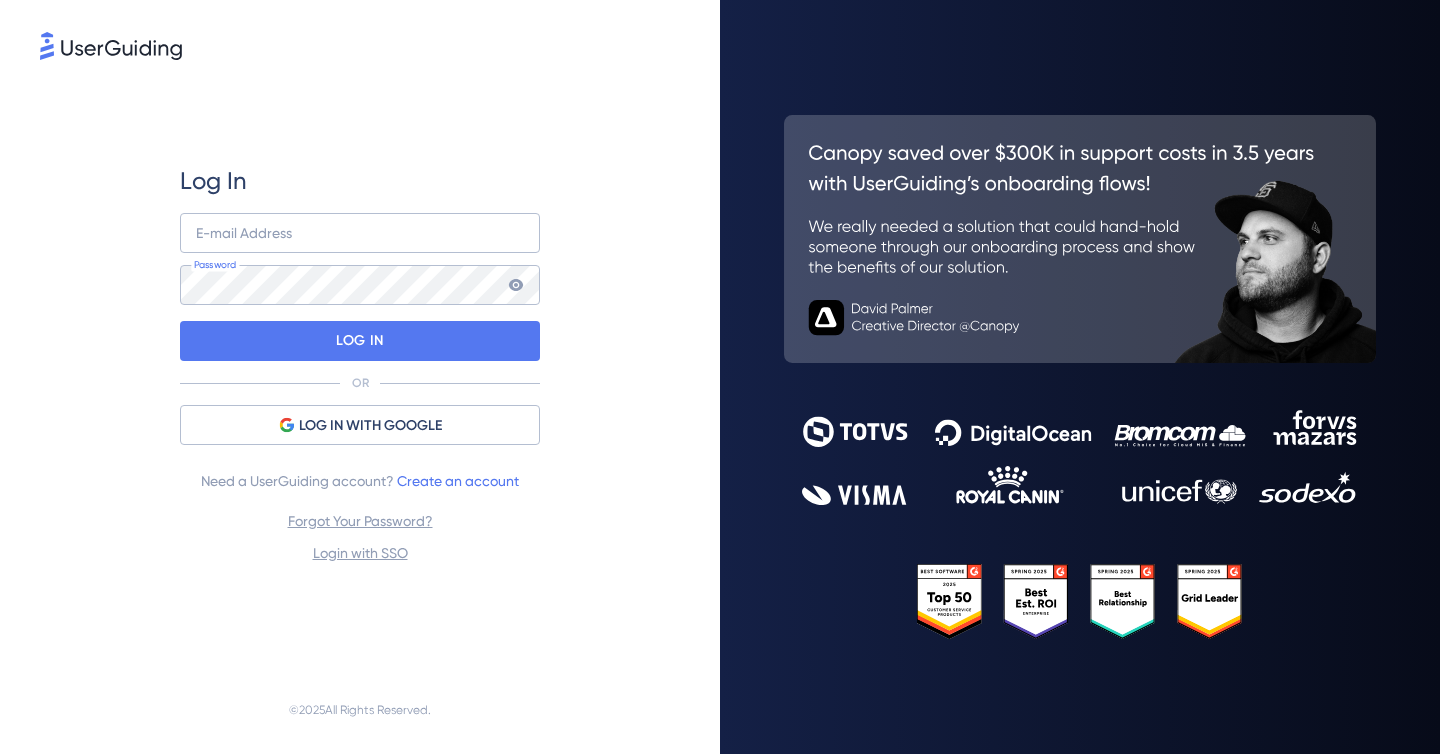 scroll, scrollTop: 0, scrollLeft: 0, axis: both 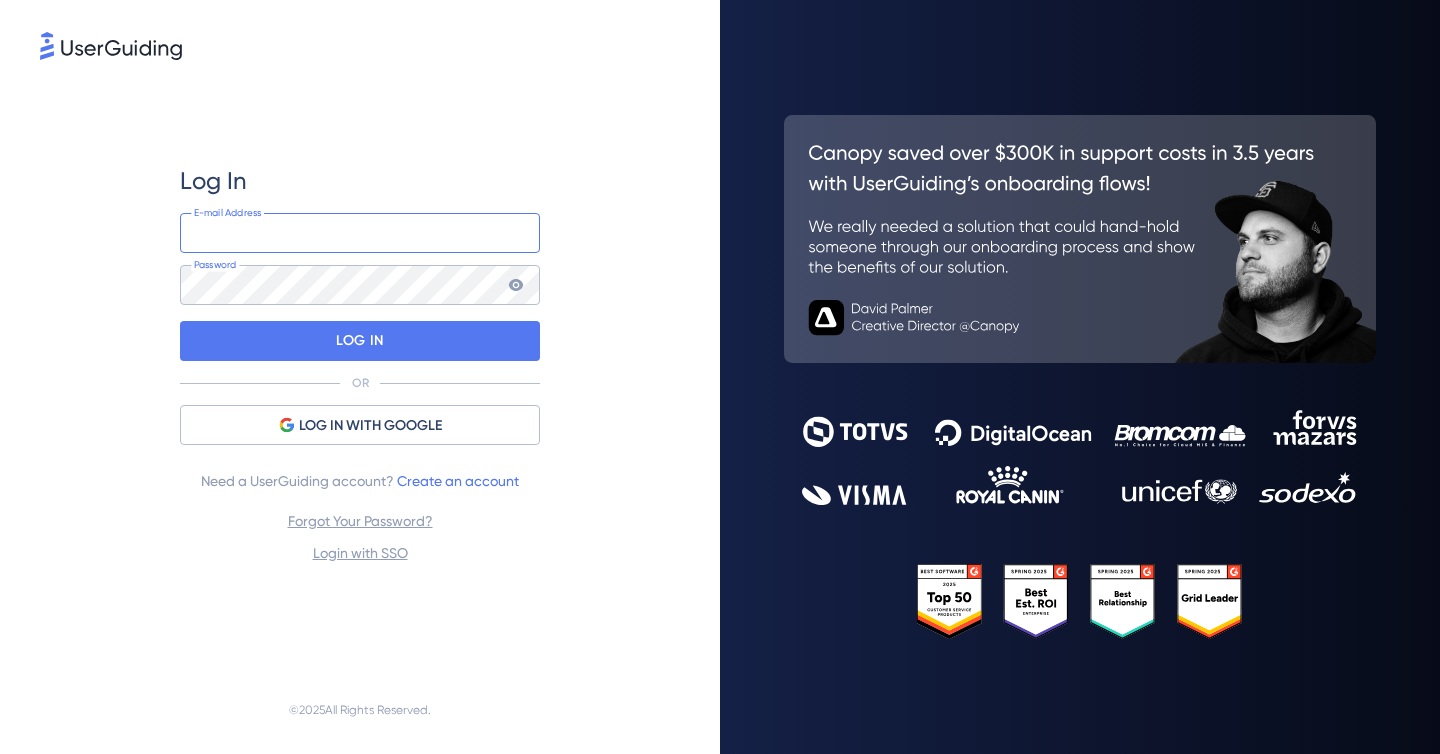 click at bounding box center [360, 233] 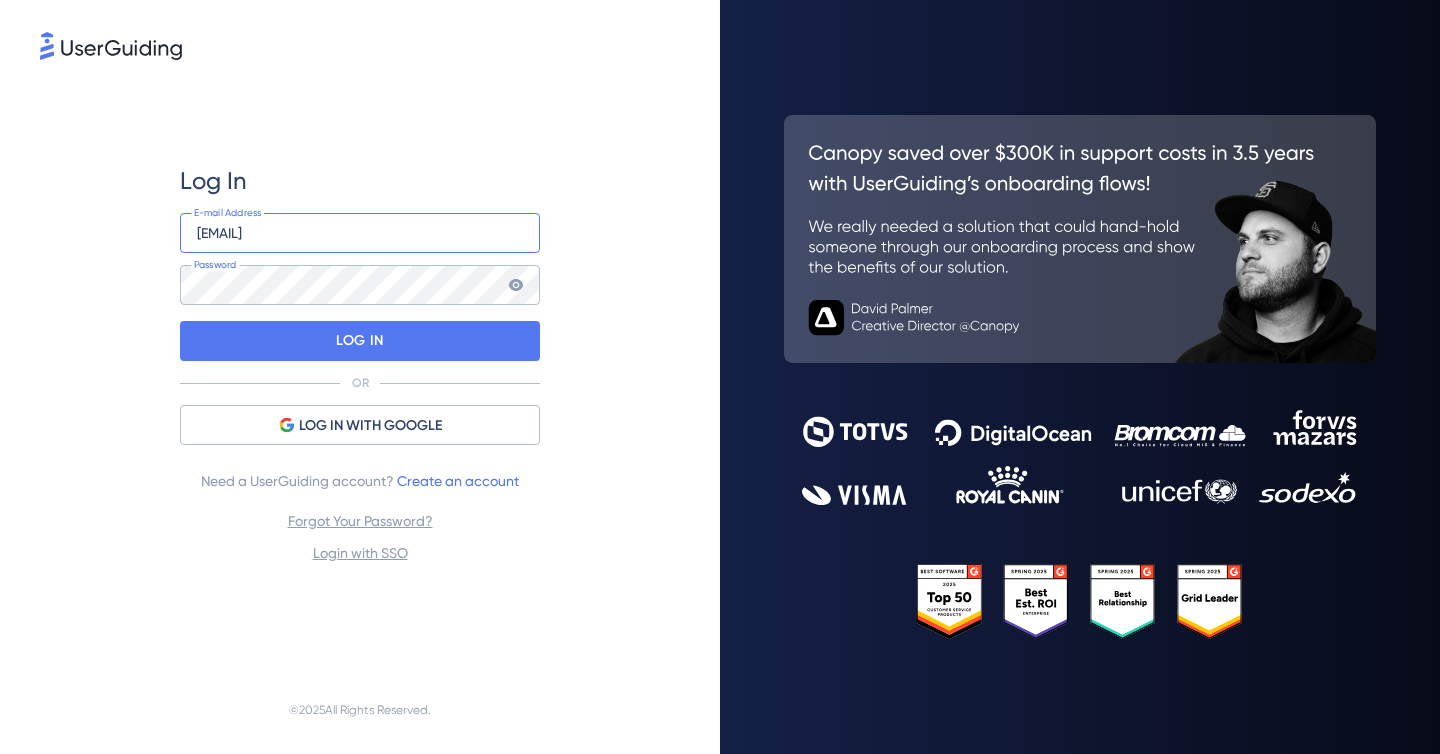 type on "[EMAIL]" 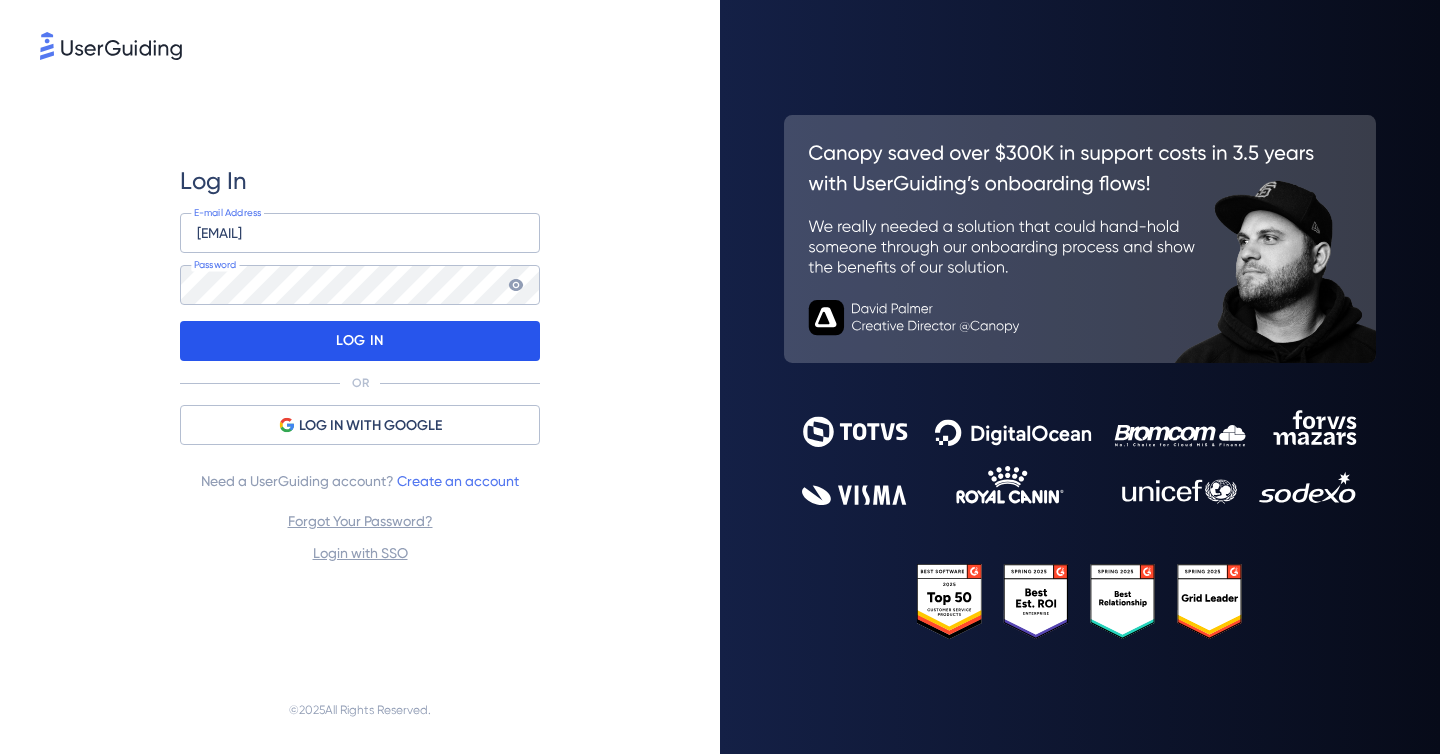 click on "LOG IN" at bounding box center [360, 341] 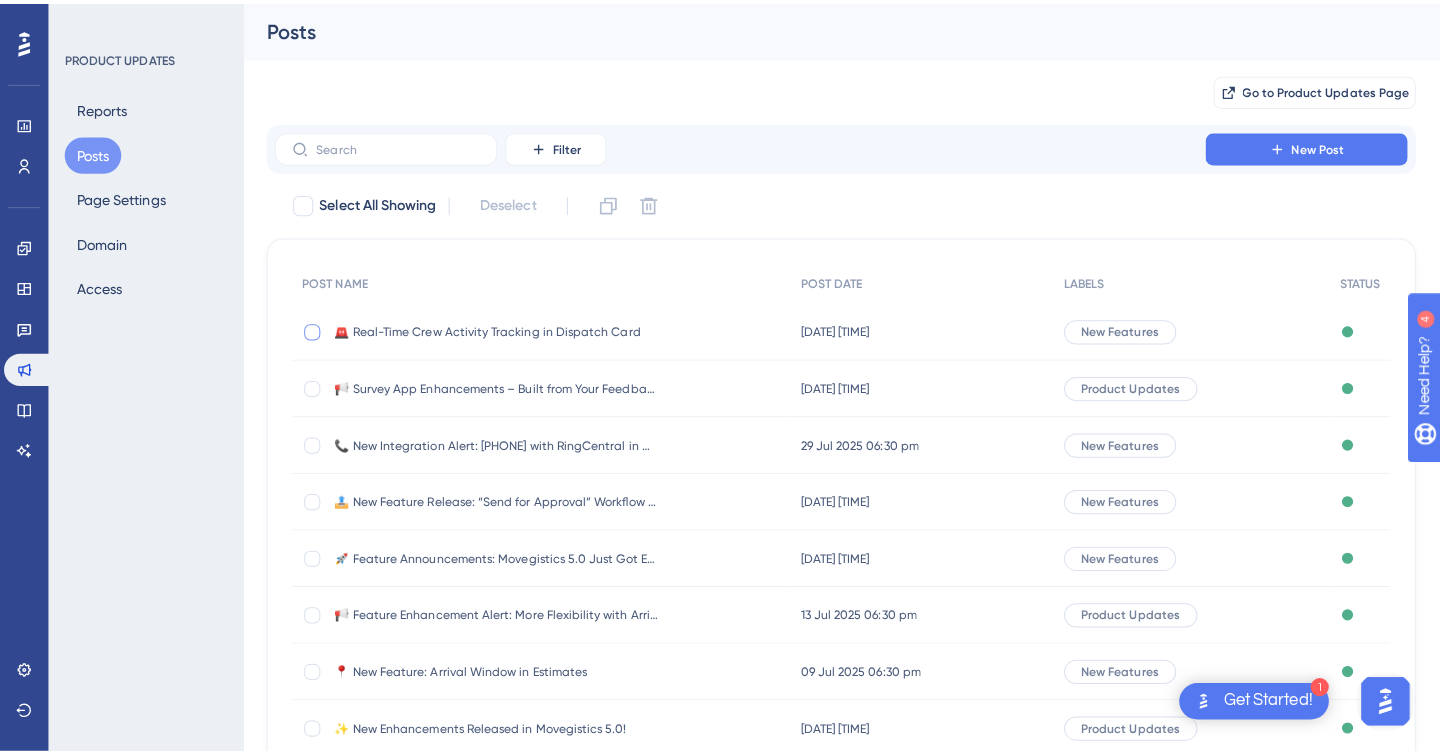 scroll, scrollTop: 0, scrollLeft: 0, axis: both 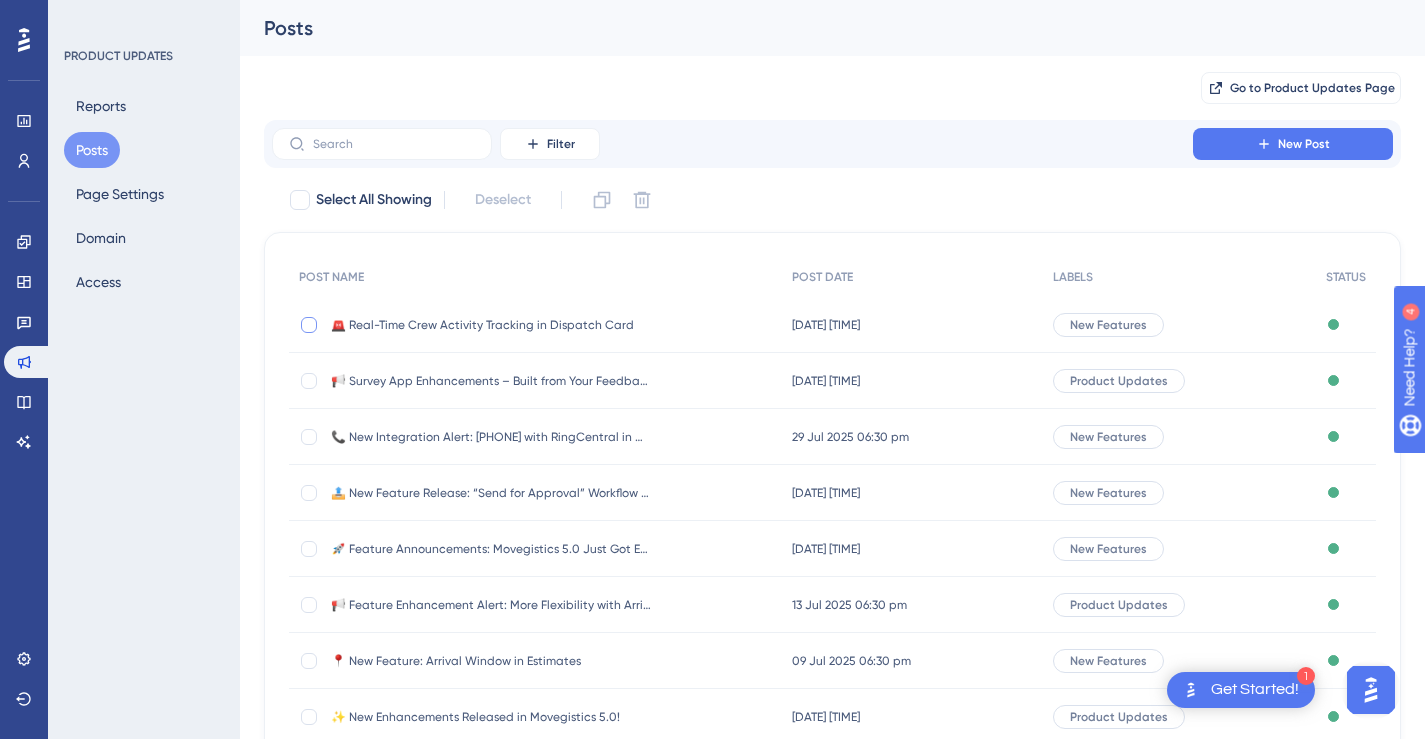 click at bounding box center (309, 325) 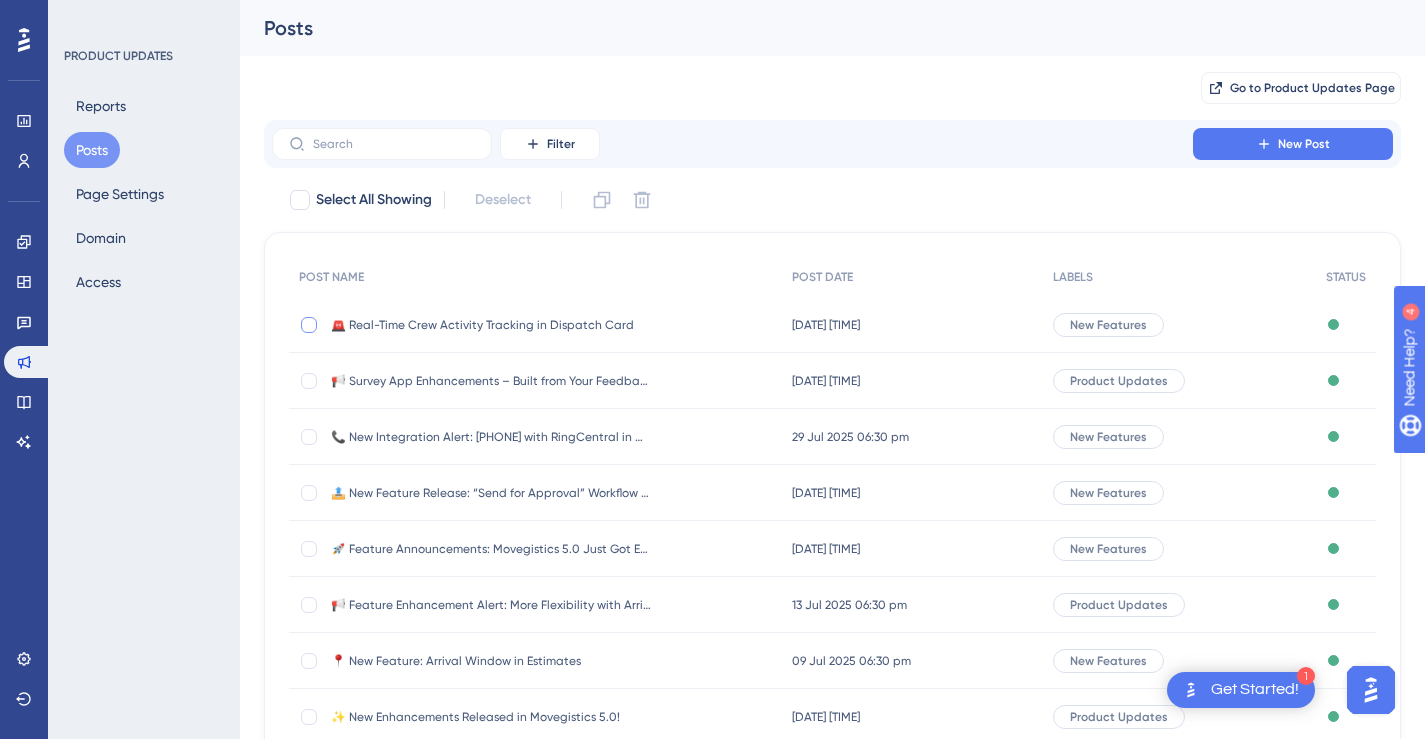 checkbox on "true" 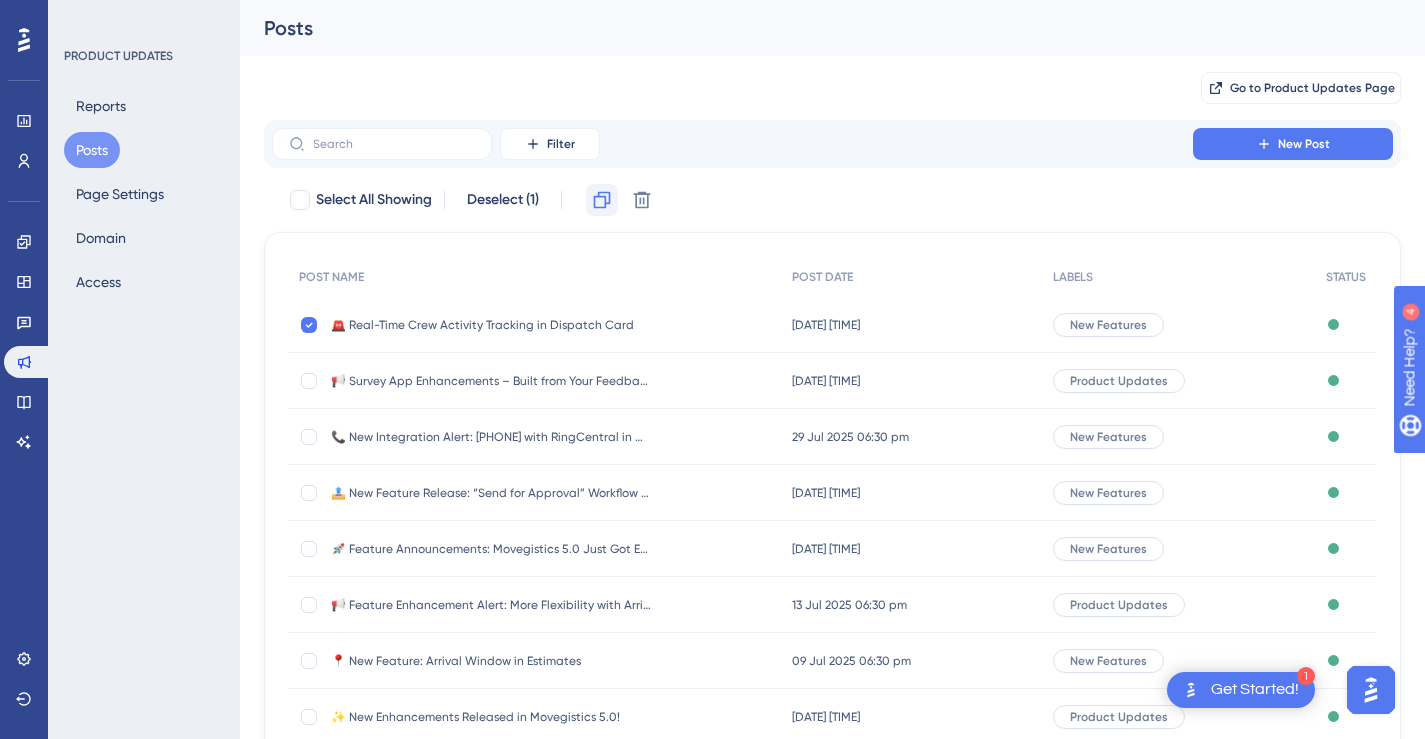 click 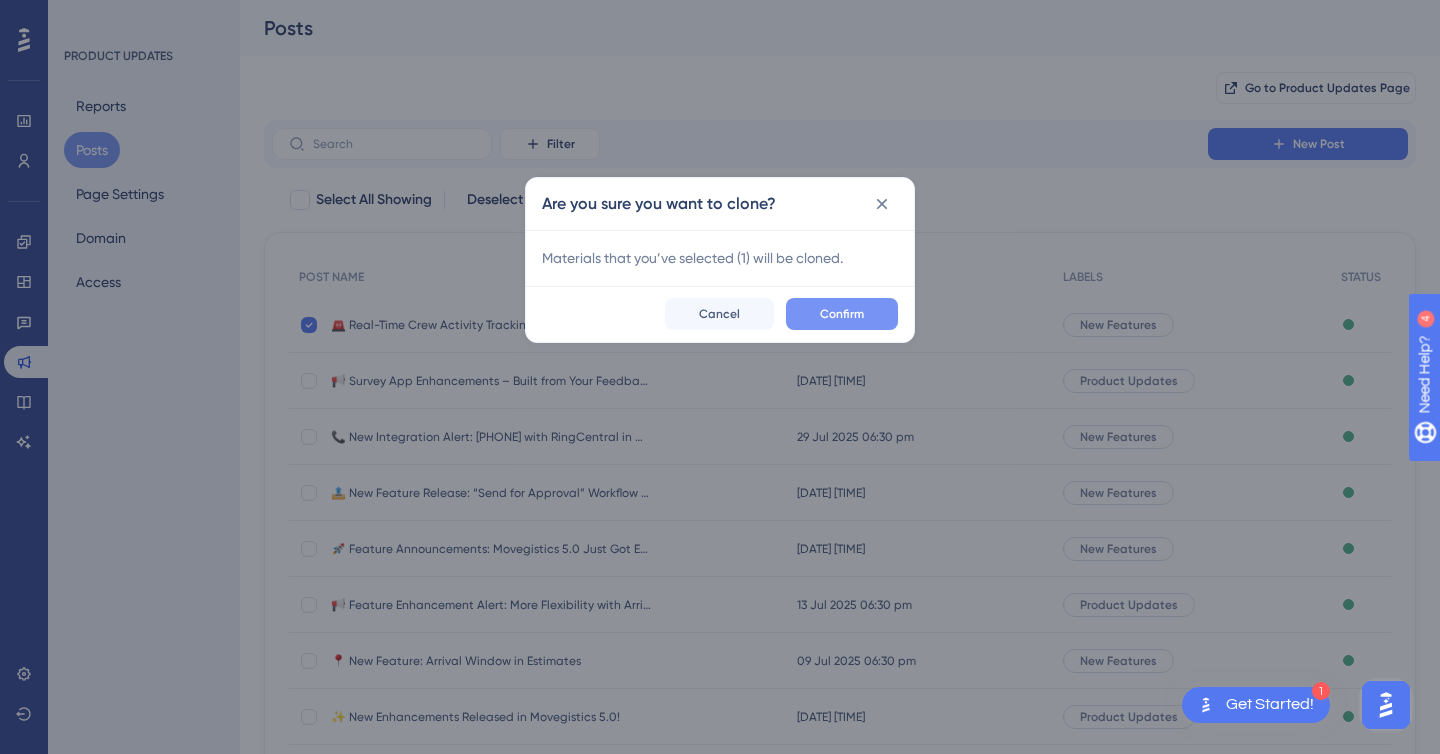 click on "Confirm" at bounding box center (842, 314) 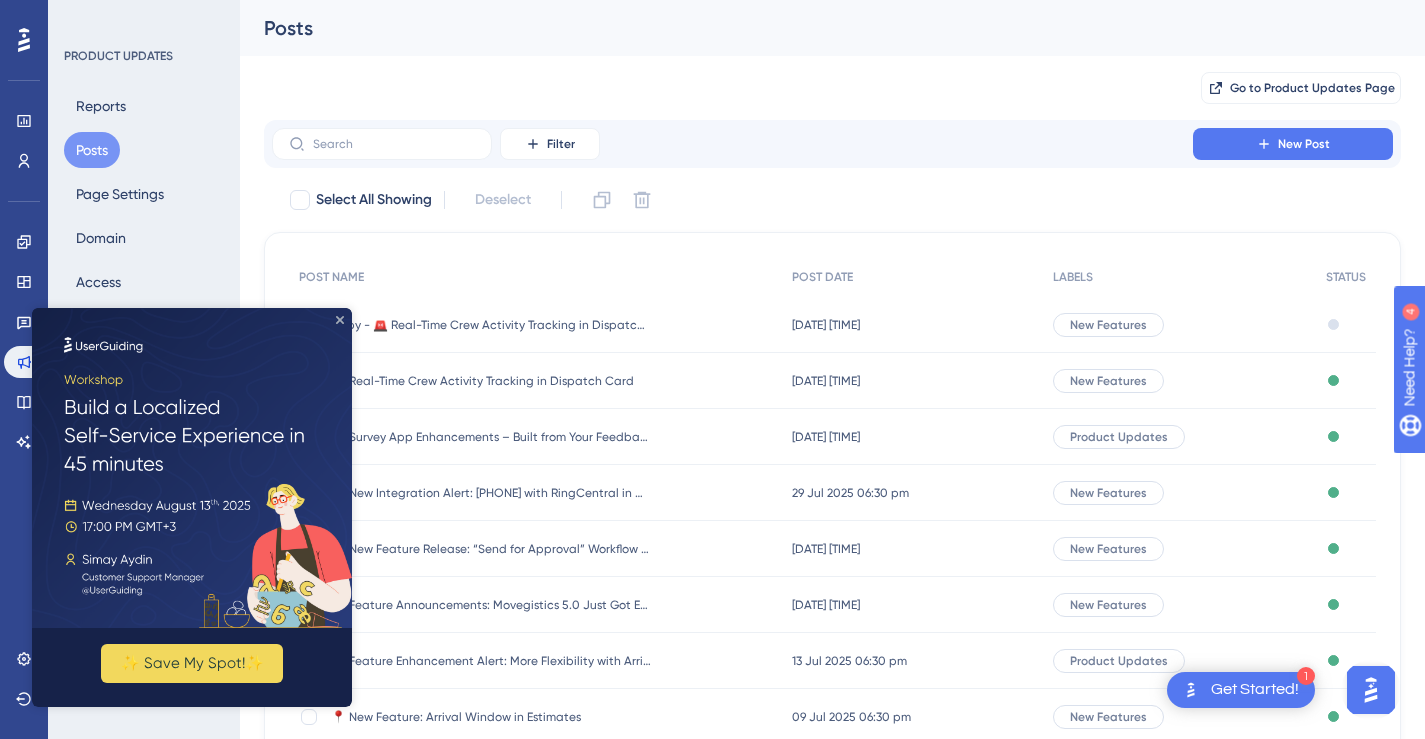 click 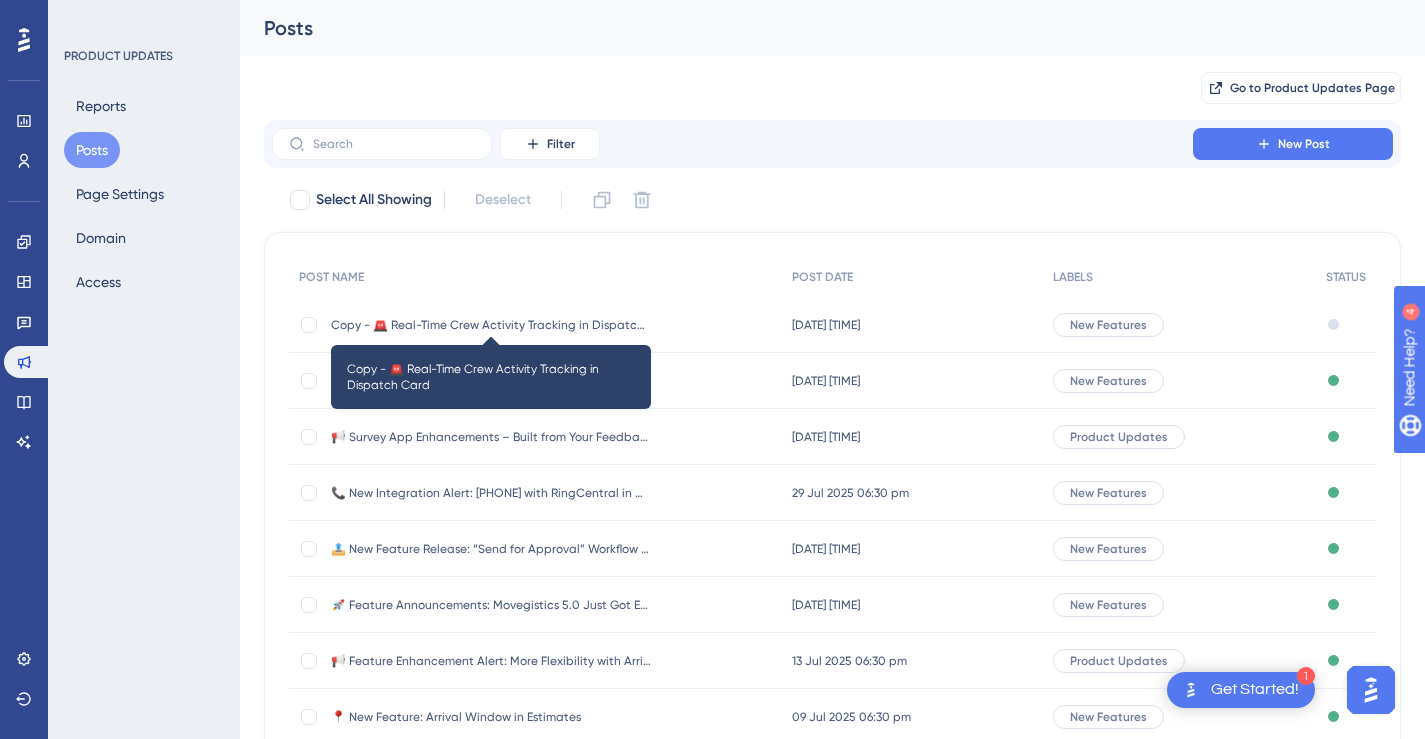 click on "Copy - 🚨 Real-Time Crew Activity Tracking in Dispatch Card" at bounding box center [491, 325] 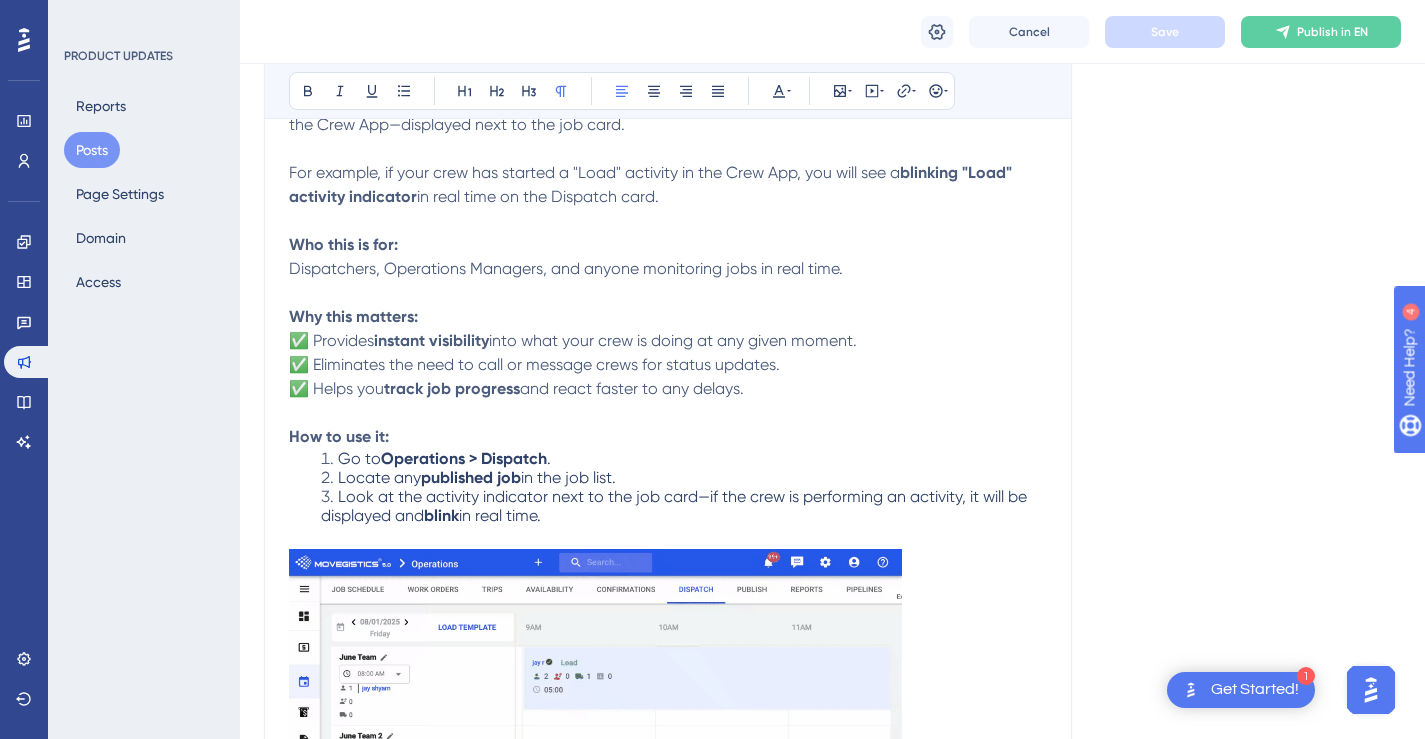 scroll, scrollTop: 0, scrollLeft: 0, axis: both 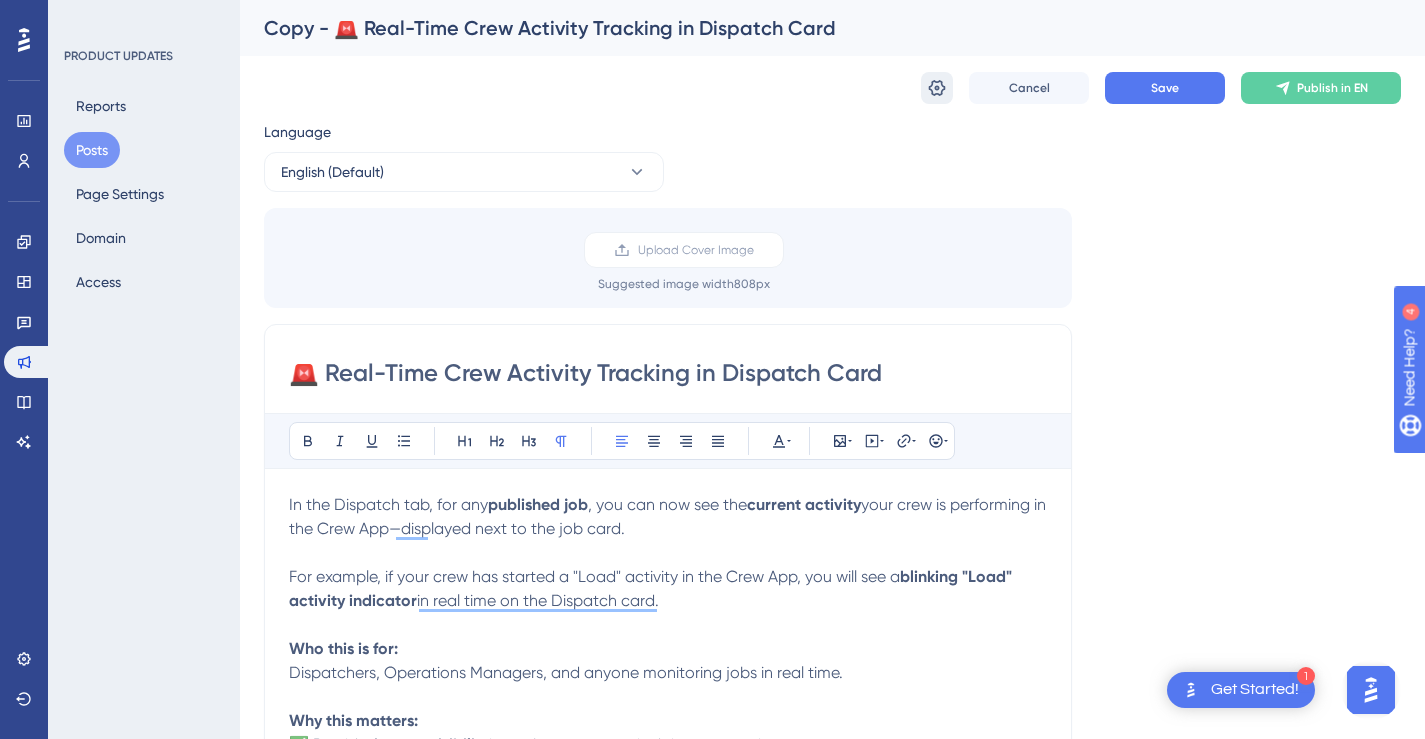 click 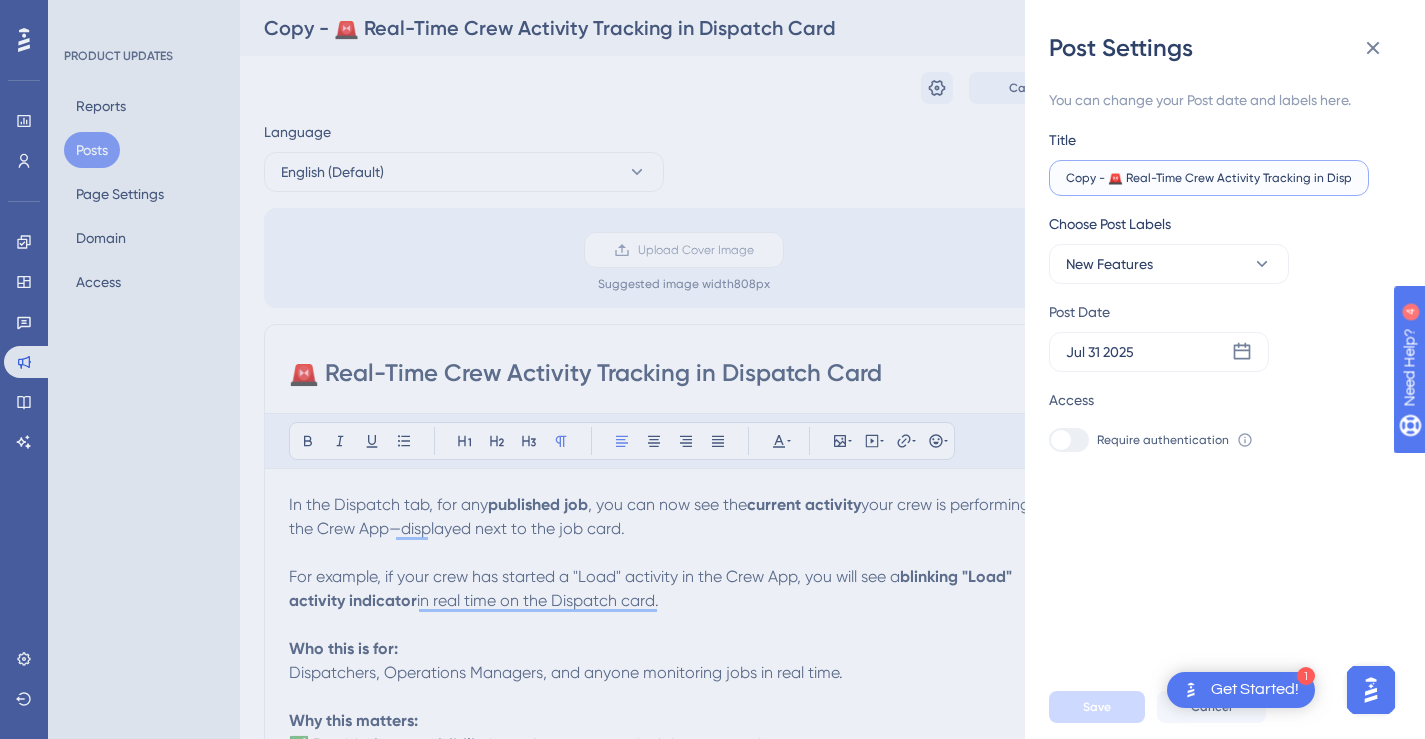 click on "Copy - 🚨 Real-Time Crew Activity Tracking in Dispatch Card" at bounding box center [1209, 178] 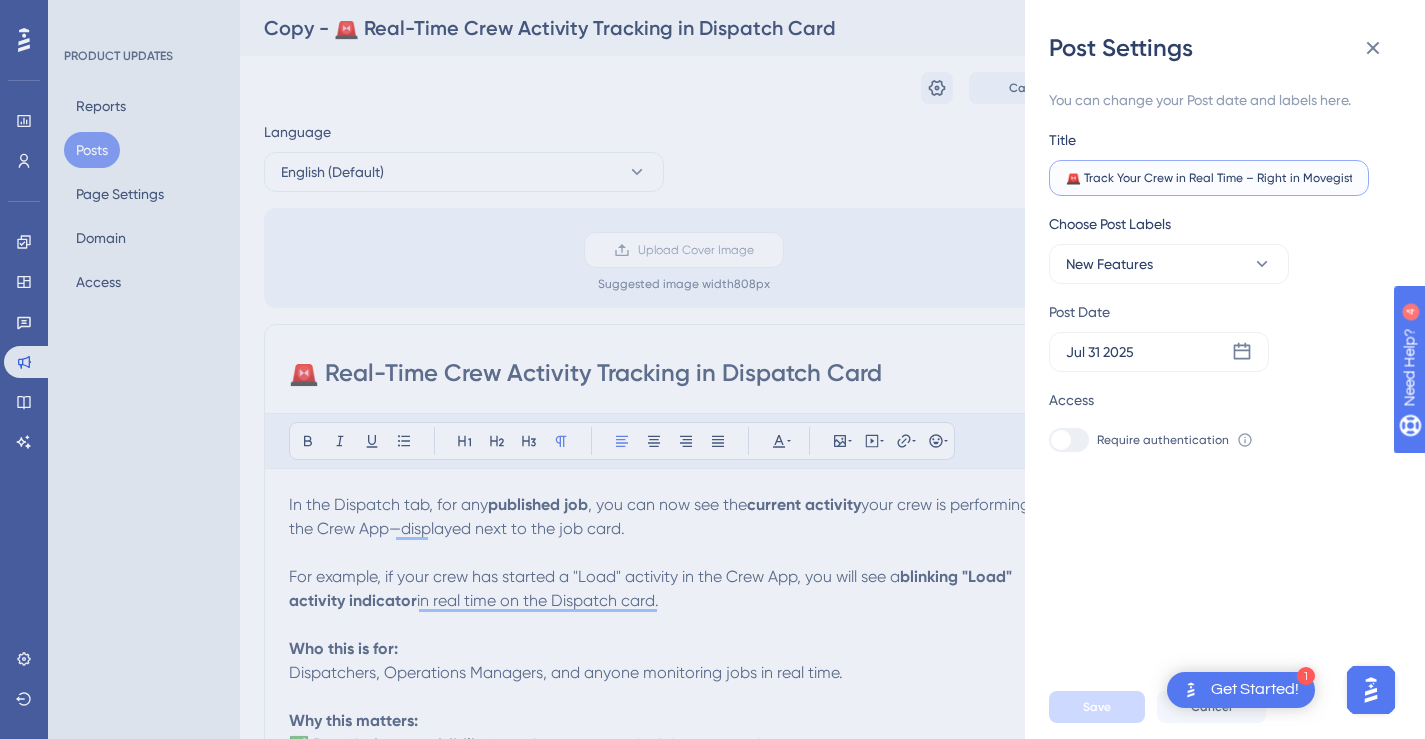 scroll, scrollTop: 0, scrollLeft: 66, axis: horizontal 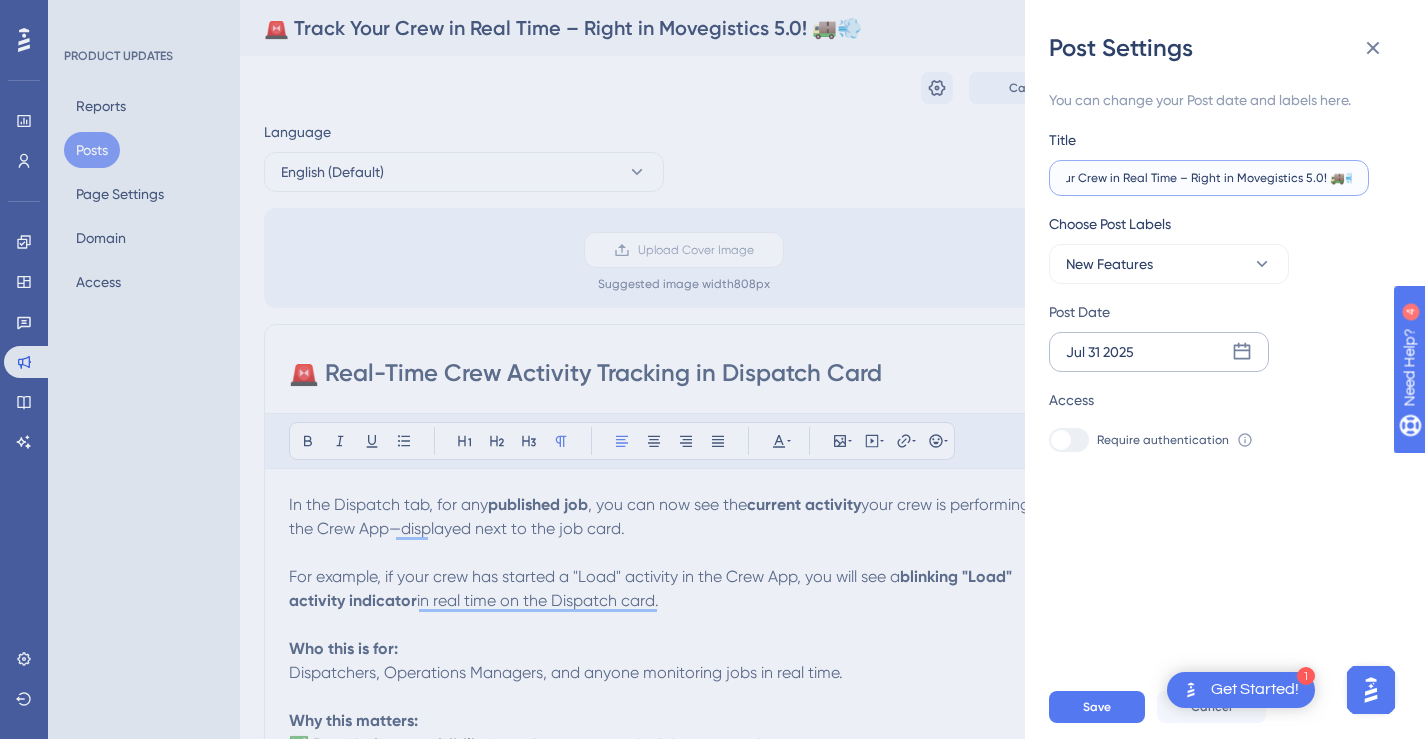 type on "🚨 Track Your Crew in Real Time – Right in Movegistics 5.0! 🚚💨" 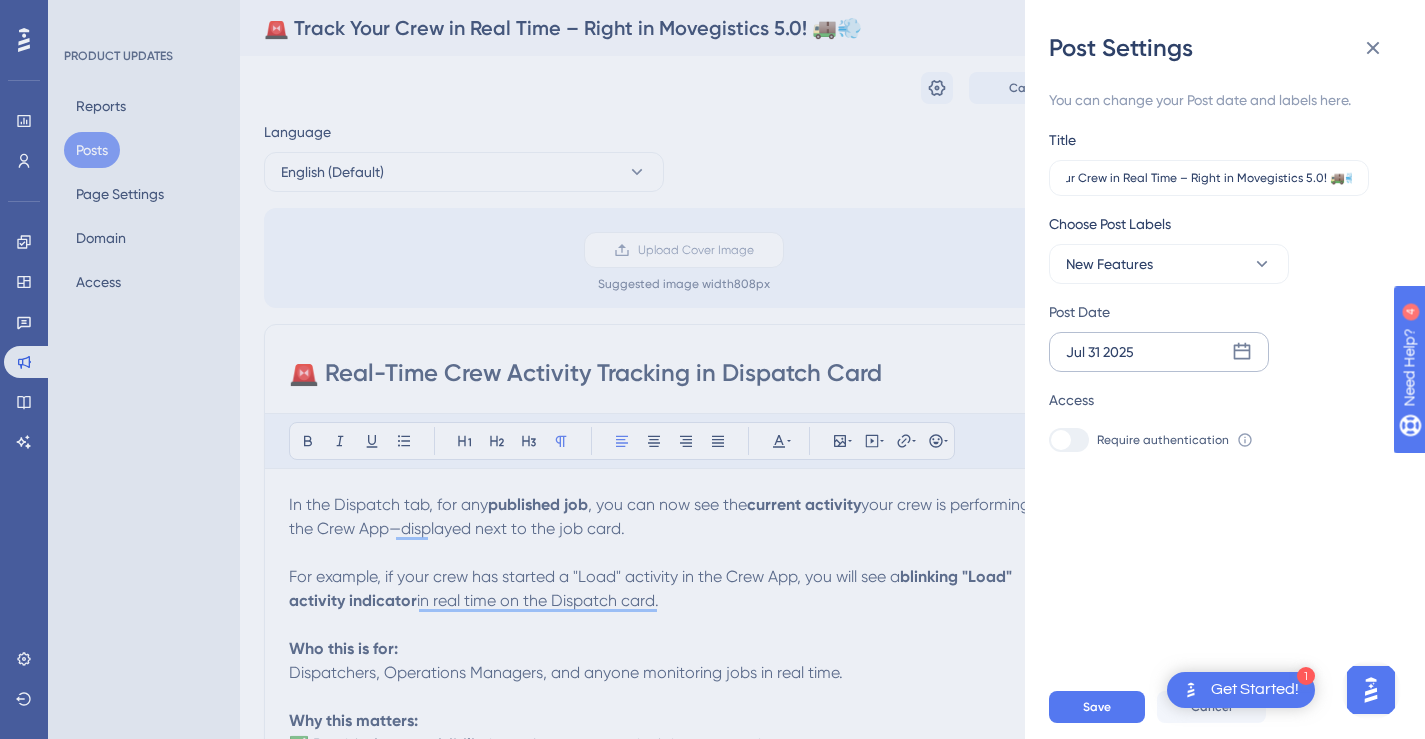 click 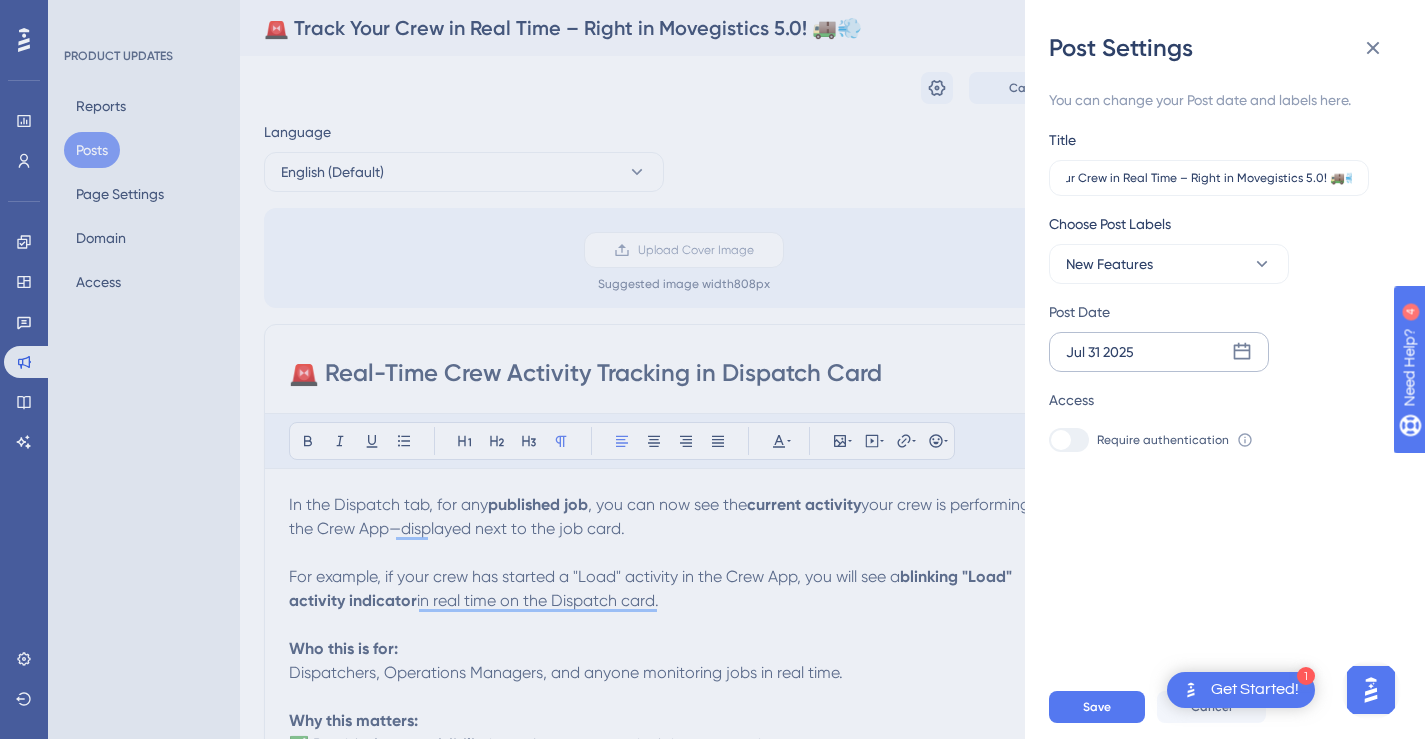scroll, scrollTop: 0, scrollLeft: 0, axis: both 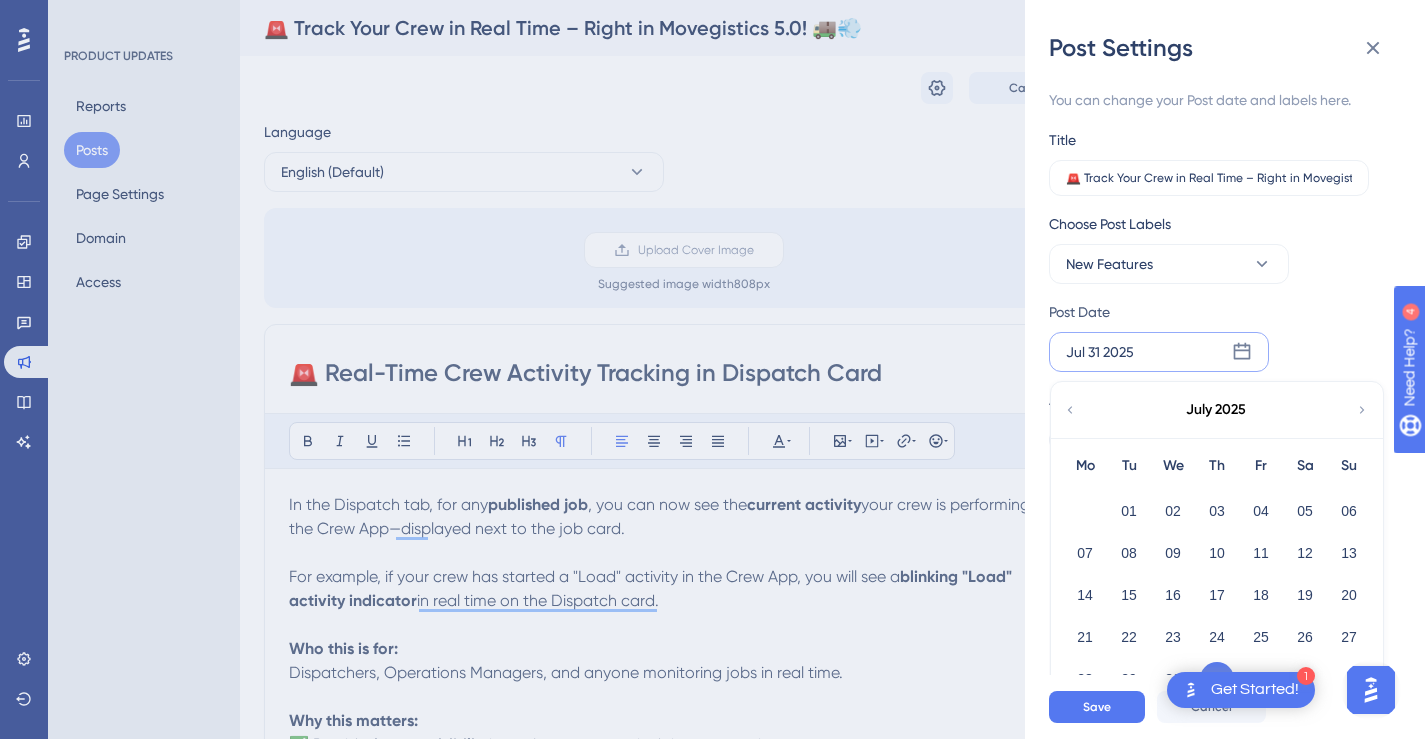 click 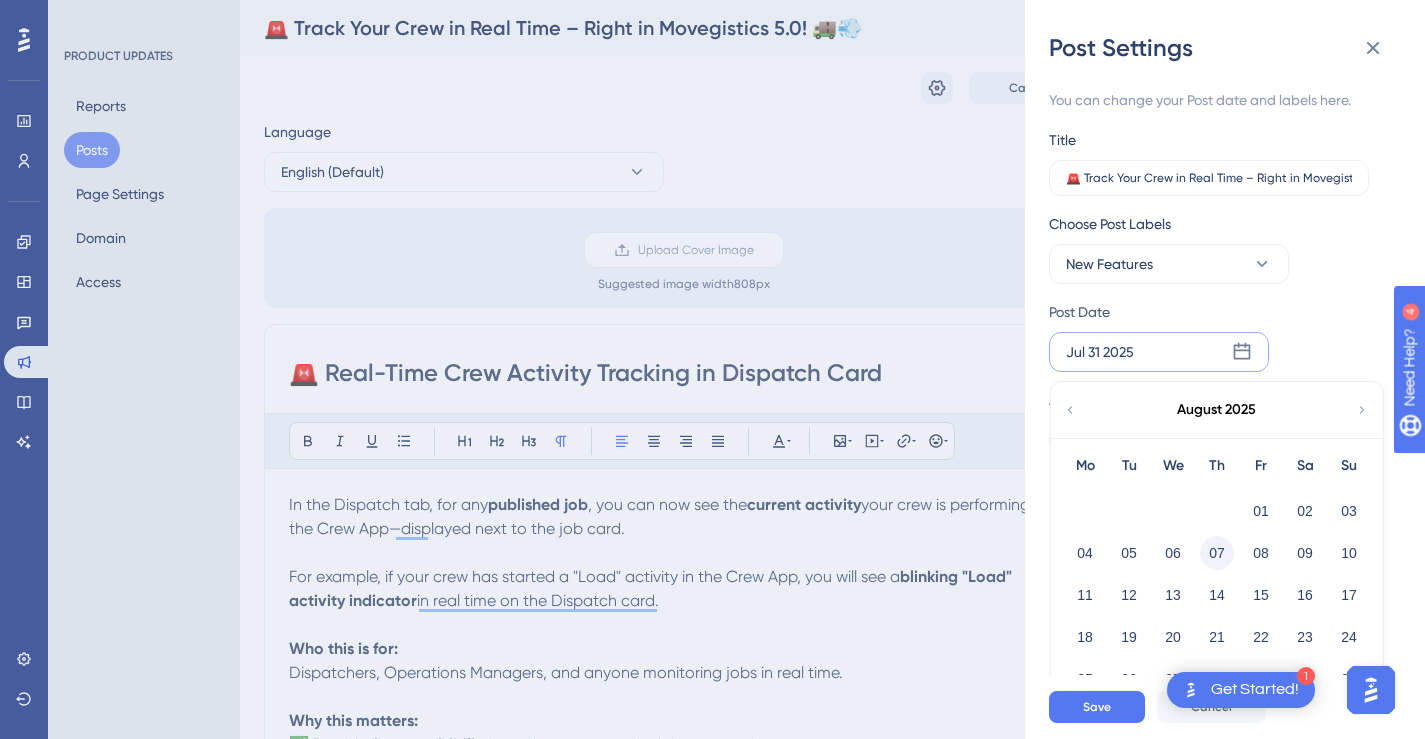 click on "07" at bounding box center [1217, 553] 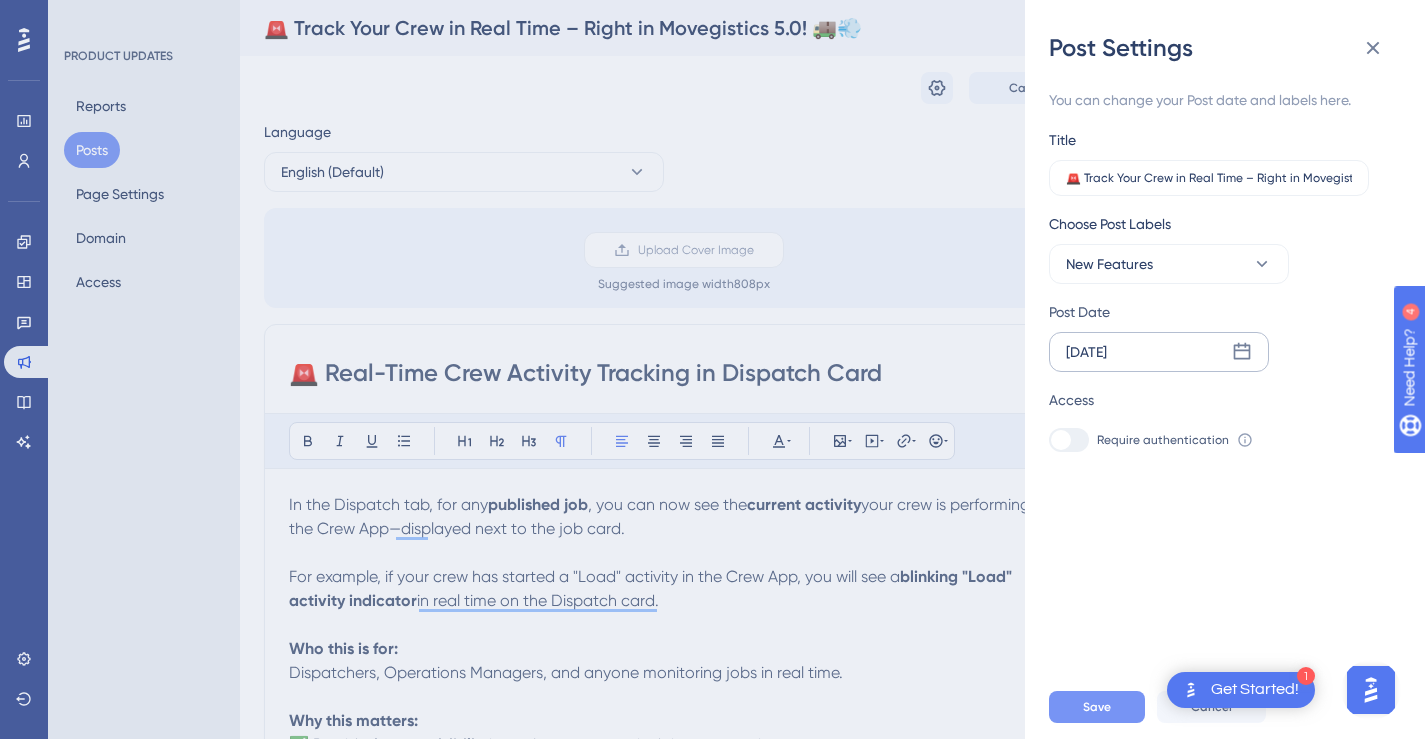 click on "Save" at bounding box center (1097, 707) 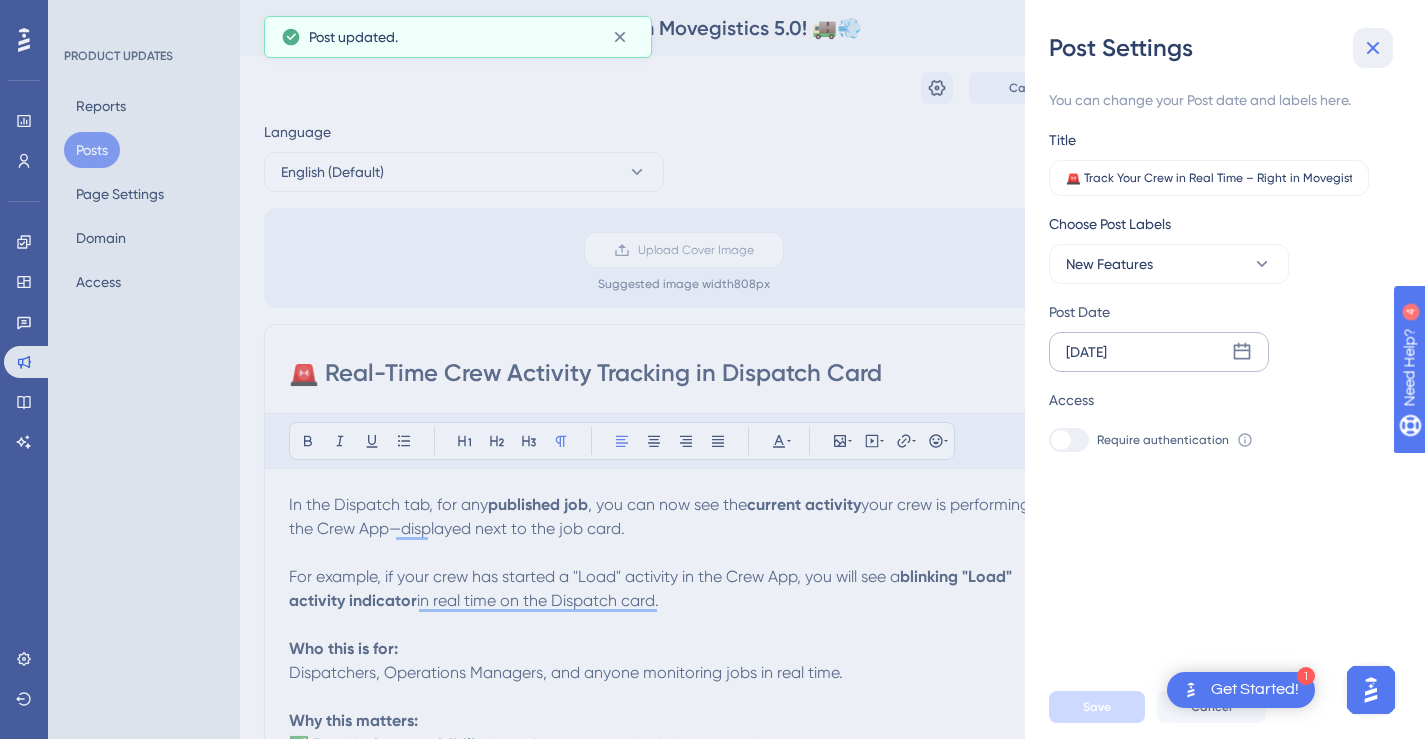 click 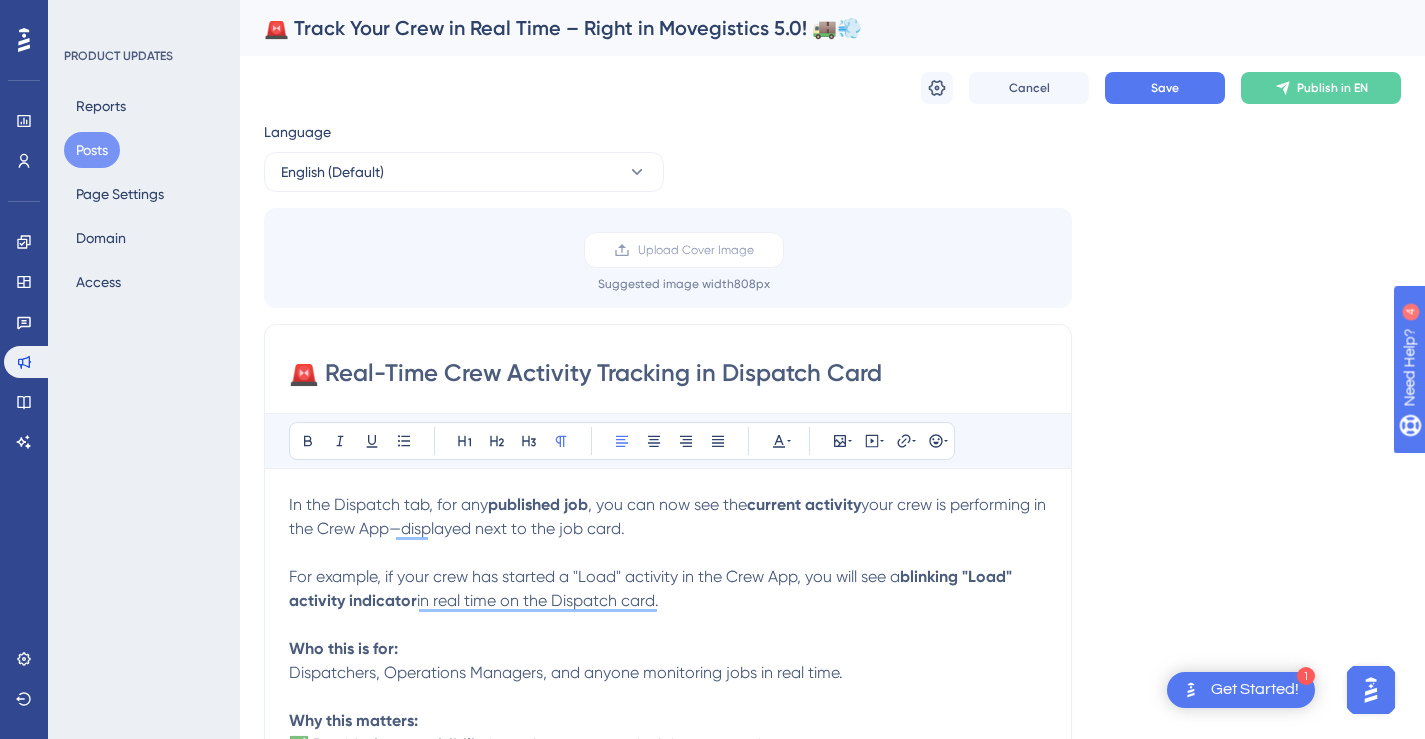 drag, startPoint x: 886, startPoint y: 378, endPoint x: 297, endPoint y: 376, distance: 589.0034 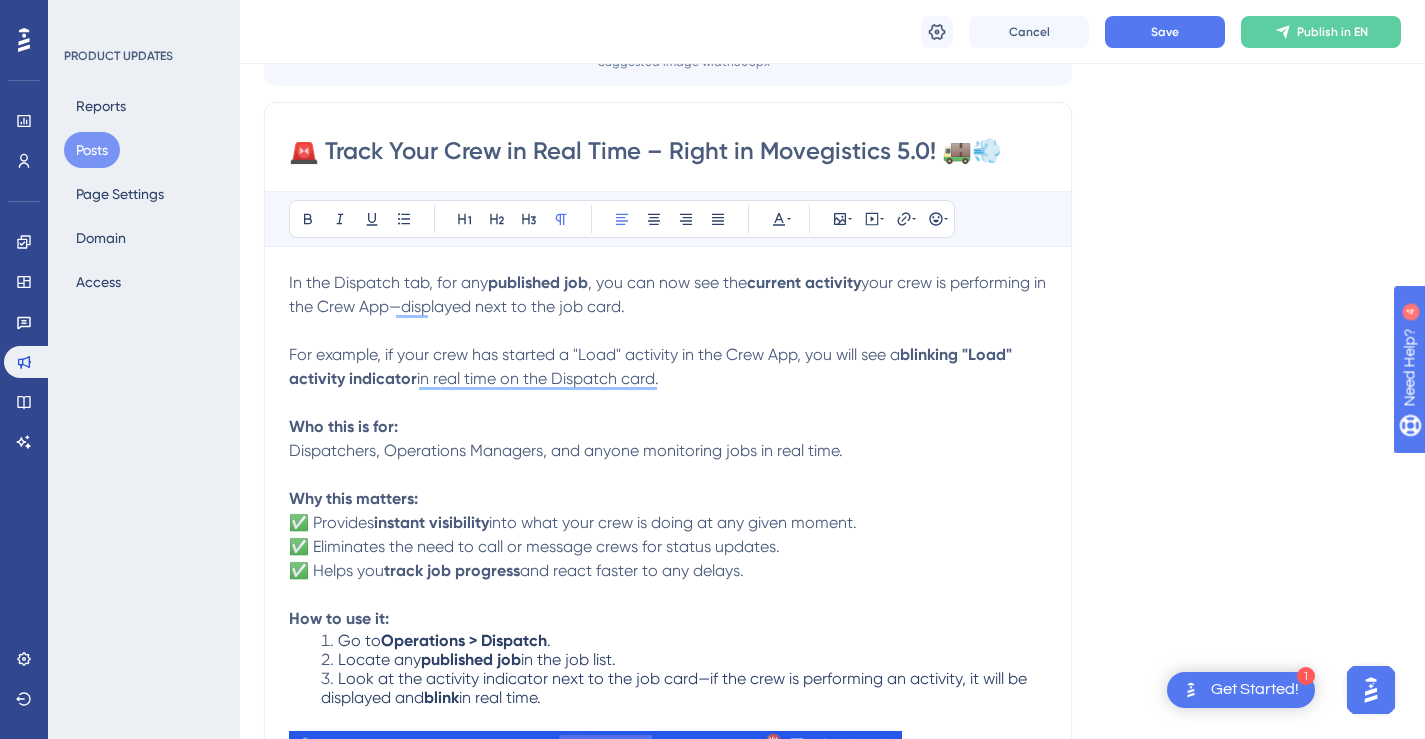 scroll, scrollTop: 291, scrollLeft: 0, axis: vertical 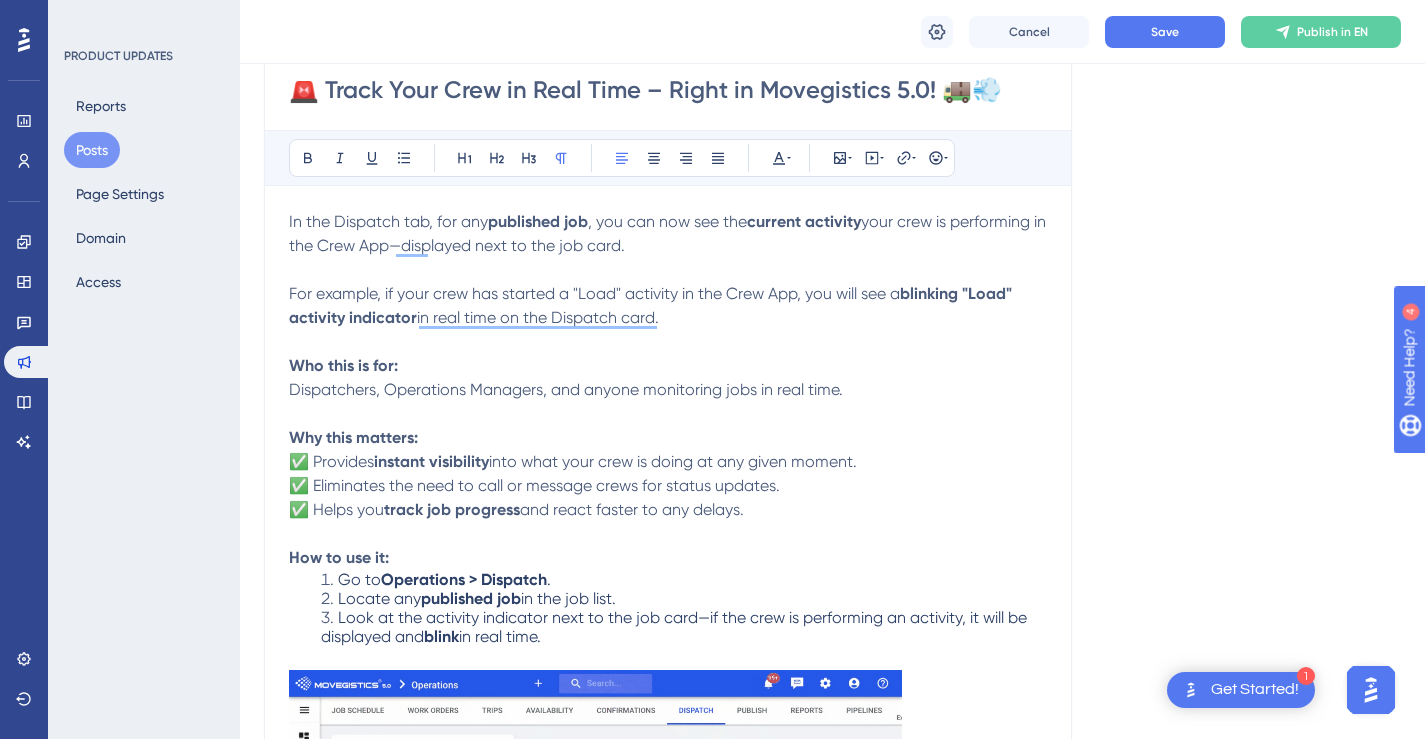type on "🚨 Track Your Crew in Real Time – Right in Movegistics 5.0! 🚚💨" 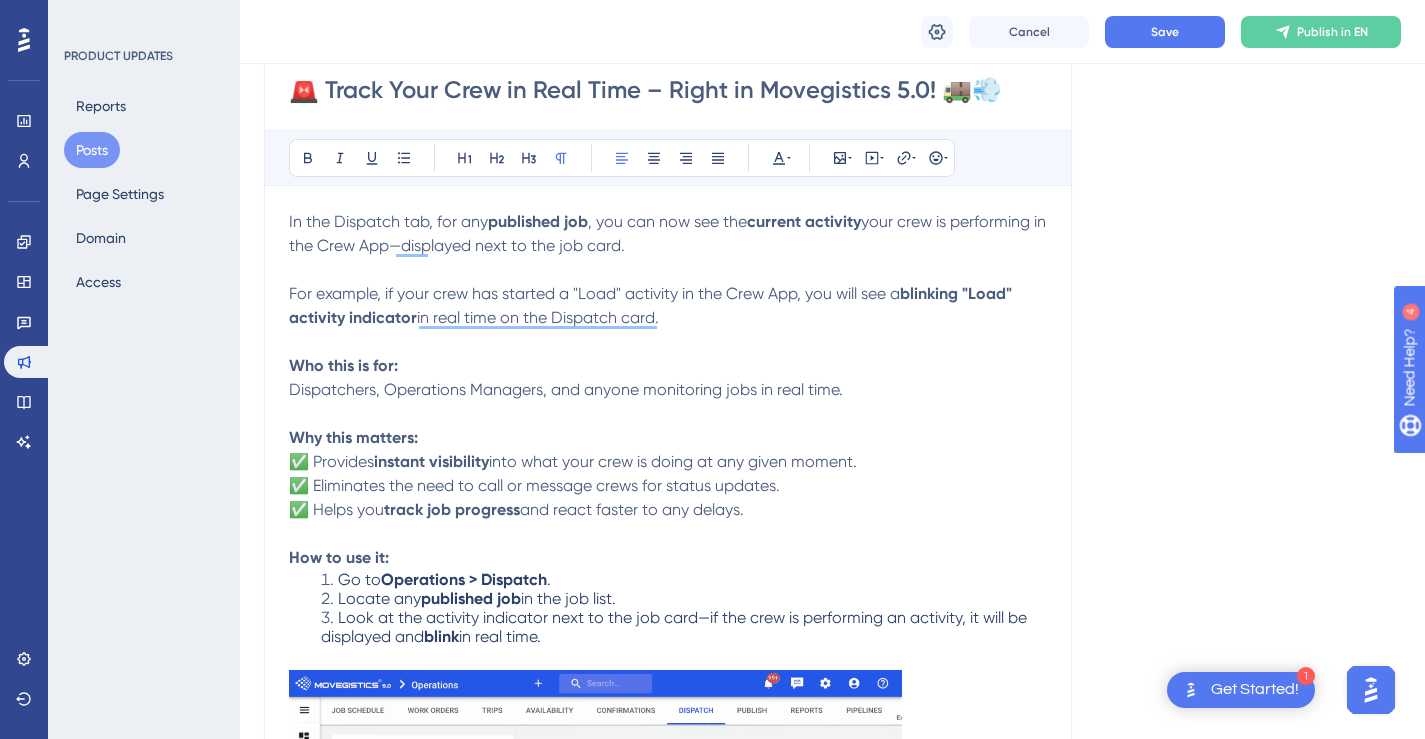drag, startPoint x: 670, startPoint y: 318, endPoint x: 285, endPoint y: 229, distance: 395.15314 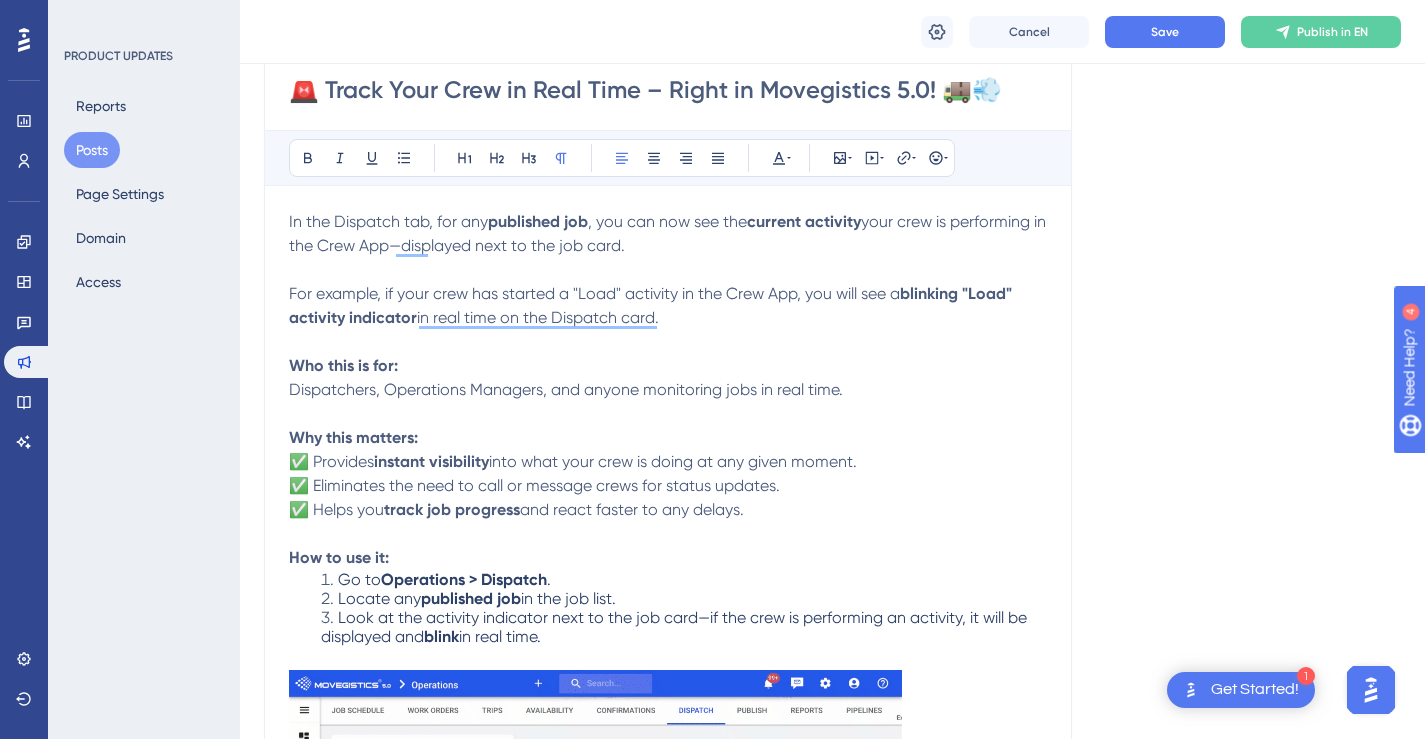 click on "🚨 Track Your Crew in Real Time – Right in Movegistics 5.0! 🚚💨 Bold Italic Underline Bullet Point Heading 1 Heading 2 Heading 3 Normal Align Left Align Center Align Right Align Justify Text Color Insert Image Embed Video Hyperlink Emojis In the Dispatch tab, for any  published job , you can now see the  current activity  your crew is performing in the Crew App—displayed next to the job card. For example, if your crew has started a "Load" activity in the Crew App, you will see a  blinking "Load" activity indicator  in real time on the Dispatch card. Who this is for: Dispatchers, Operations Managers, and anyone monitoring jobs in real time. Why this matters: ✅ Provides  instant visibility  into what your crew is doing at any given moment. ✅ Eliminates the need to call or message crews for status updates. ✅ Helps you  track job progress  and react faster to any delays. How to use it: Go to  Operations > Dispatch . Locate any  published job  in the job list. blink  in real time. 📩  Need help?" at bounding box center (668, 659) 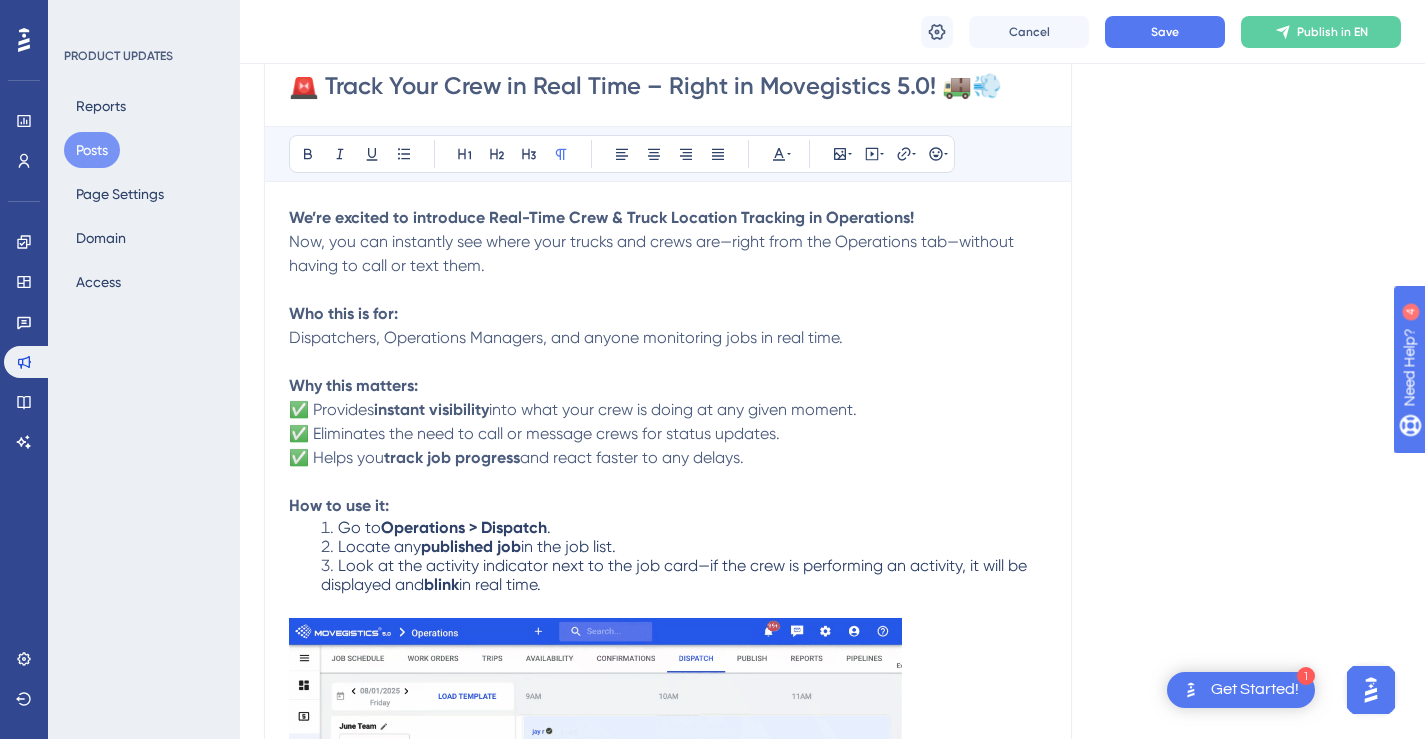 scroll, scrollTop: 348, scrollLeft: 0, axis: vertical 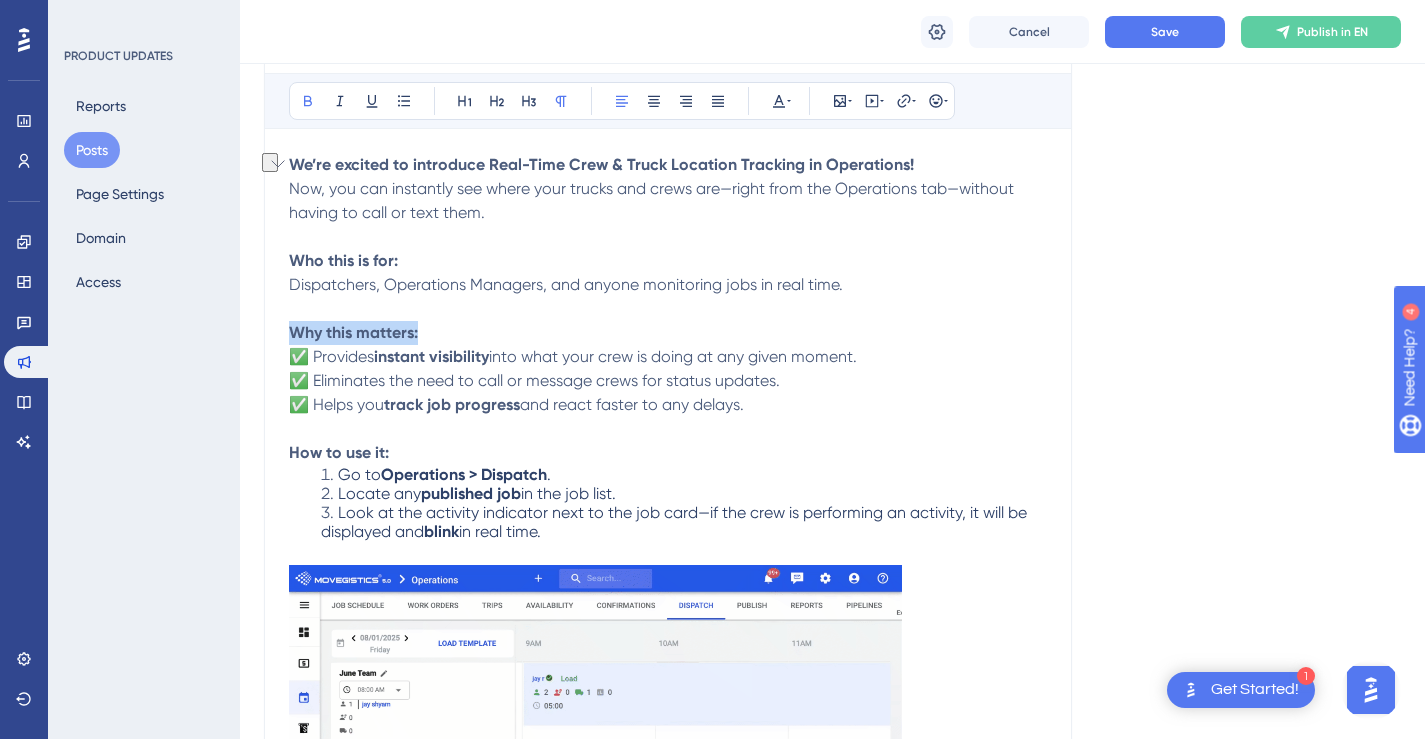 drag, startPoint x: 417, startPoint y: 334, endPoint x: 296, endPoint y: 331, distance: 121.037186 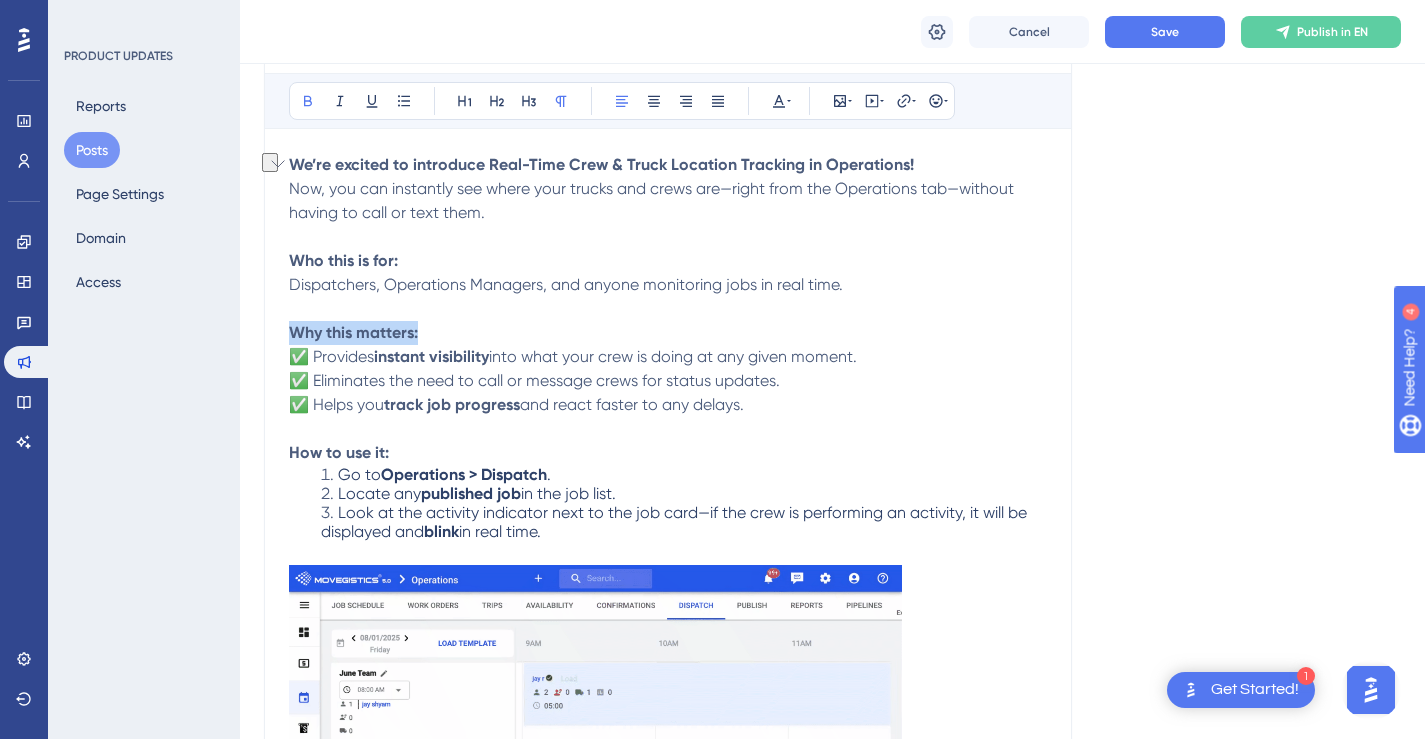 click on "Why this matters: ✅ Provides  instant visibility  into what your crew is doing at any given moment. ✅ Eliminates the need to call or message crews for status updates. ✅ Helps you  track job progress  and react faster to any delays." at bounding box center [668, 381] 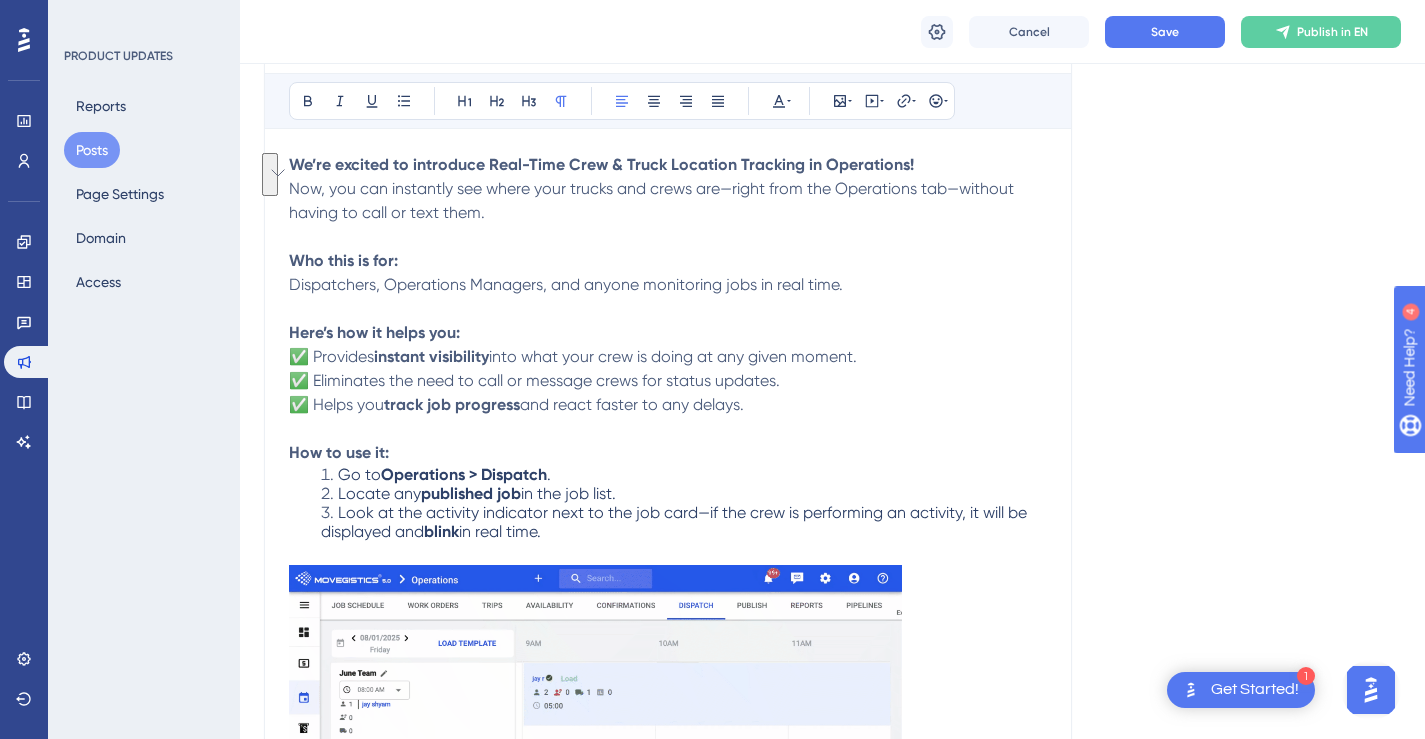 drag, startPoint x: 765, startPoint y: 407, endPoint x: 315, endPoint y: 381, distance: 450.7505 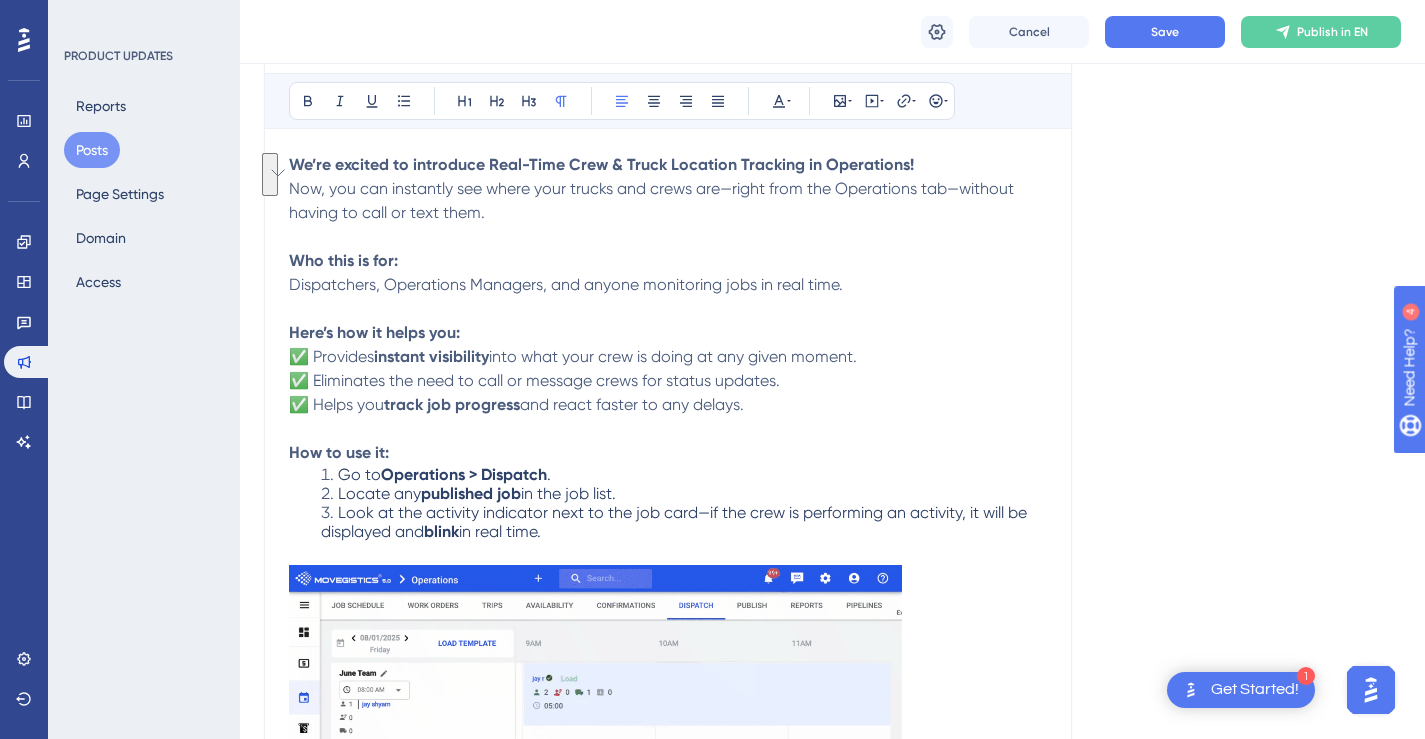 click on "Here’s how it helps you: ✅ Provides  instant visibility  into what your crew is doing at any given moment. ✅ Eliminates the need to call or message crews for status updates. ✅ Helps you  track job progress  and react faster to any delays." at bounding box center (668, 381) 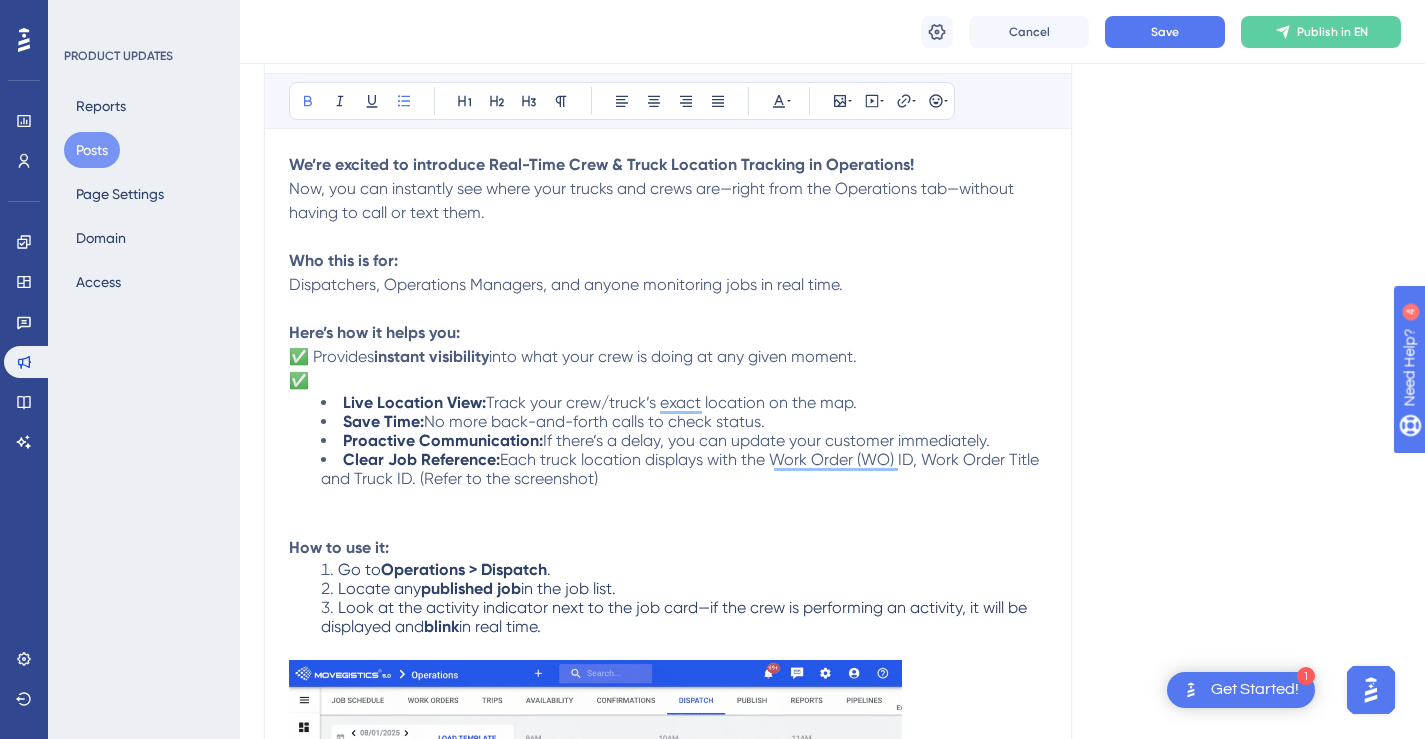 click on "Live Location View:" at bounding box center [414, 402] 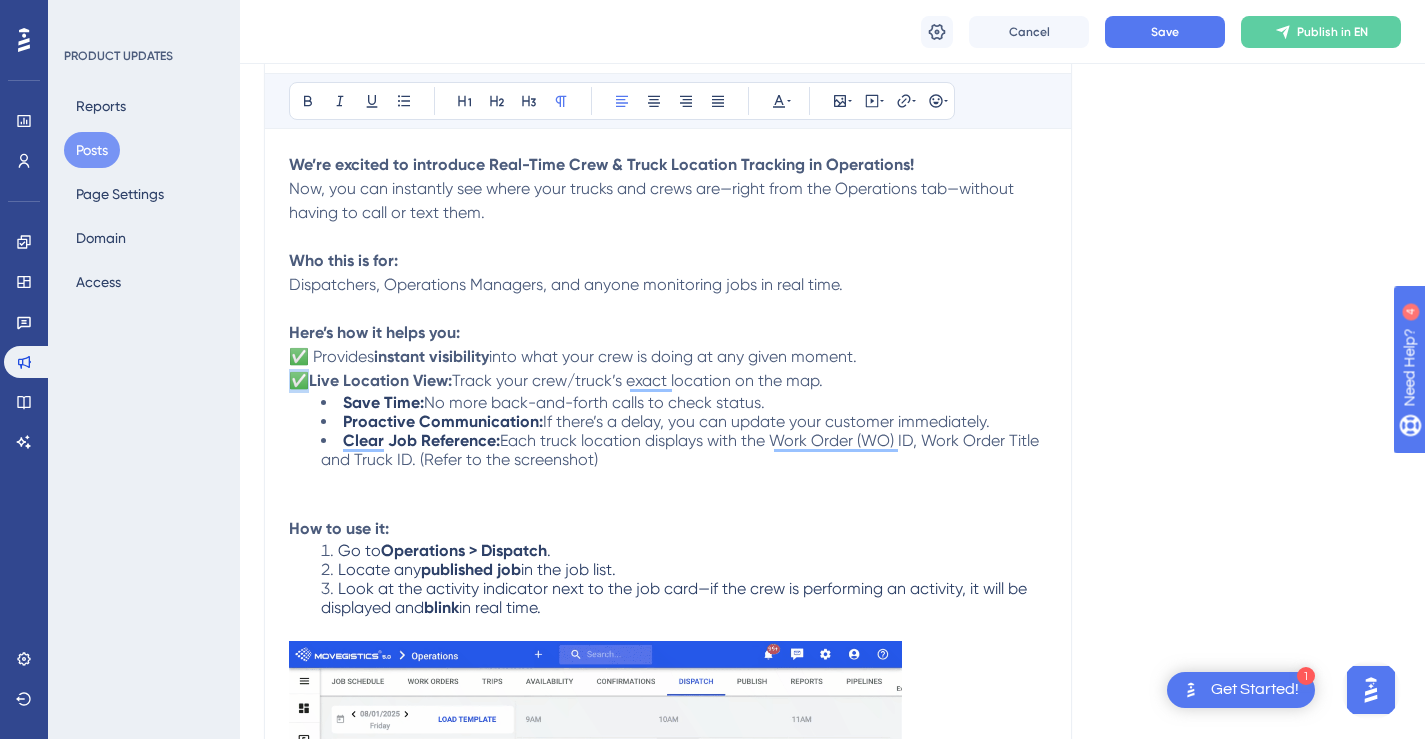drag, startPoint x: 311, startPoint y: 382, endPoint x: 294, endPoint y: 382, distance: 17 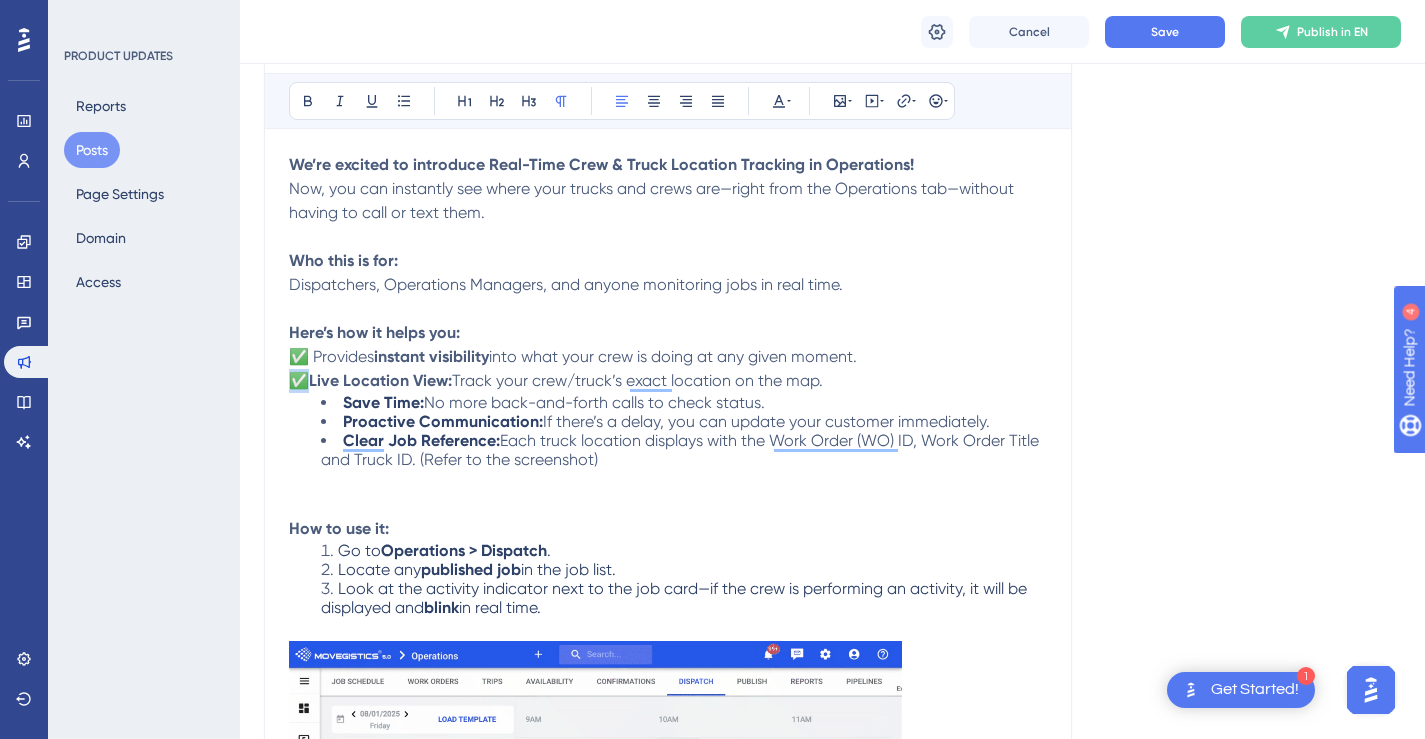 click on "✅" at bounding box center (299, 380) 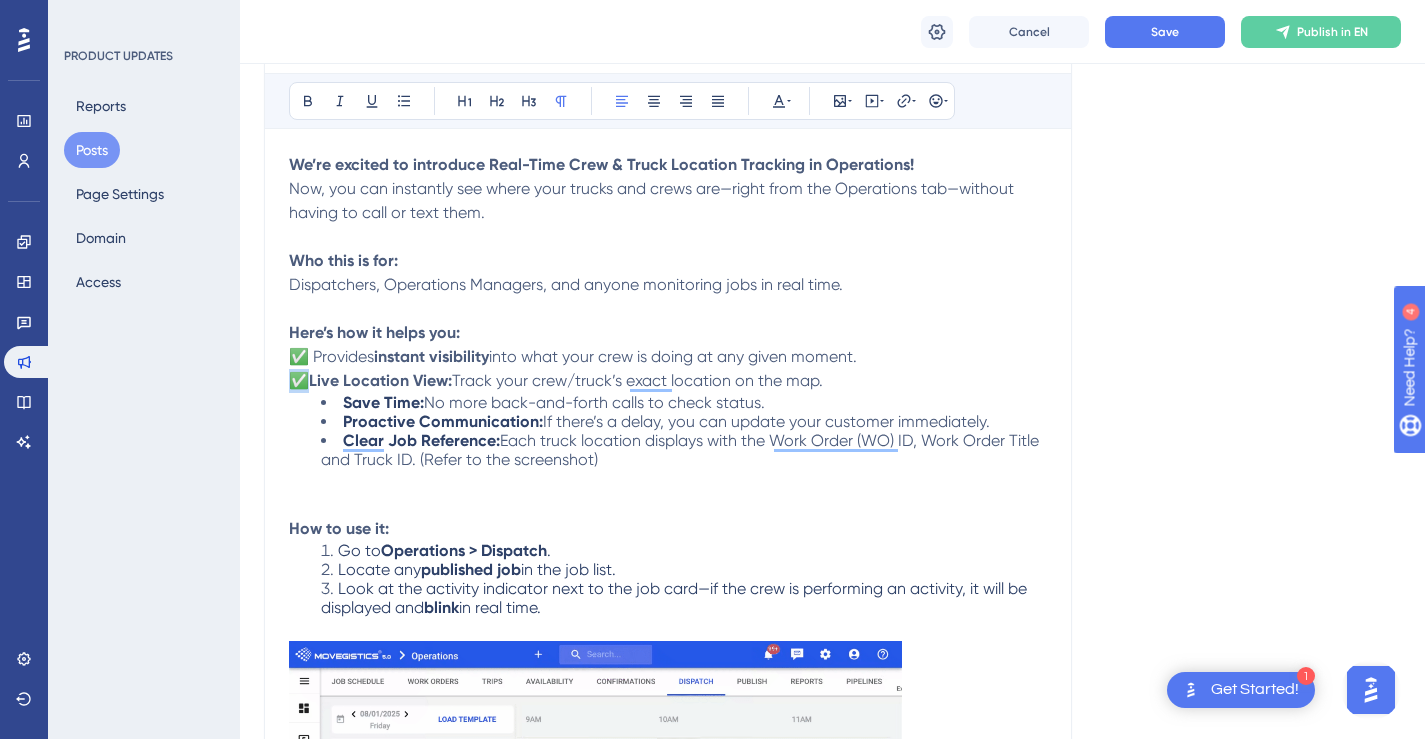 copy on "✅" 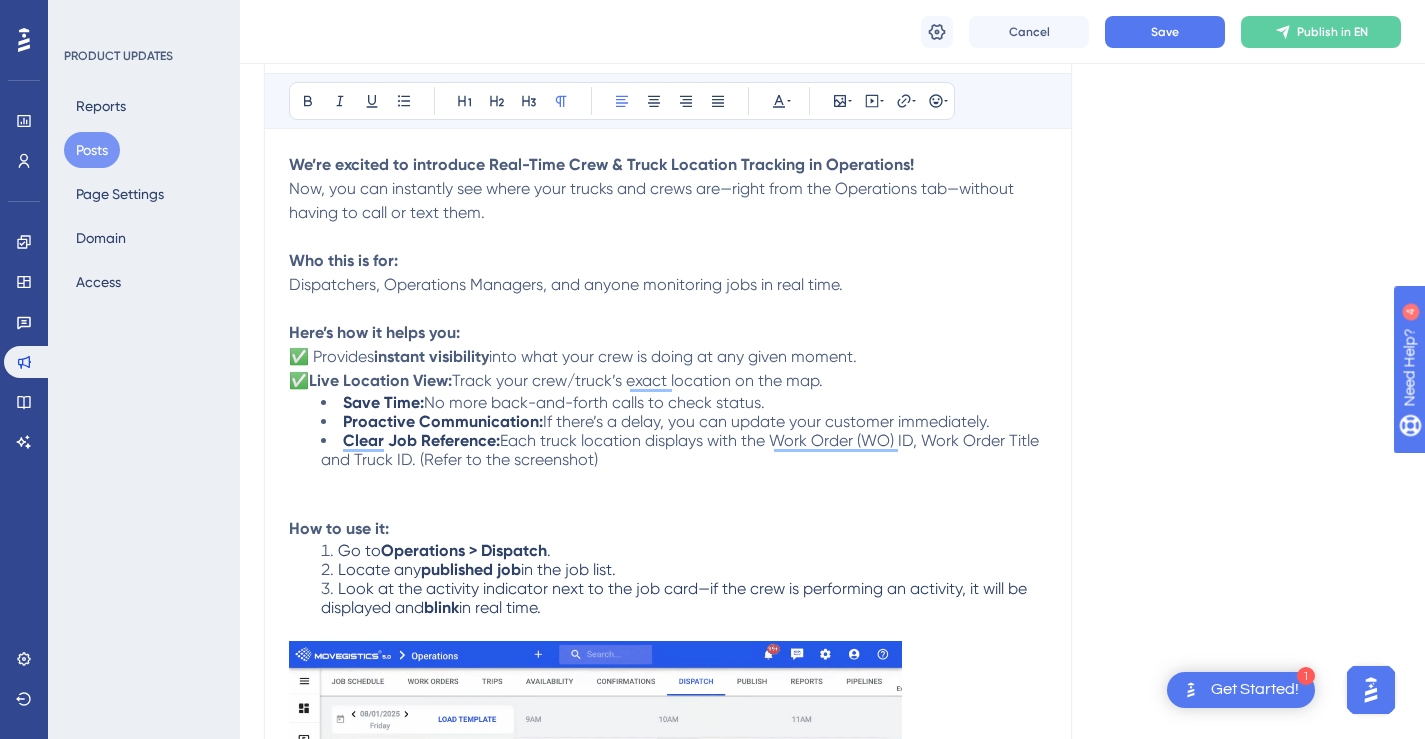 click on "Save Time:" at bounding box center [383, 402] 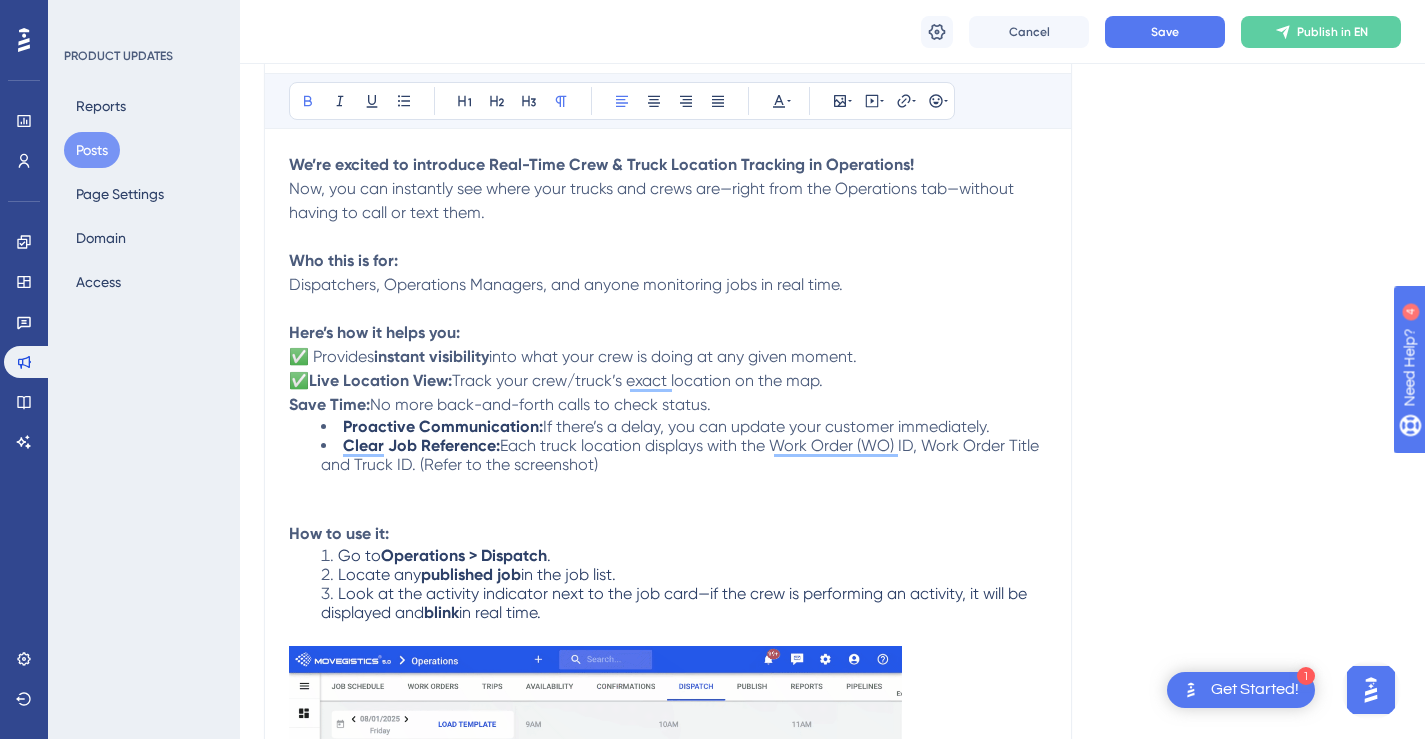 type 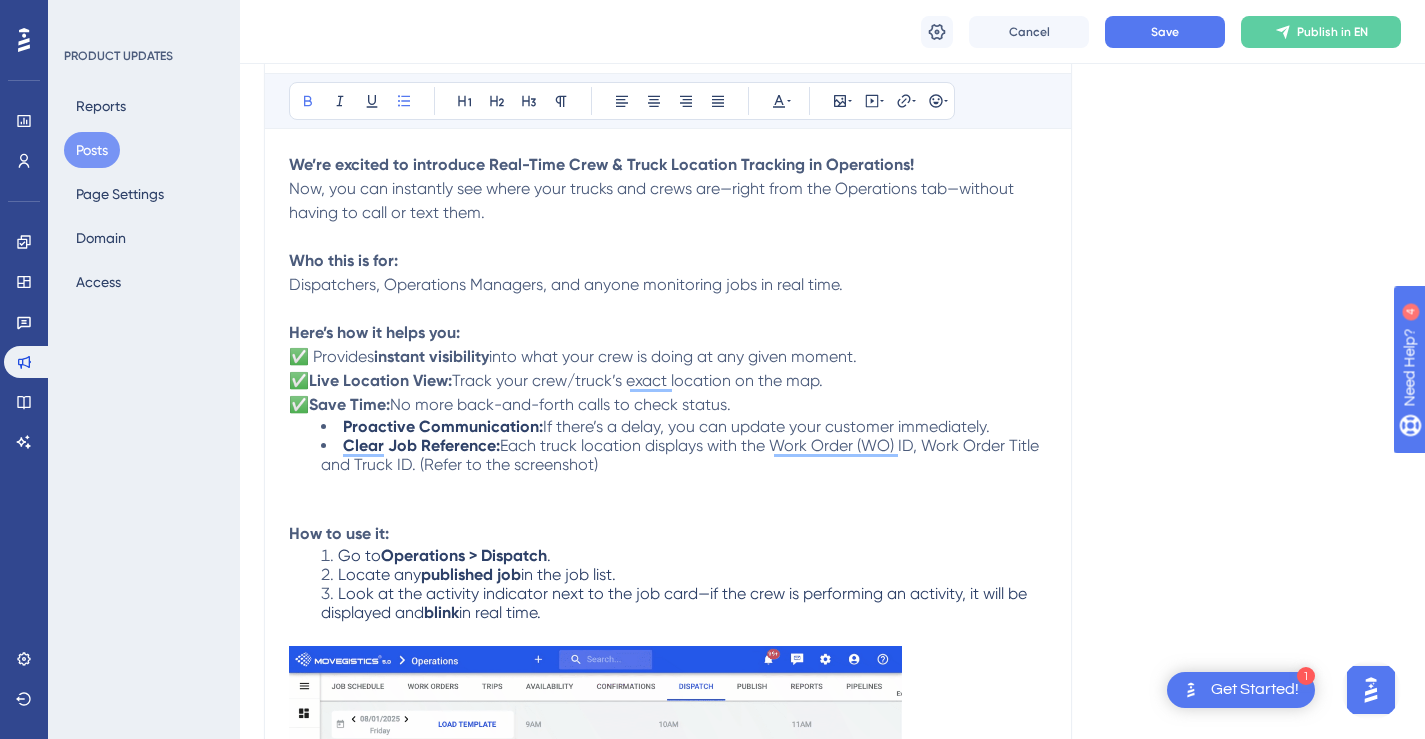 click on "Proactive Communication:" at bounding box center [443, 426] 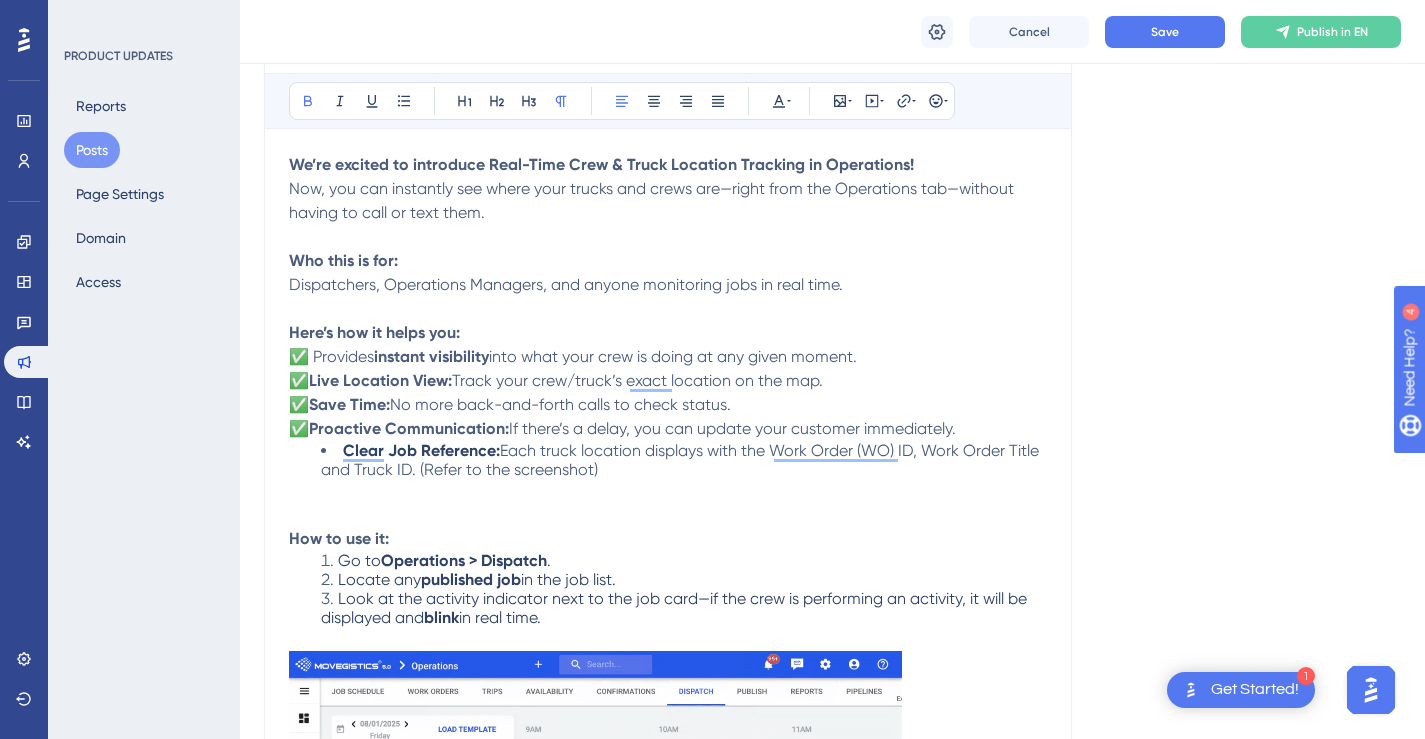 click on "✅" at bounding box center (299, 428) 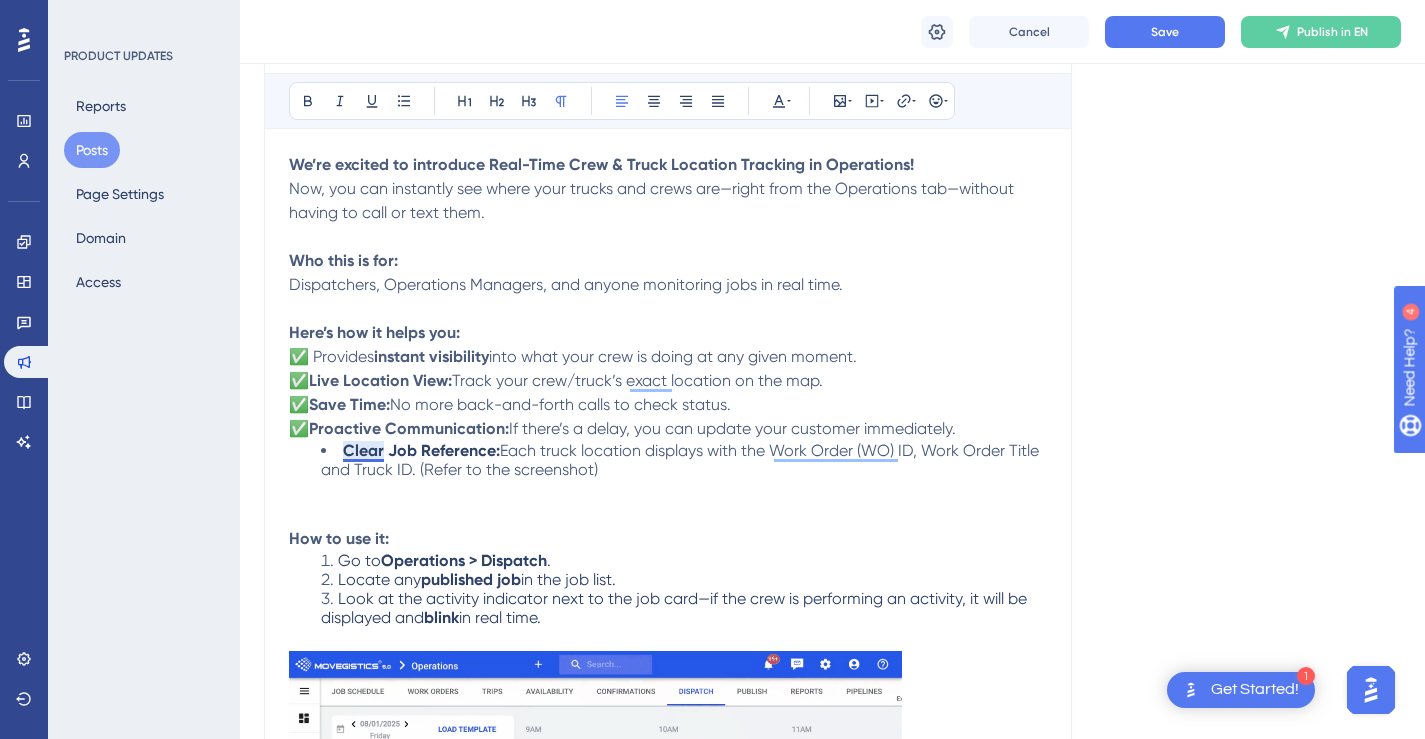 click on "Clear Job Reference:" at bounding box center [421, 450] 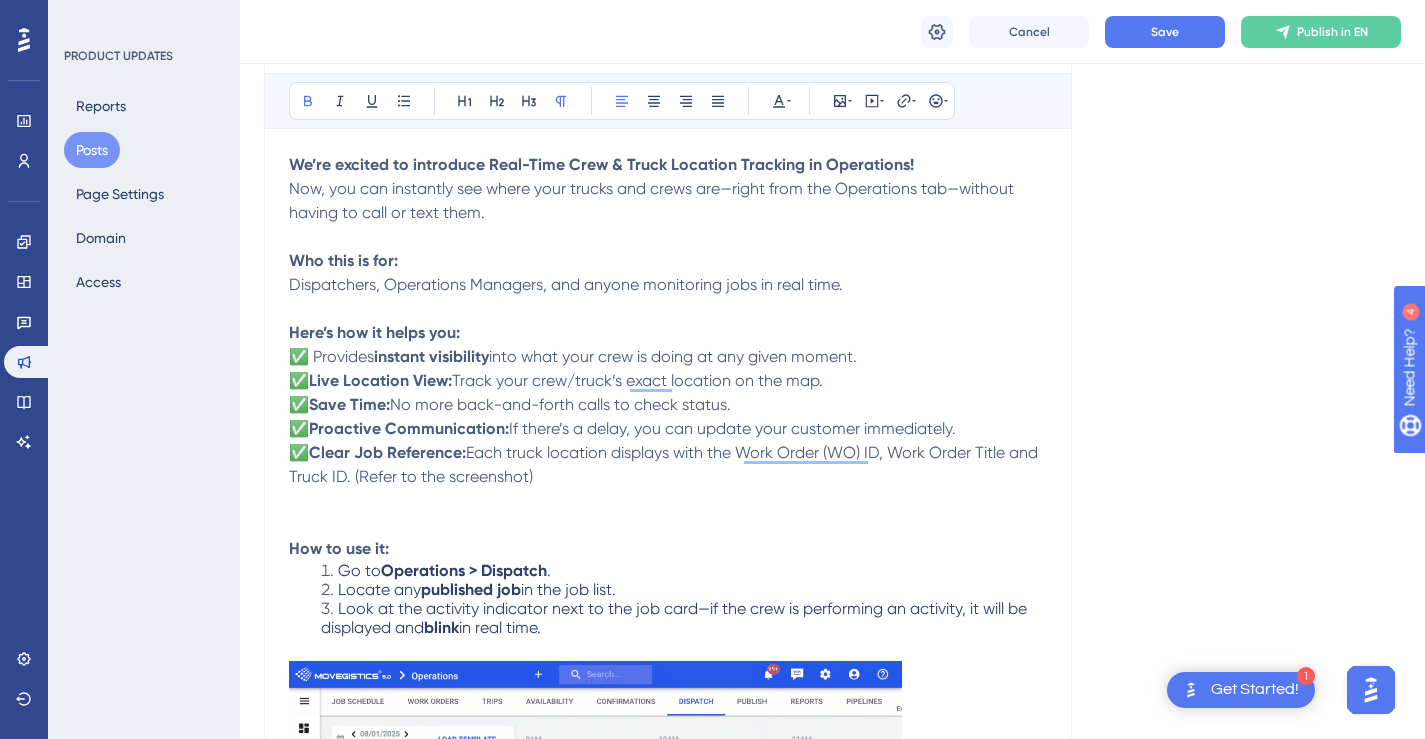 click on "Proactive Communication:" at bounding box center (409, 428) 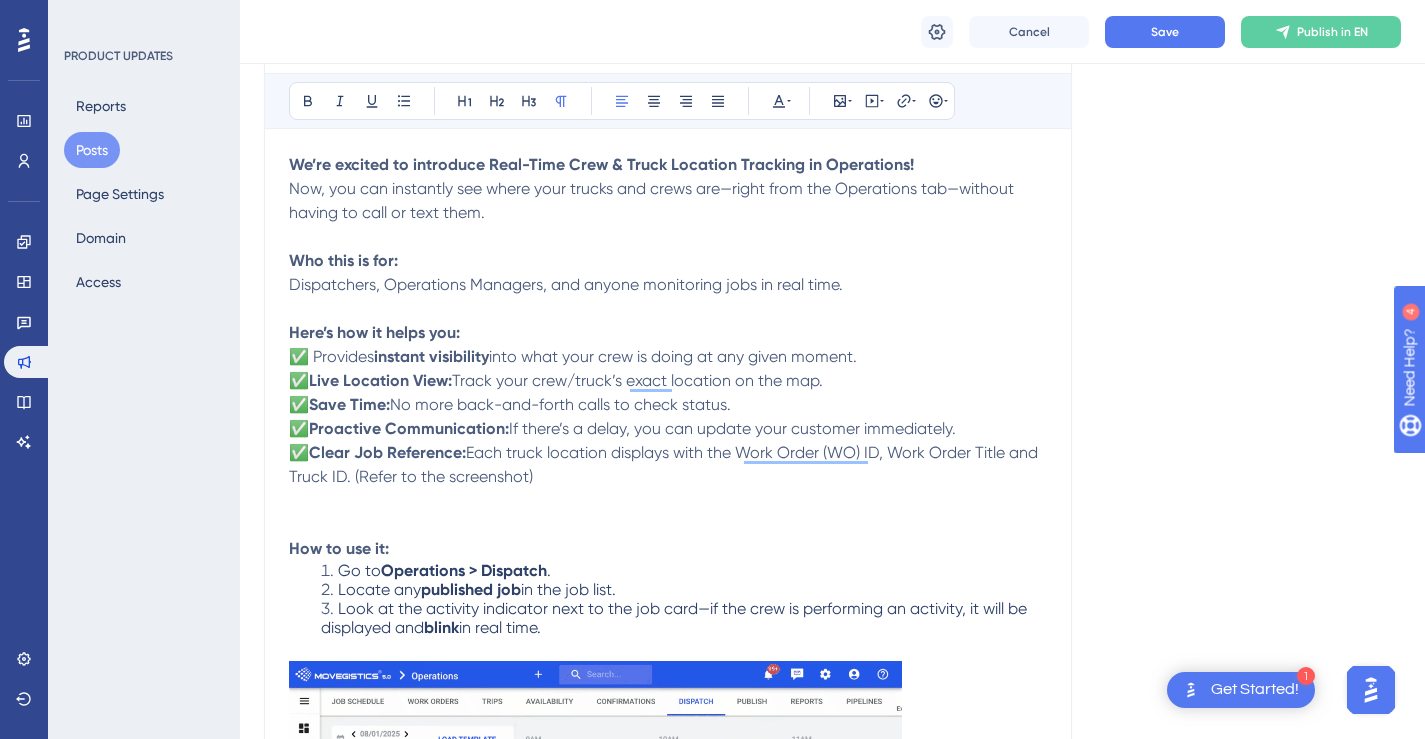 click on "Save Time:" at bounding box center (349, 404) 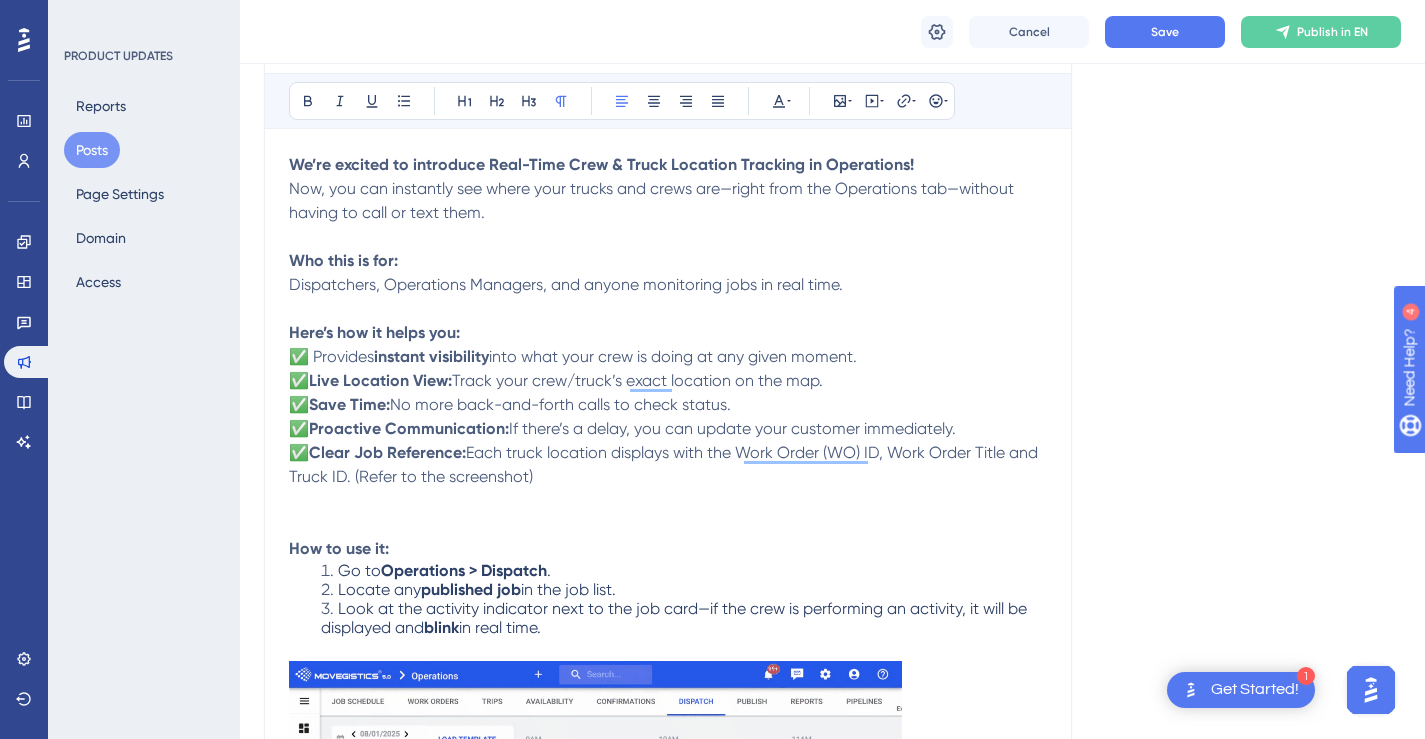 click on "Who this is for:" at bounding box center [343, 260] 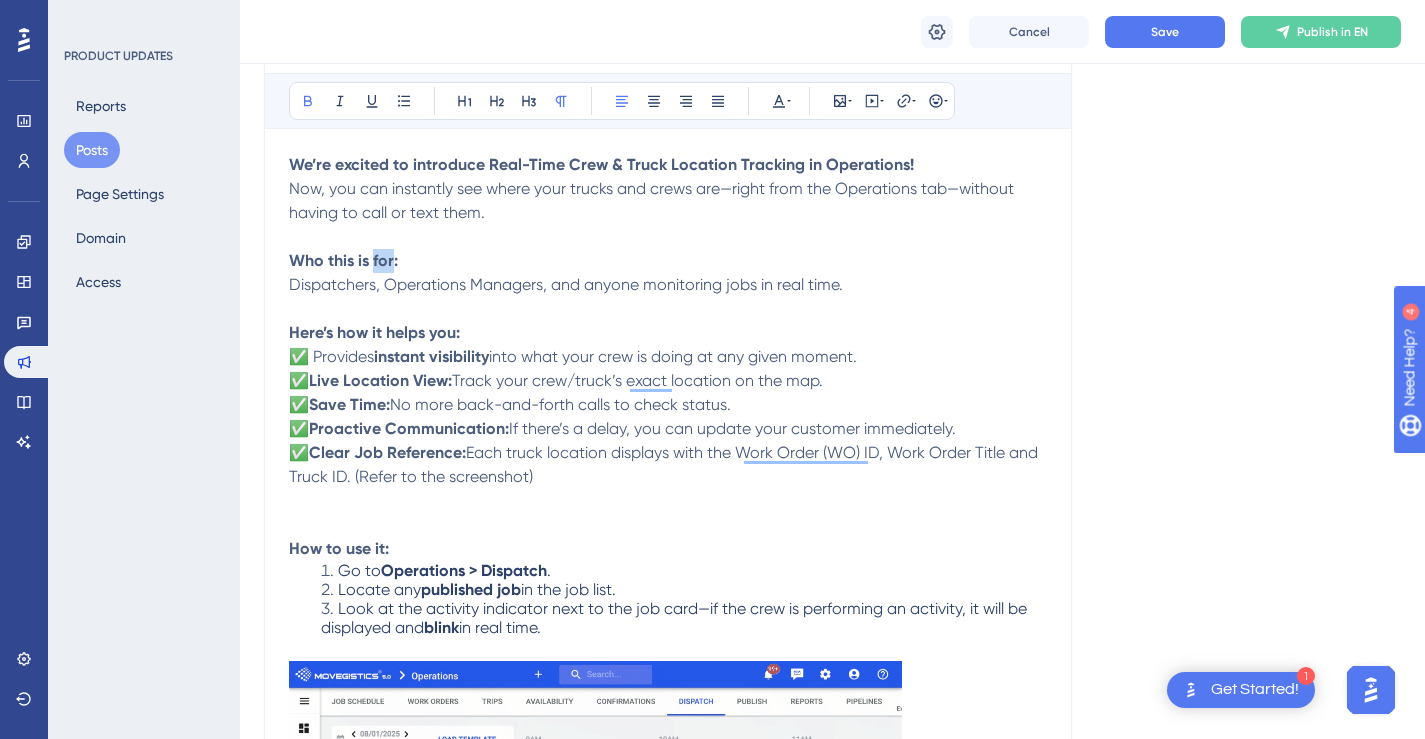 click on "Who this is for:" at bounding box center [343, 260] 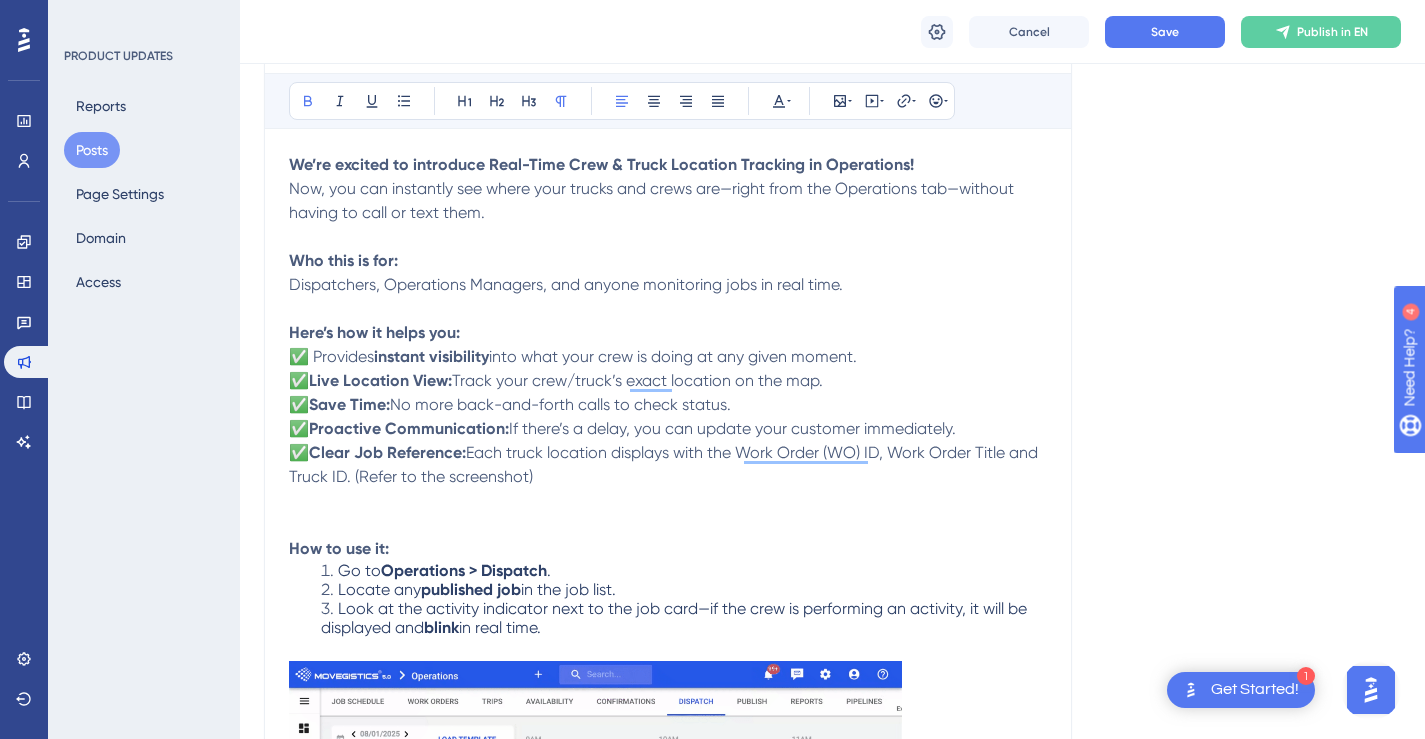 click on "Who this is for: Dispatchers, Operations Managers, and anyone monitoring jobs in real time." at bounding box center [668, 285] 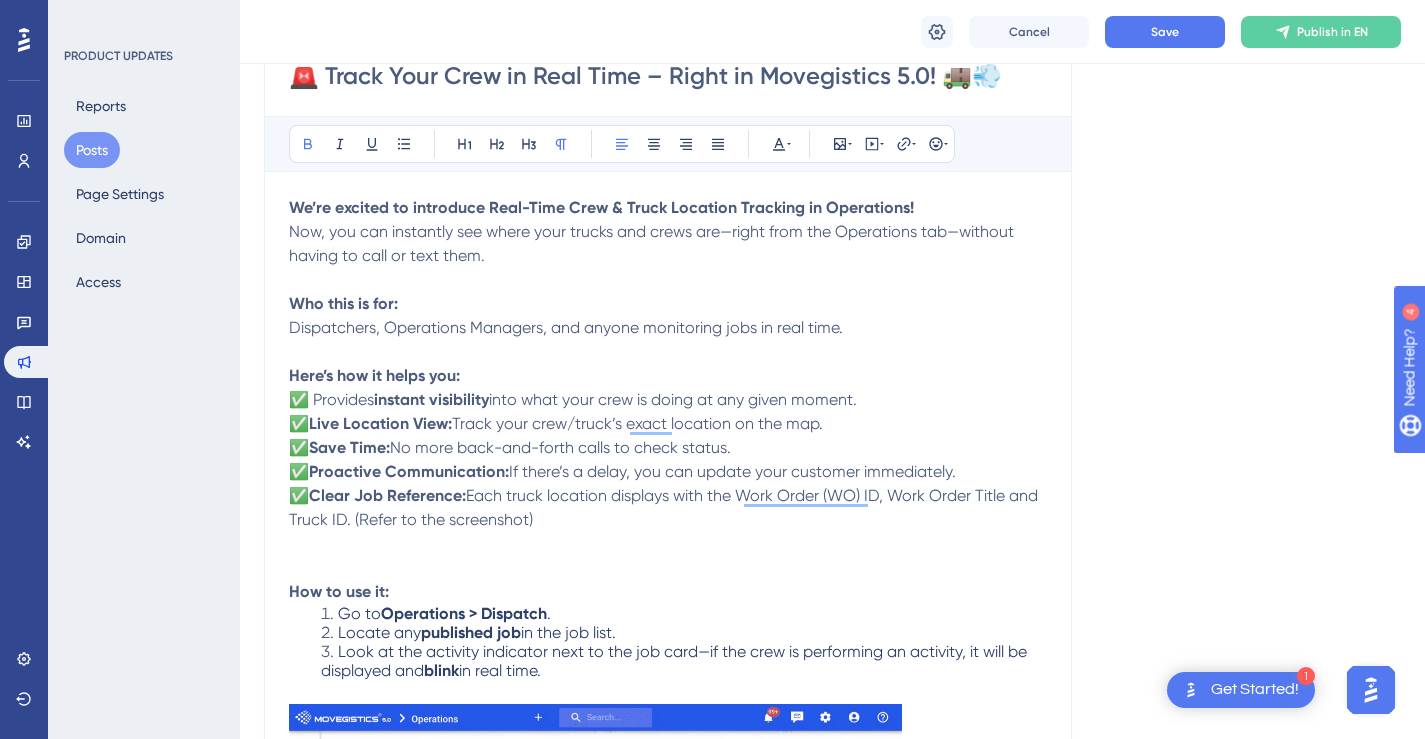 scroll, scrollTop: 273, scrollLeft: 0, axis: vertical 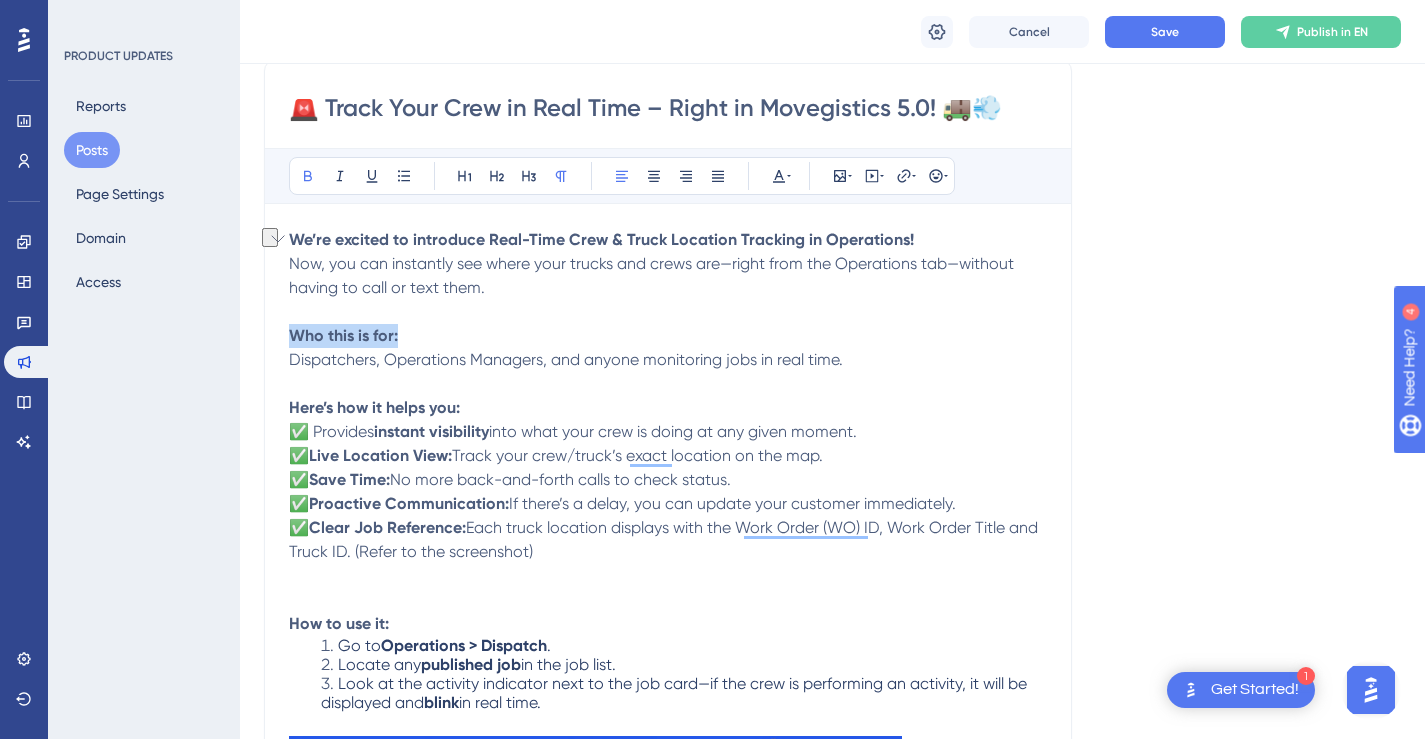 drag, startPoint x: 405, startPoint y: 340, endPoint x: 292, endPoint y: 333, distance: 113.216606 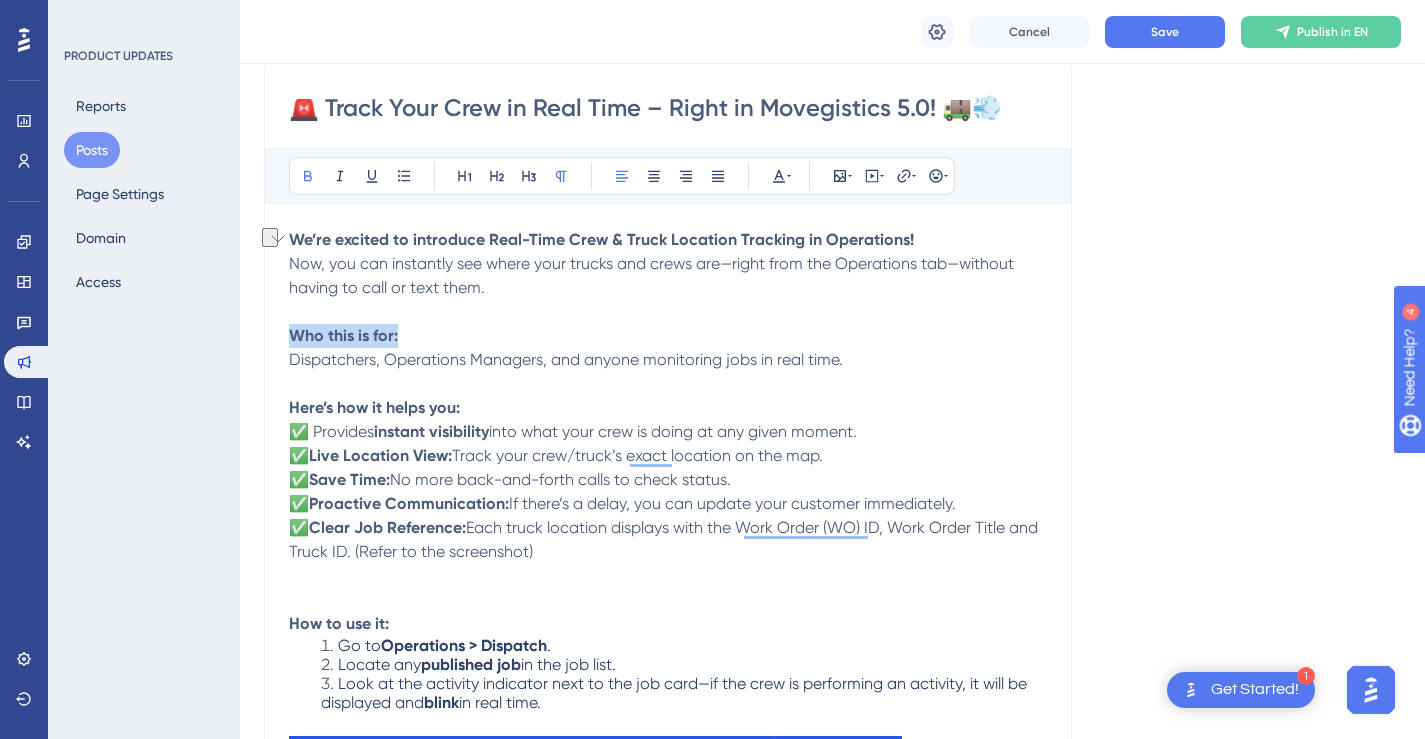 click on "Who this is for: Dispatchers, Operations Managers, and anyone monitoring jobs in real time." at bounding box center [668, 360] 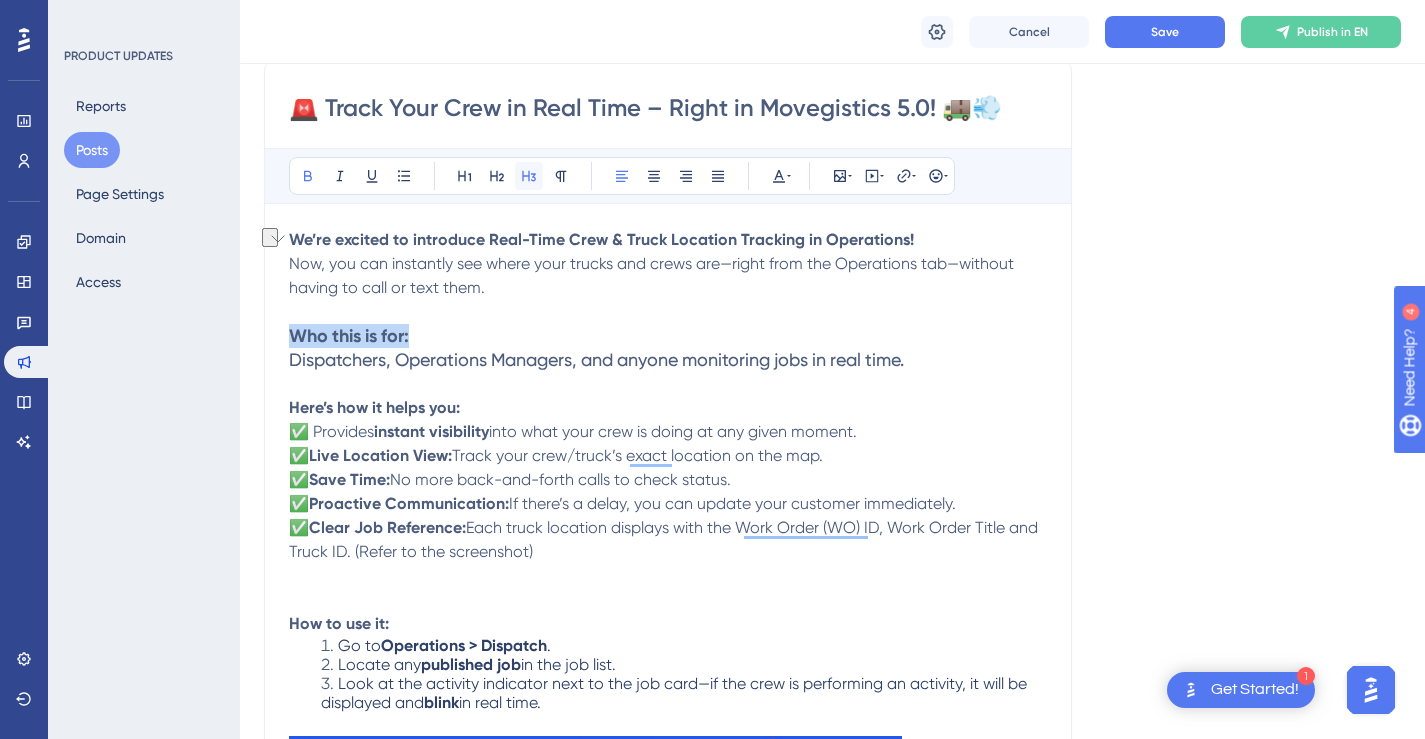 click 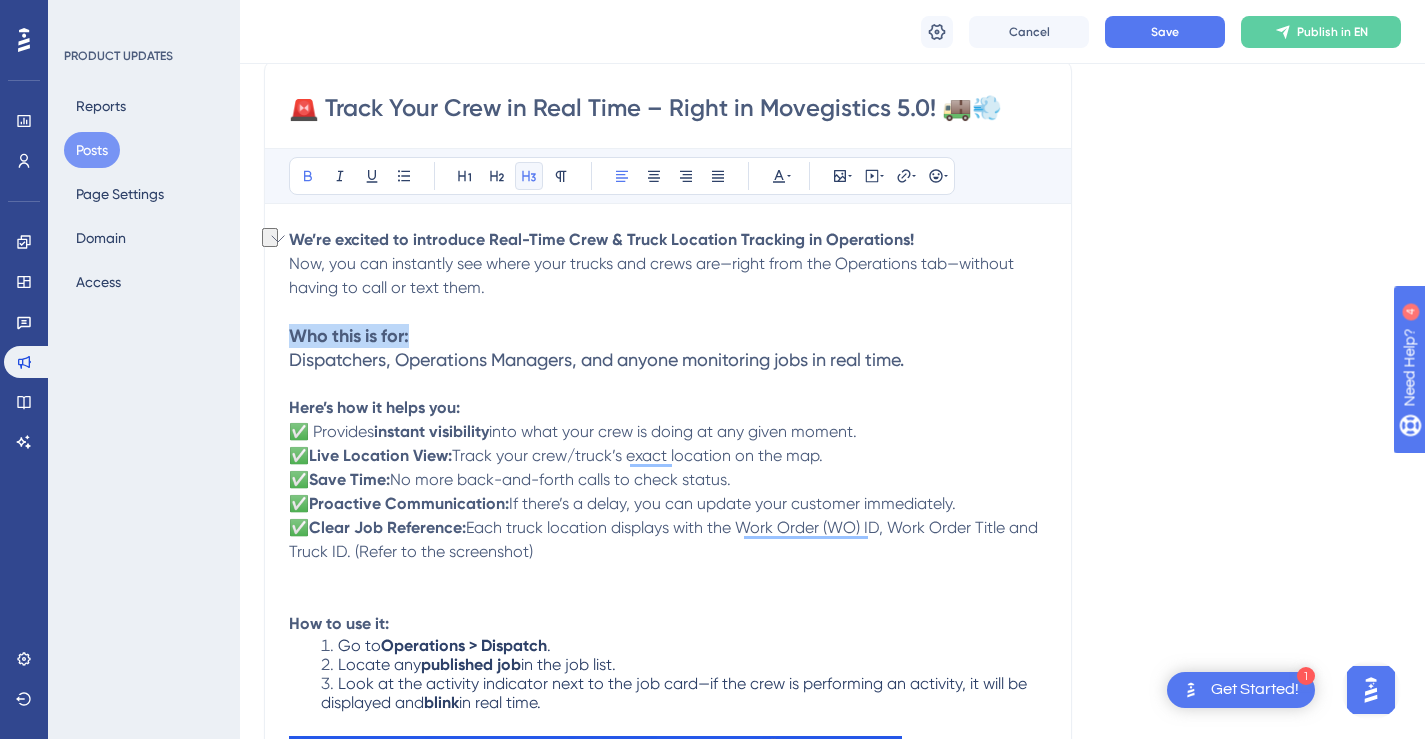click 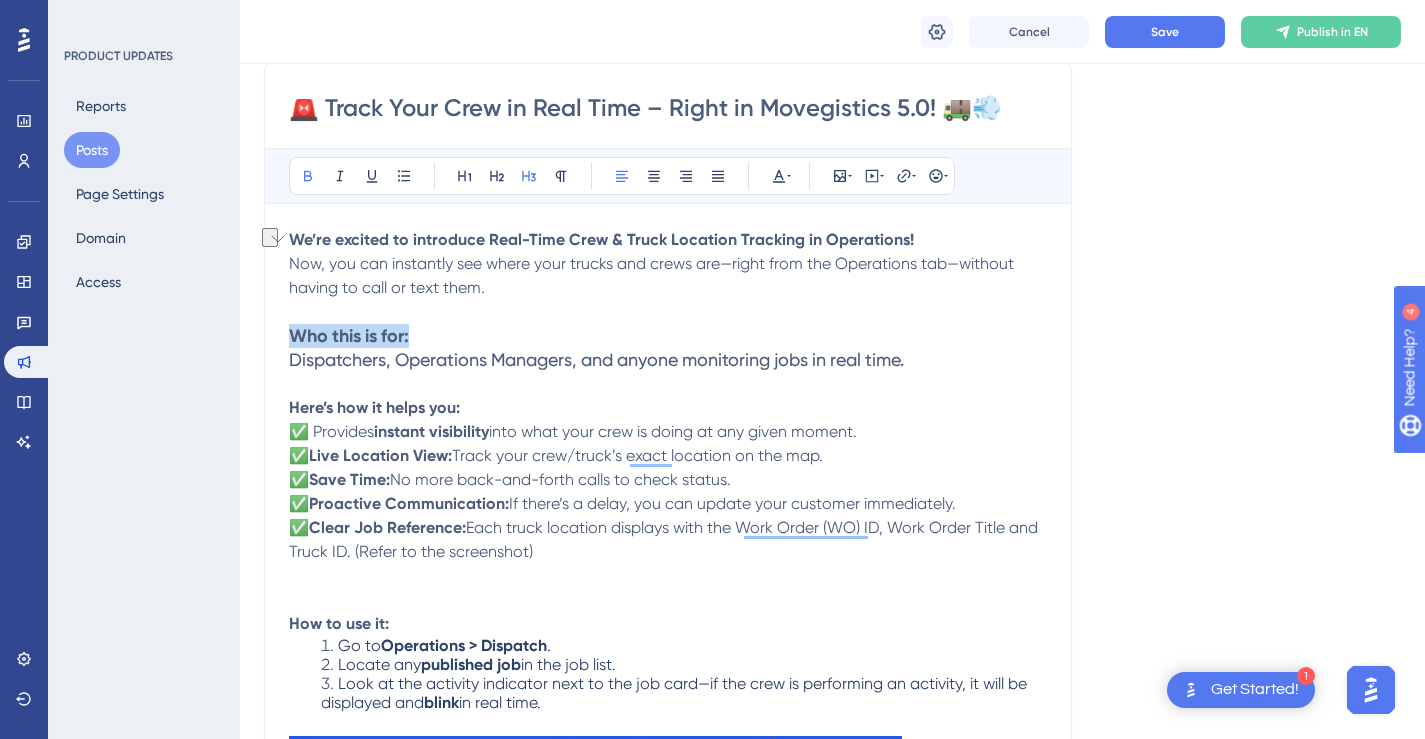 click on "Who this is for: Dispatchers, Operations Managers, and anyone monitoring jobs in real time." at bounding box center (668, 360) 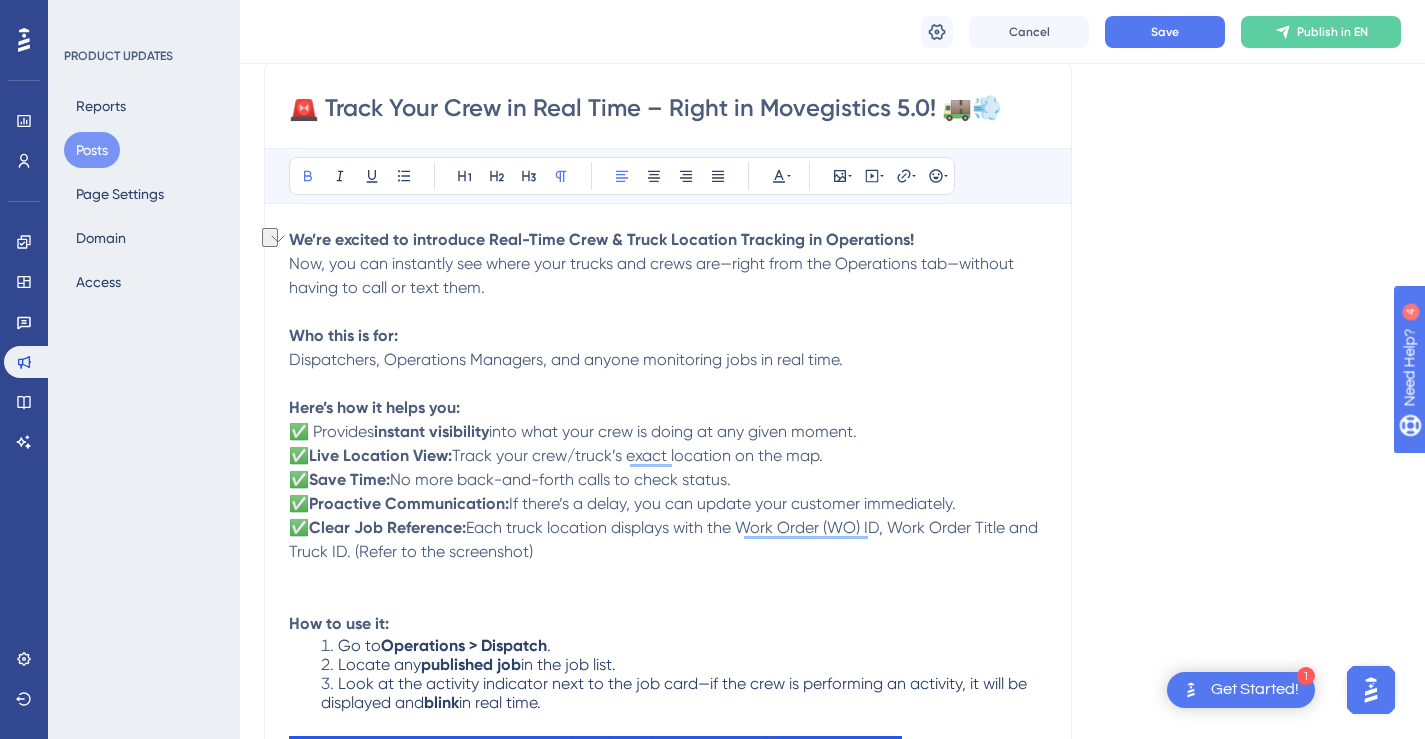 click on "Who this is for: Dispatchers, Operations Managers, and anyone monitoring jobs in real time." at bounding box center [668, 360] 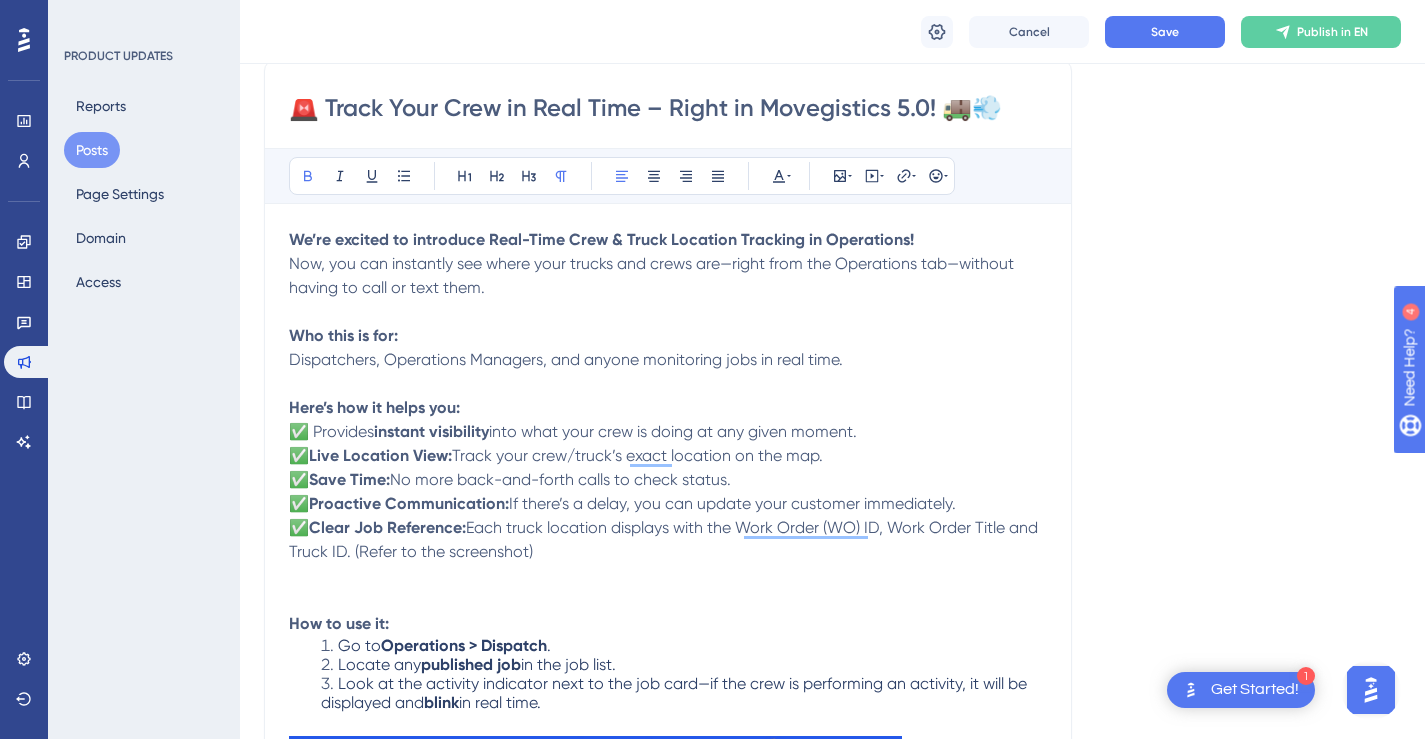 scroll, scrollTop: 269, scrollLeft: 0, axis: vertical 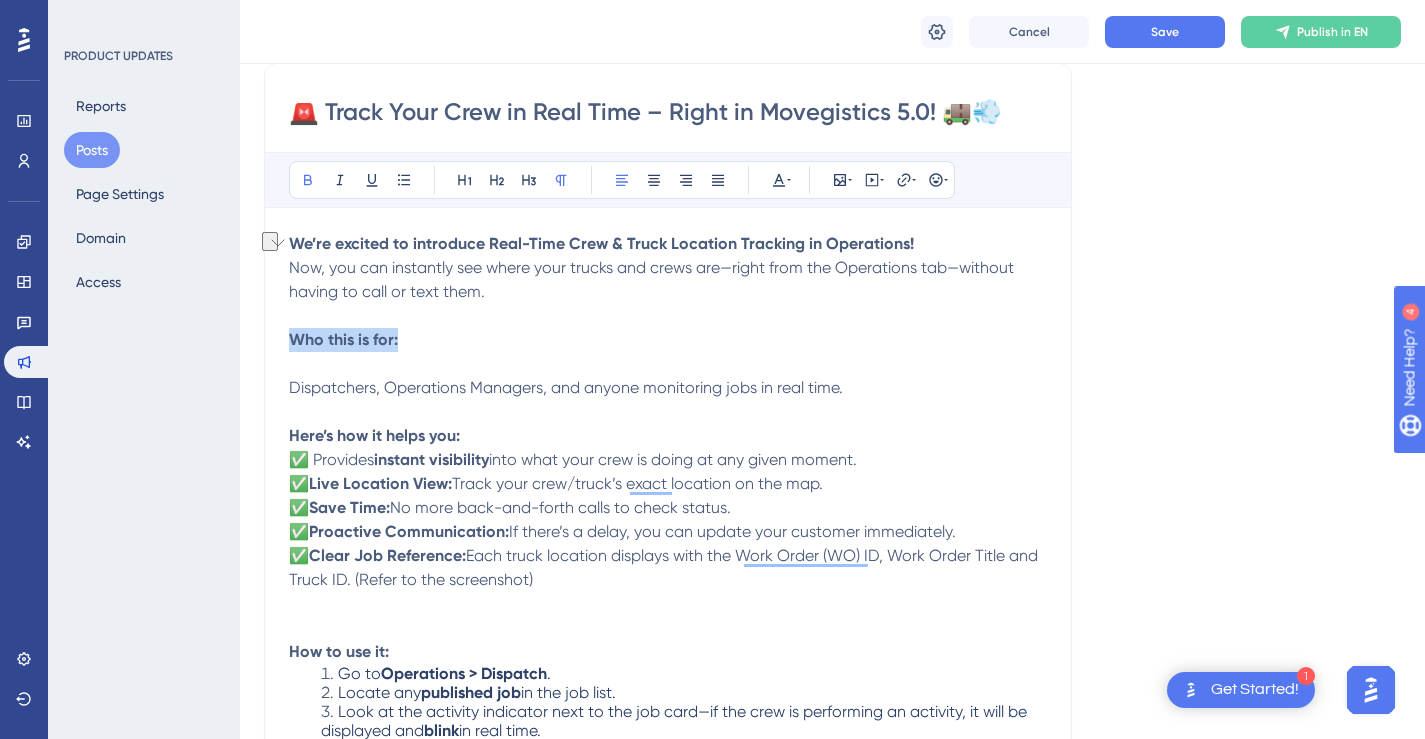 drag, startPoint x: 406, startPoint y: 339, endPoint x: 296, endPoint y: 331, distance: 110.29053 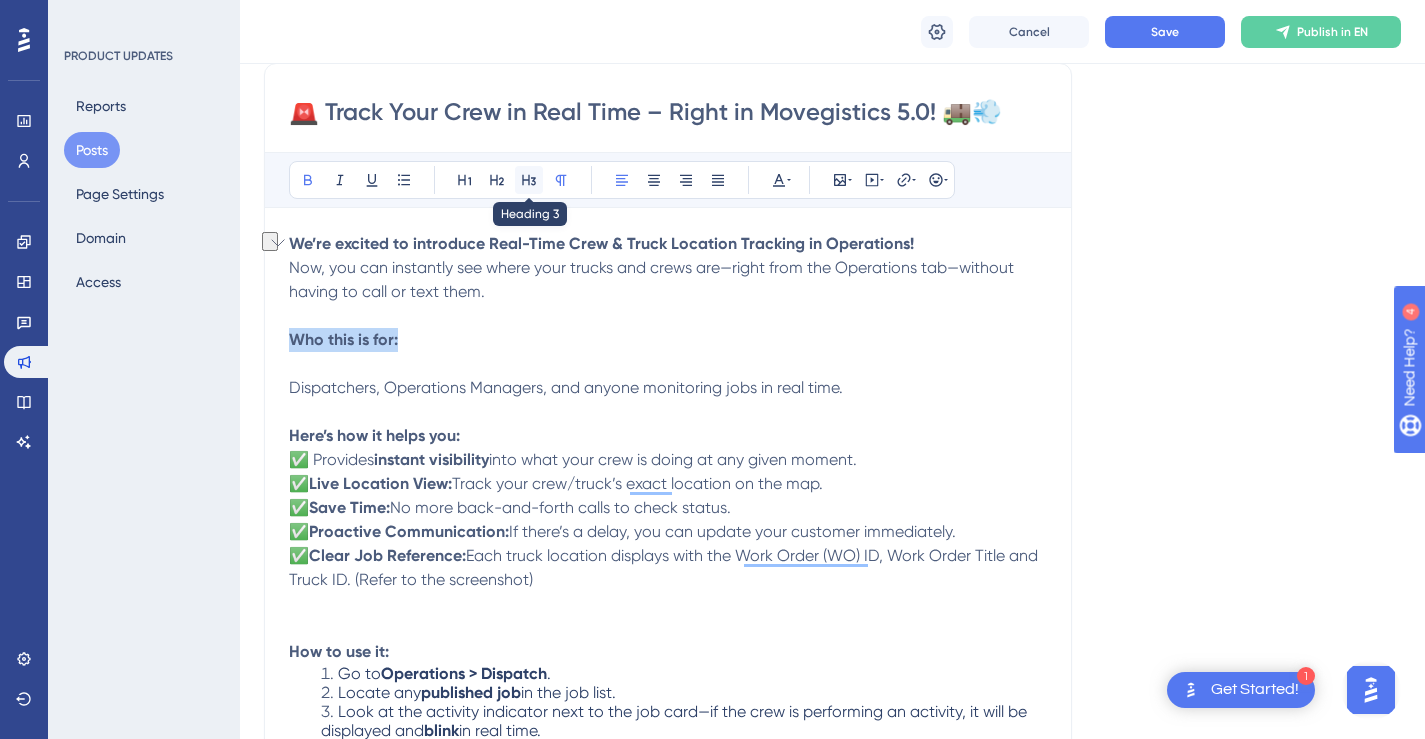 click 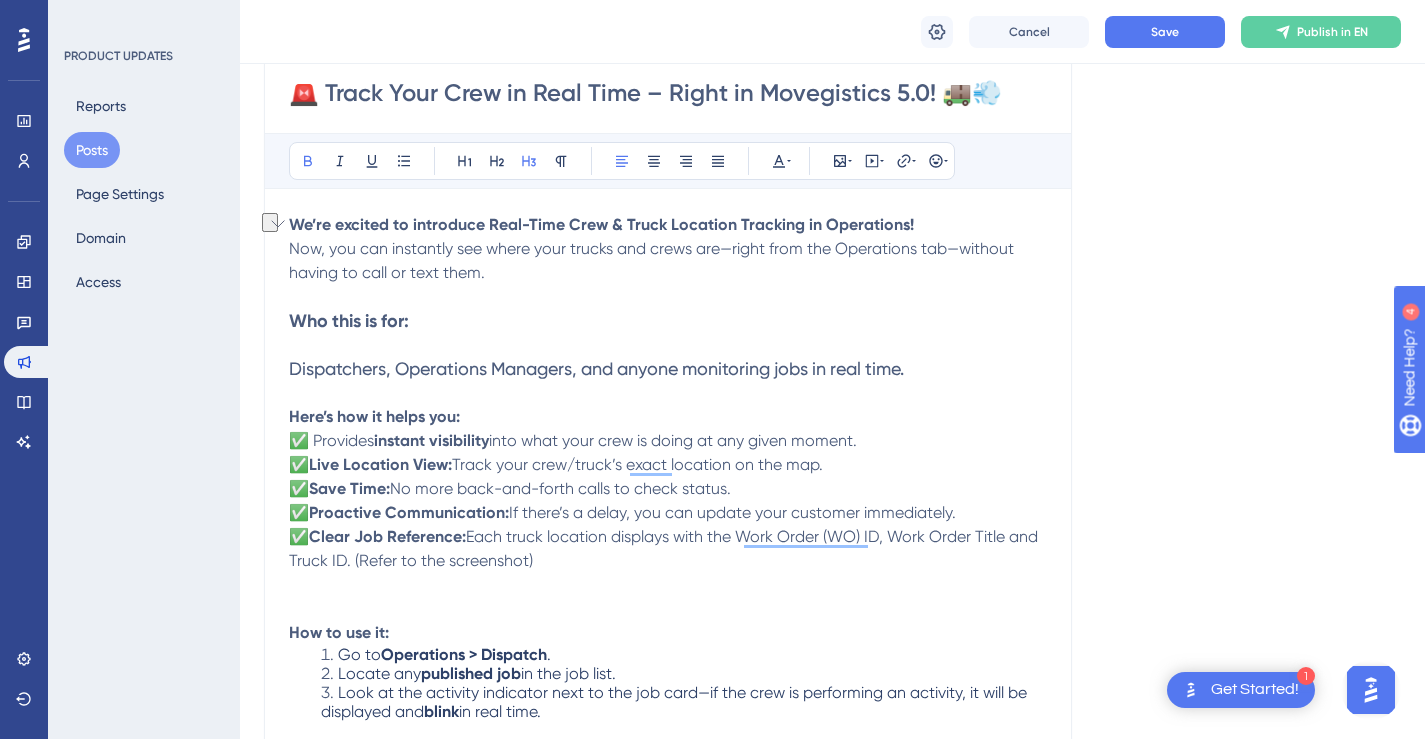 scroll, scrollTop: 311, scrollLeft: 0, axis: vertical 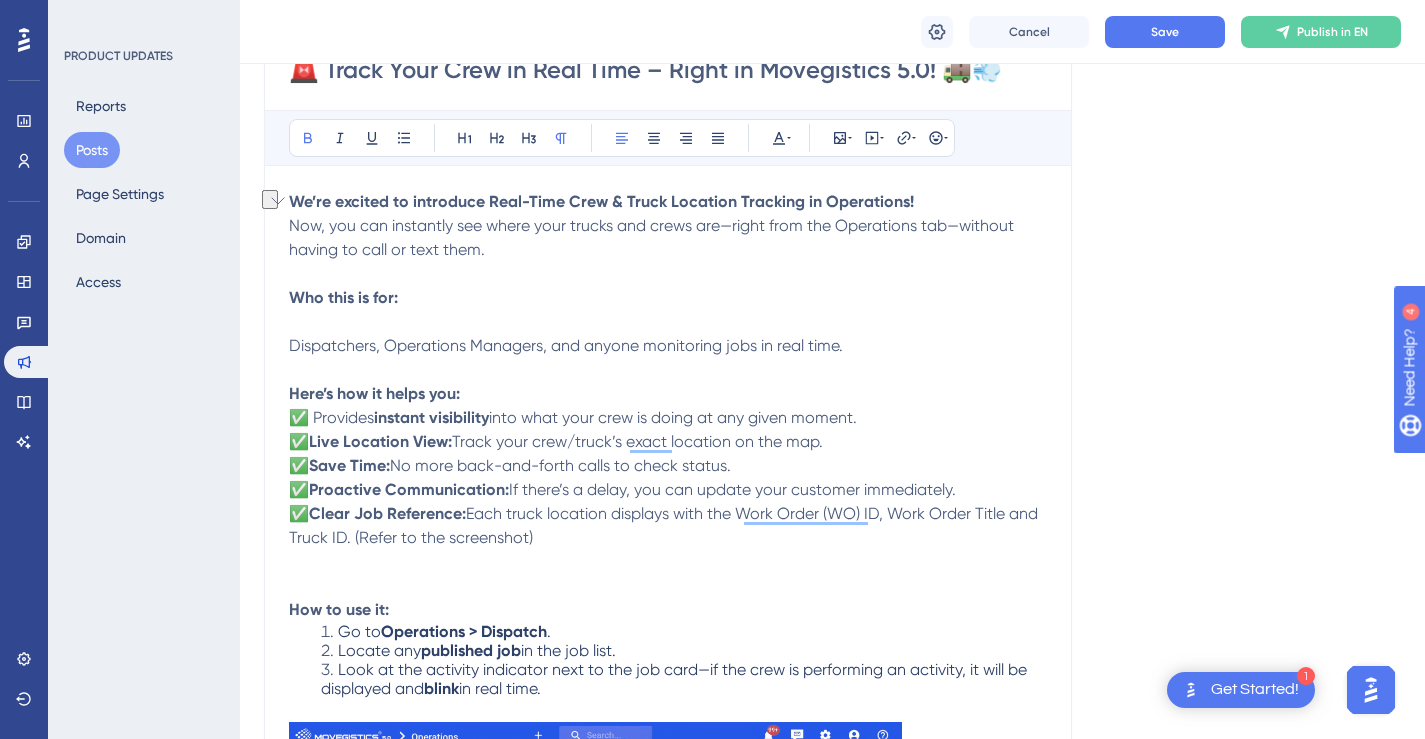 click on "Who this is for: Dispatchers, Operations Managers, and anyone monitoring jobs in real time." at bounding box center (668, 334) 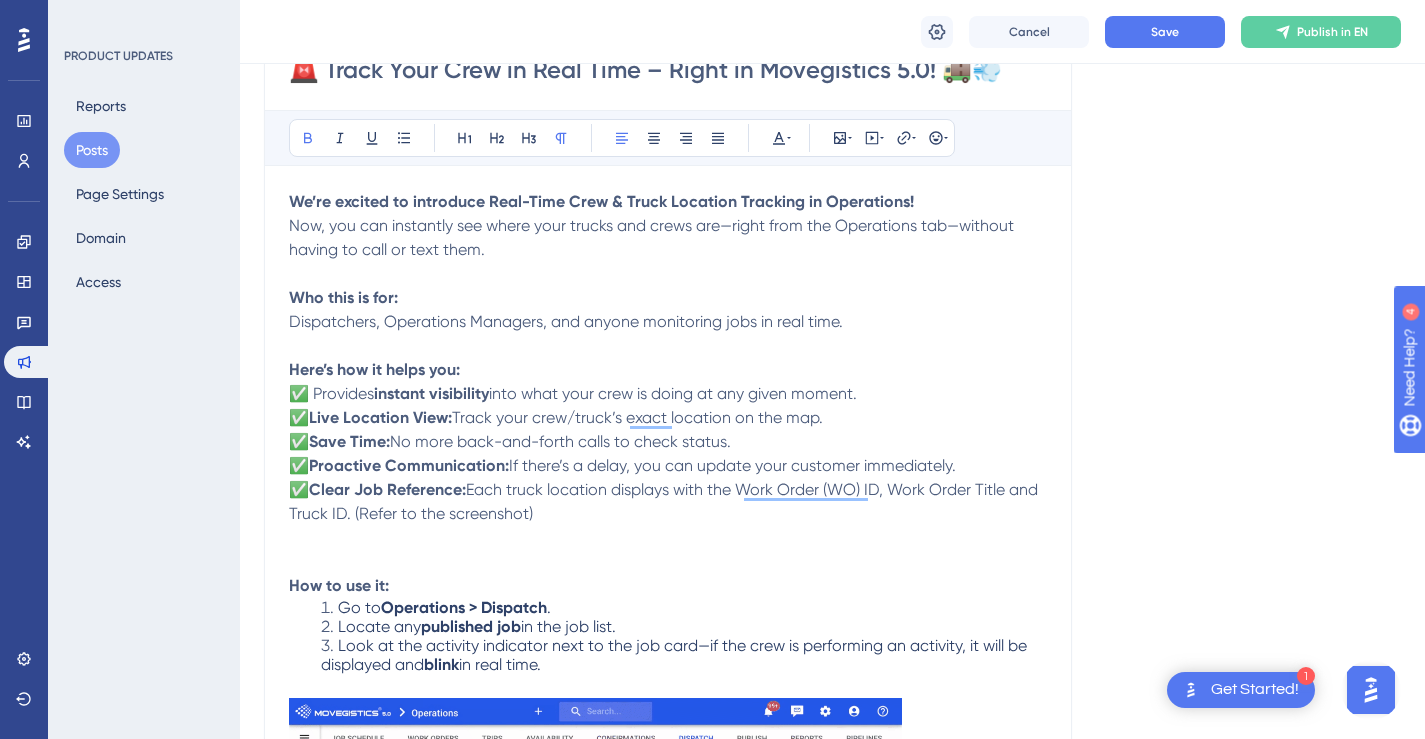 scroll, scrollTop: 307, scrollLeft: 0, axis: vertical 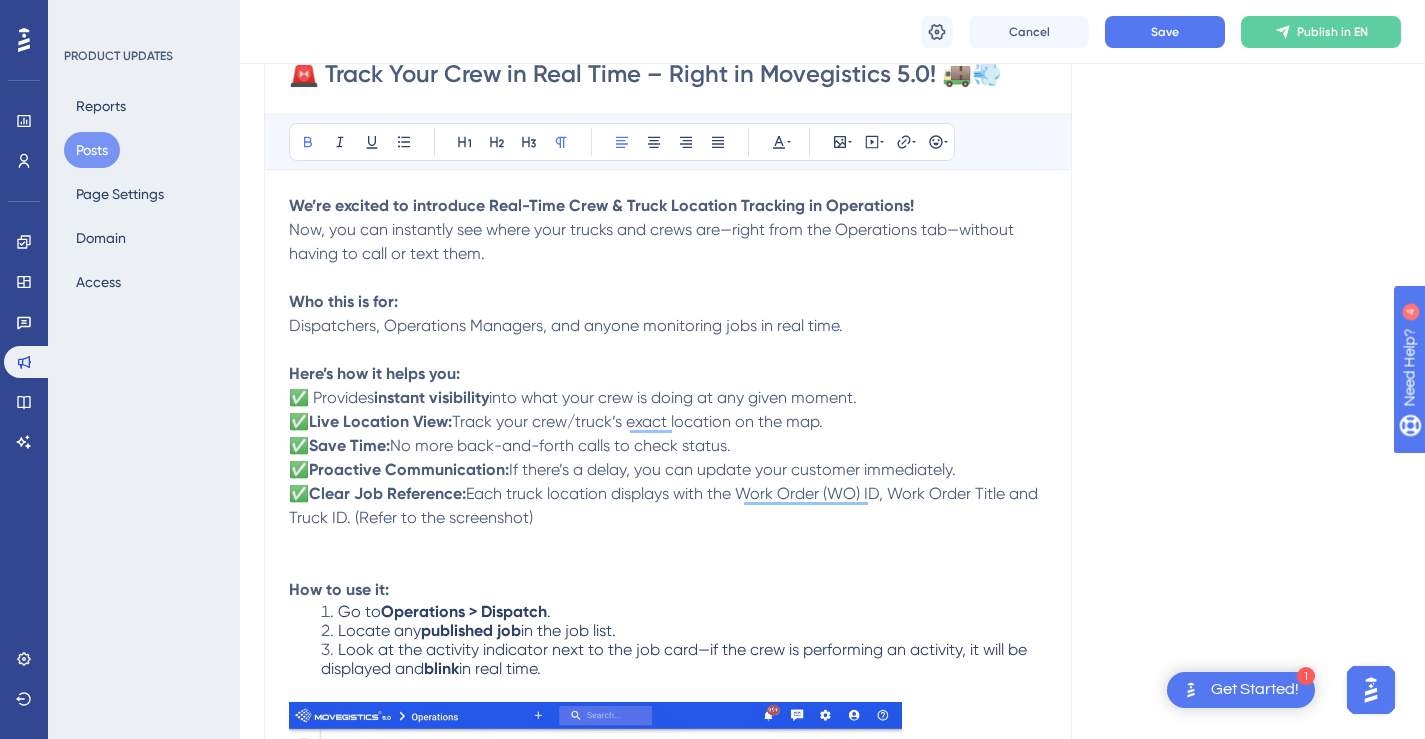 click on "🚨 Track Your Crew in Real Time – Right in Movegistics 5.0! 🚚💨" at bounding box center [668, 74] 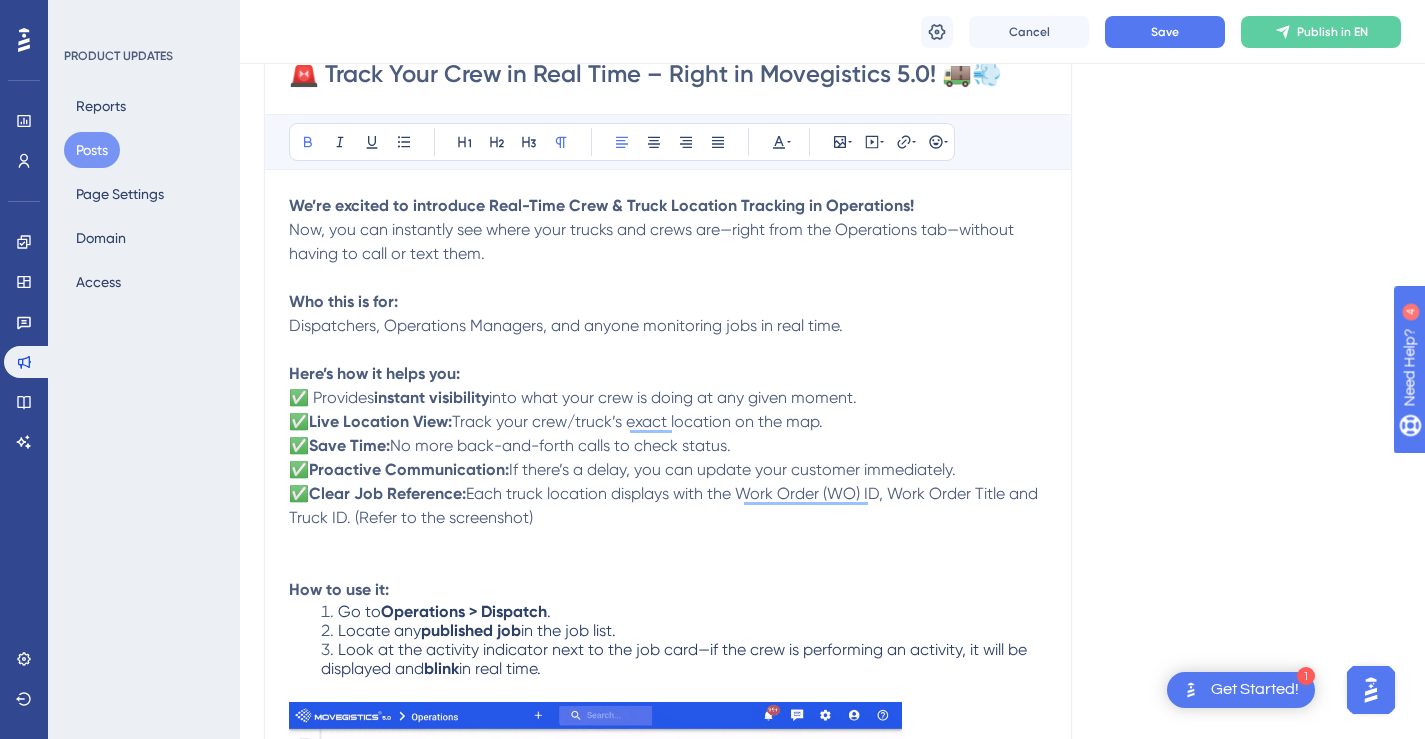 click on "🚨 Track Your Crew in Real Time – Right in Movegistics 5.0! 🚚💨" at bounding box center (668, 74) 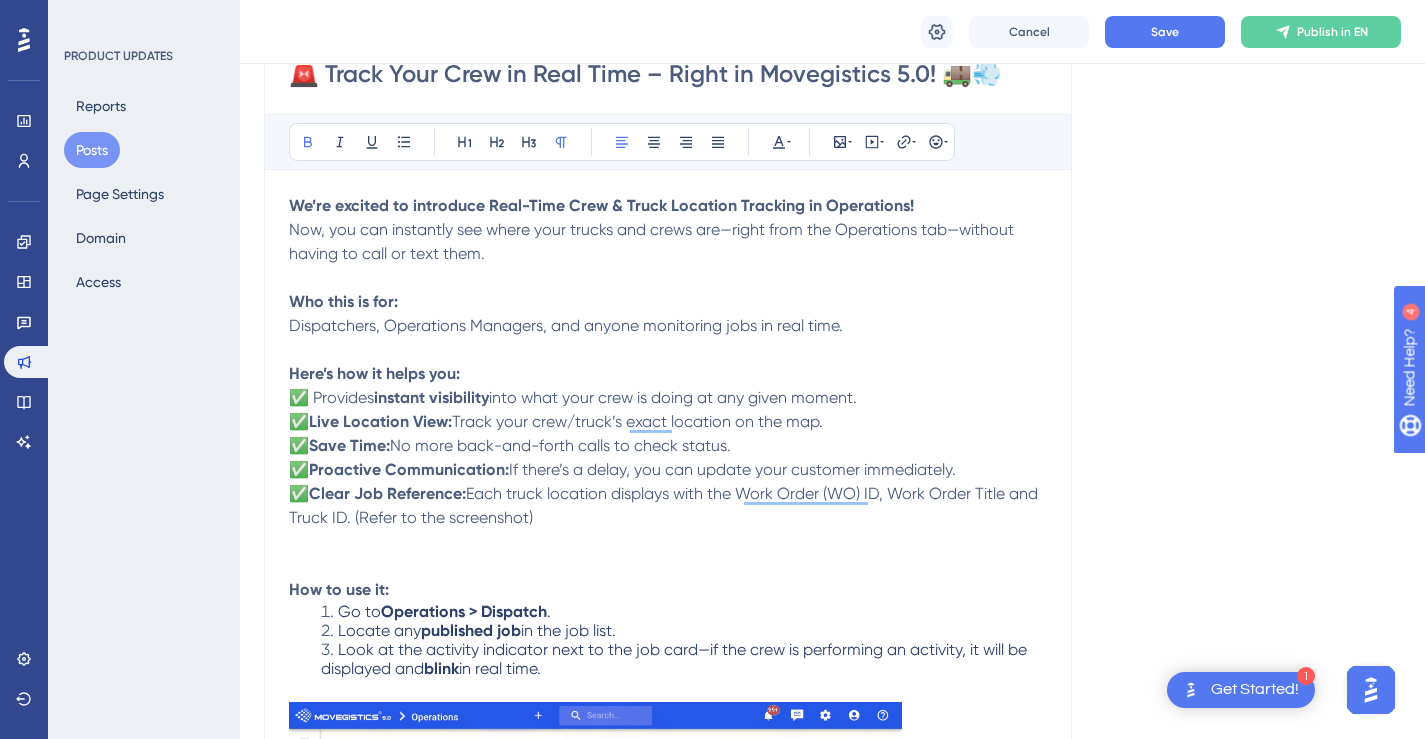 click on "Now, you can instantly see where your trucks and crews are—right from the Operations tab—without having to call or text them." at bounding box center (668, 254) 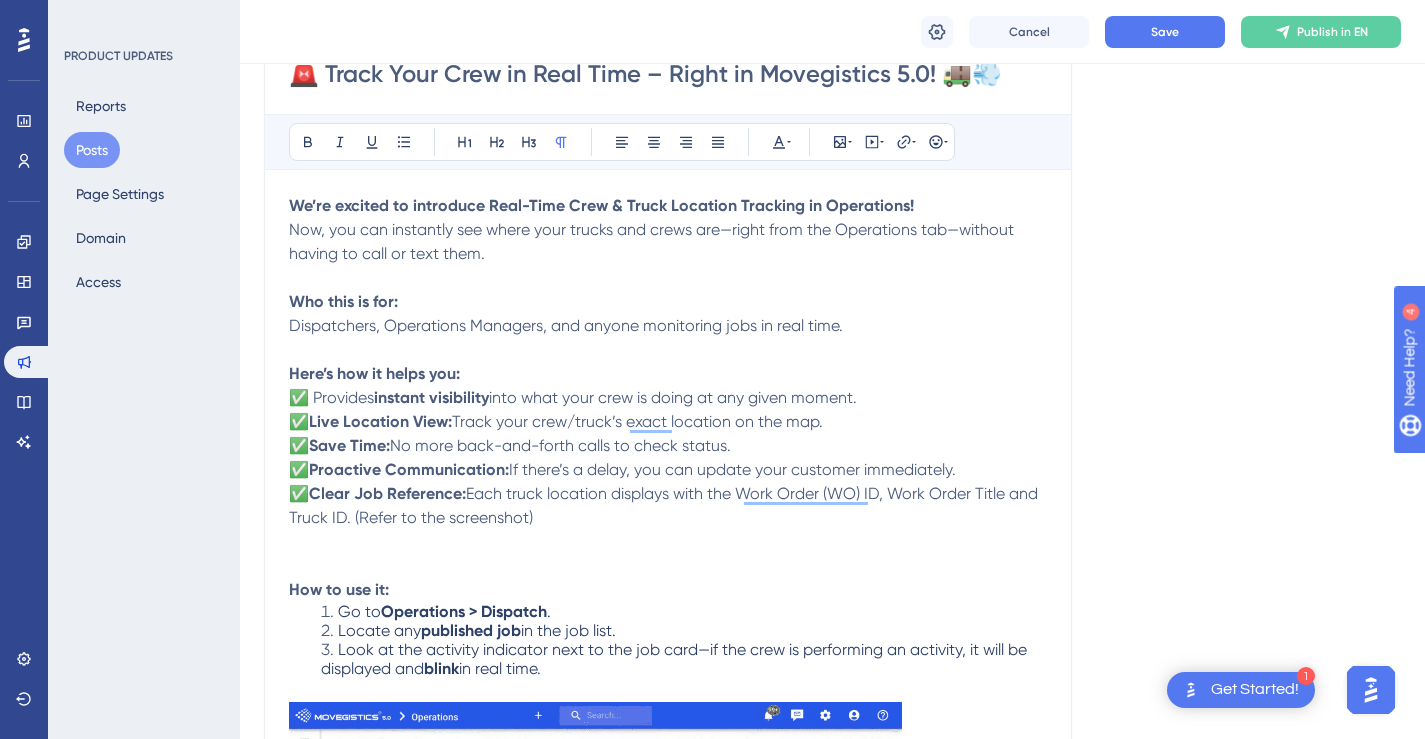 scroll, scrollTop: 366, scrollLeft: 0, axis: vertical 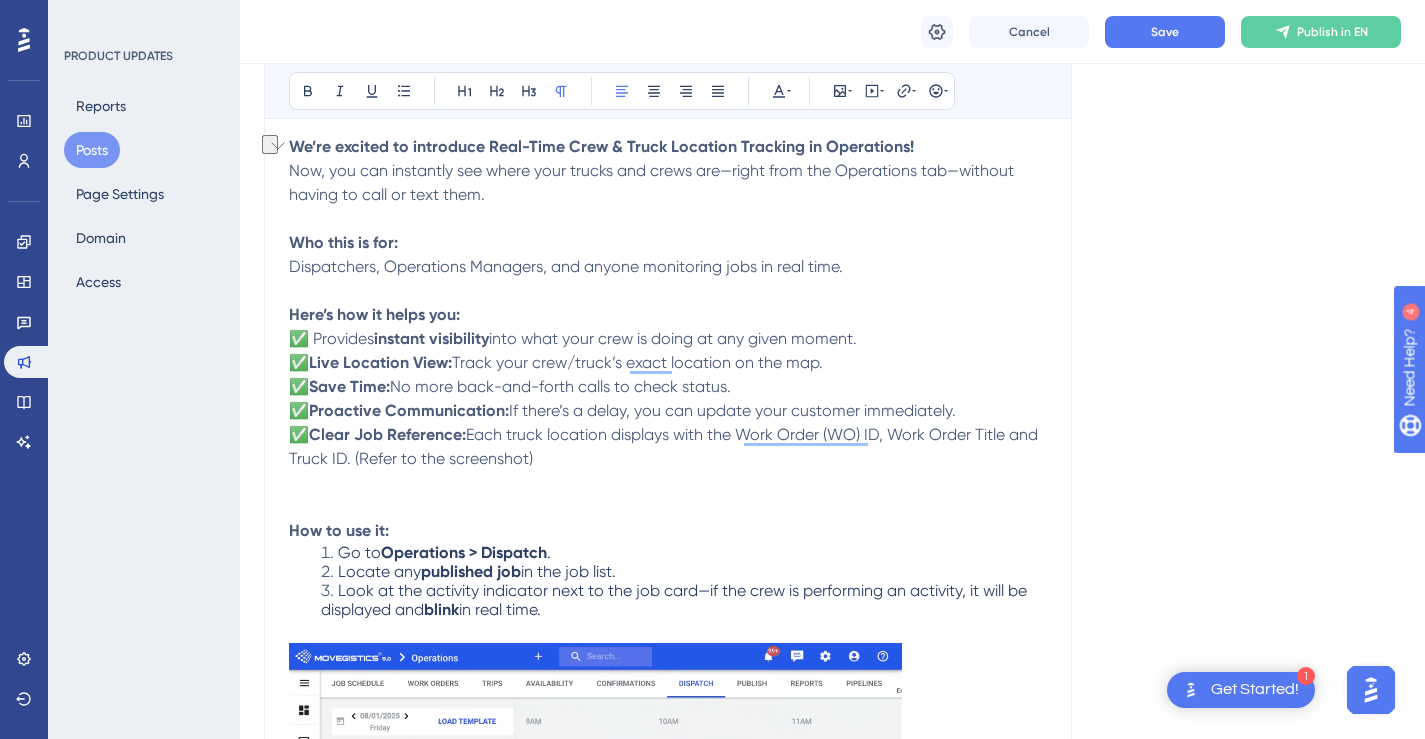 drag, startPoint x: 877, startPoint y: 338, endPoint x: 277, endPoint y: 343, distance: 600.0208 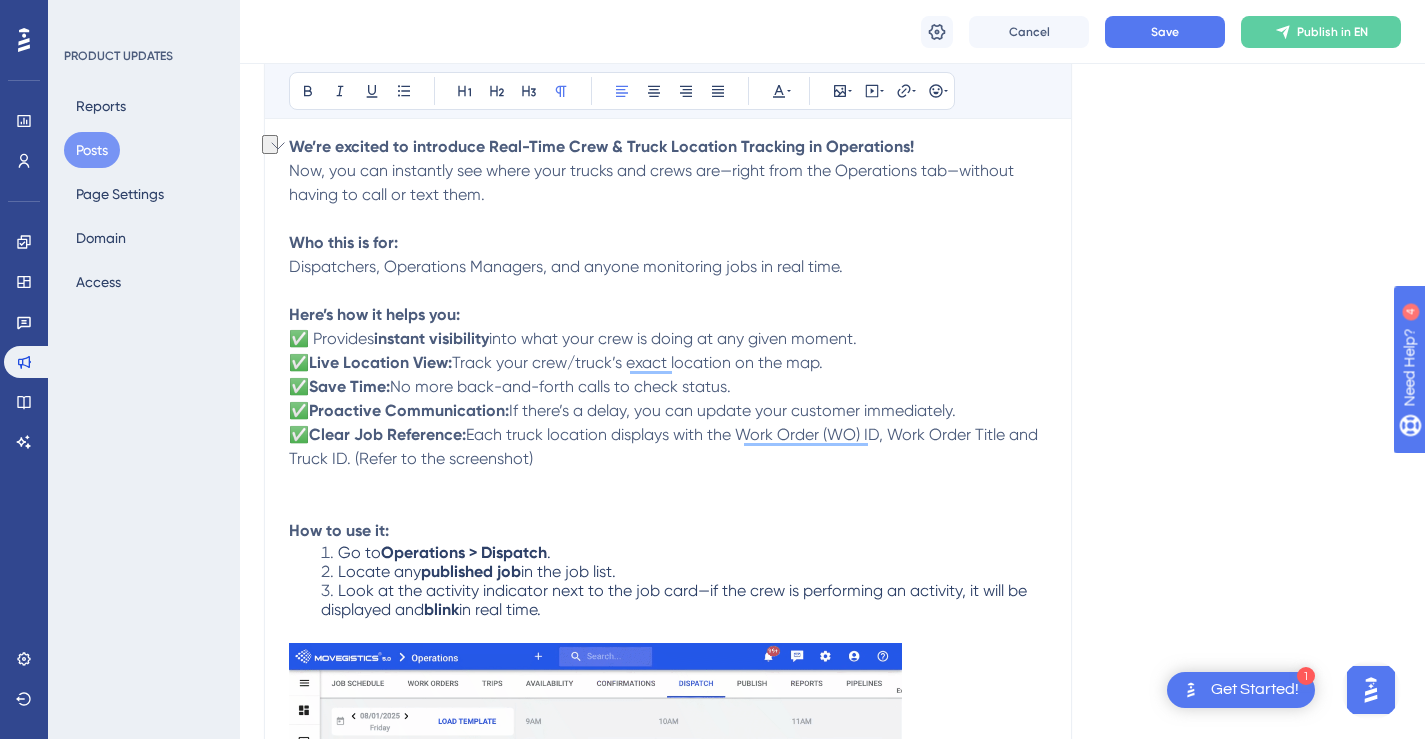 click on "Performance Users Engagement Widgets Feedback Product Updates Knowledge Base AI Assistant Settings Logout PRODUCT UPDATES Reports Posts Page Settings Domain Access 🚨 Track Your Crew in Real Time – Right in Movegistics 5.0! 🚚💨 Cancel Save Publish in EN Language English (Default) Upload Cover Image Suggested image width  808 px 🚨 Track Your Crew in Real Time – Right in Movegistics 5.0! 🚚💨 Bold Italic Underline Bullet Point Heading 1 Heading 2 Heading 3 Normal Align Left Align Center Align Right Align Justify Text Color Insert Image Embed Video Hyperlink Emojis We’re excited to introduce Real-Time Crew & Truck Location Tracking in Operations! Now, you can instantly see where your trucks and crews are—right from the Operations tab—without having to call or text them. Who this is for: Dispatchers, Operations Managers, and anyone monitoring jobs in real time. Here’s how it helps you: ✅ Provides  instant visibility  into what your crew is doing at any given moment. ✅  ✅  ✅  ✅" at bounding box center (712, 719) 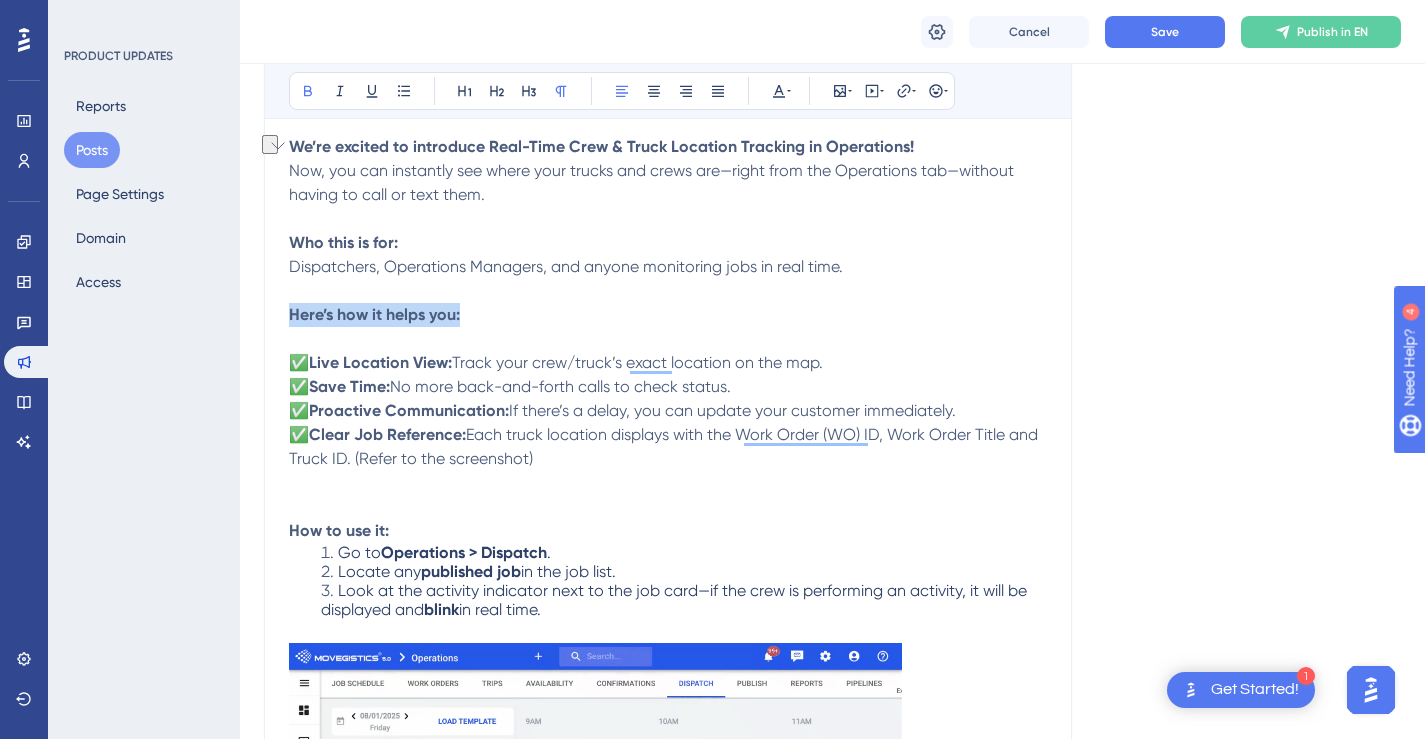 drag, startPoint x: 463, startPoint y: 315, endPoint x: 292, endPoint y: 316, distance: 171.00293 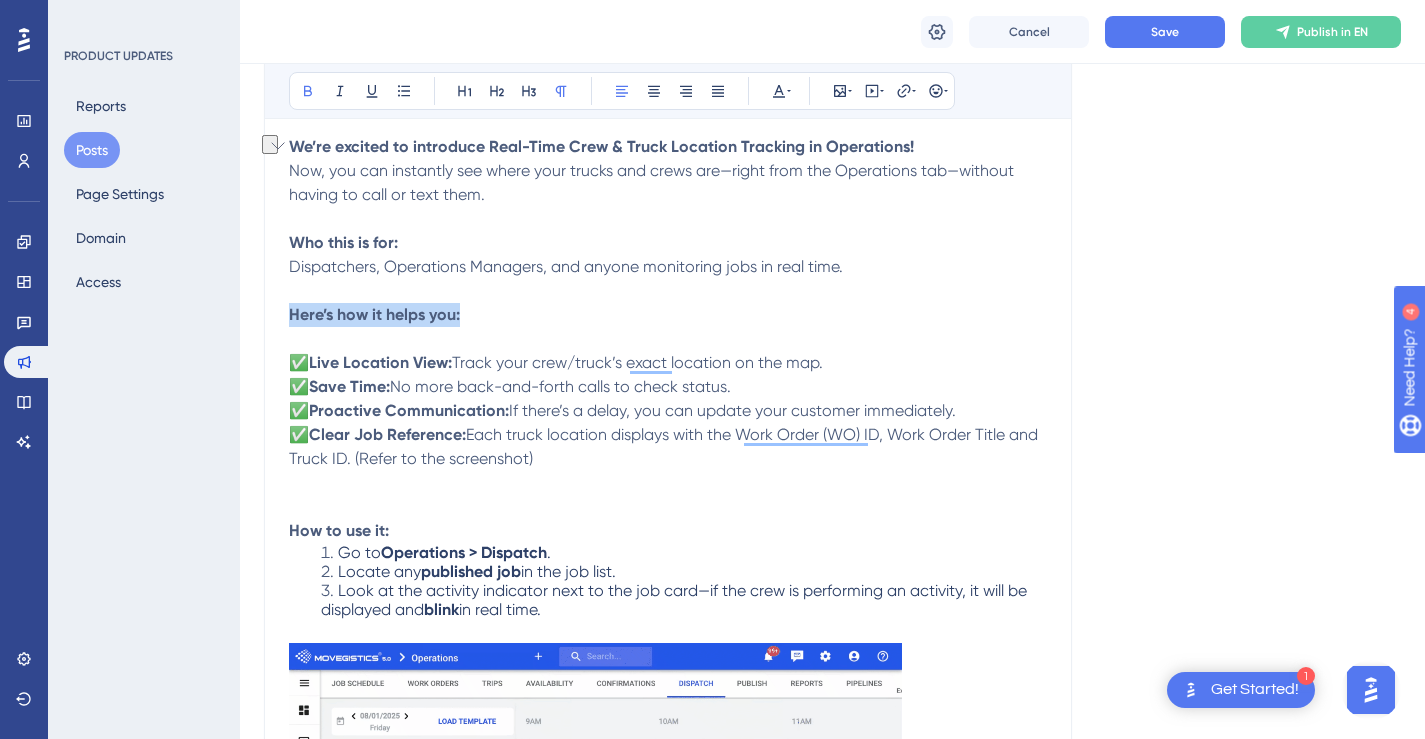 click on "Here’s how it helps you: ✅  Live Location View:  Track your crew/truck’s exact location on the map. ✅  Save Time:  No more back-and-forth calls to check status. ✅  Proactive Communication:  If there’s a delay, you can update your customer immediately. ✅  Clear Job Reference:  Each truck location displays with the Work Order (WO) ID, Work Order Title and Truck ID. (Refer to the screenshot)" at bounding box center (668, 387) 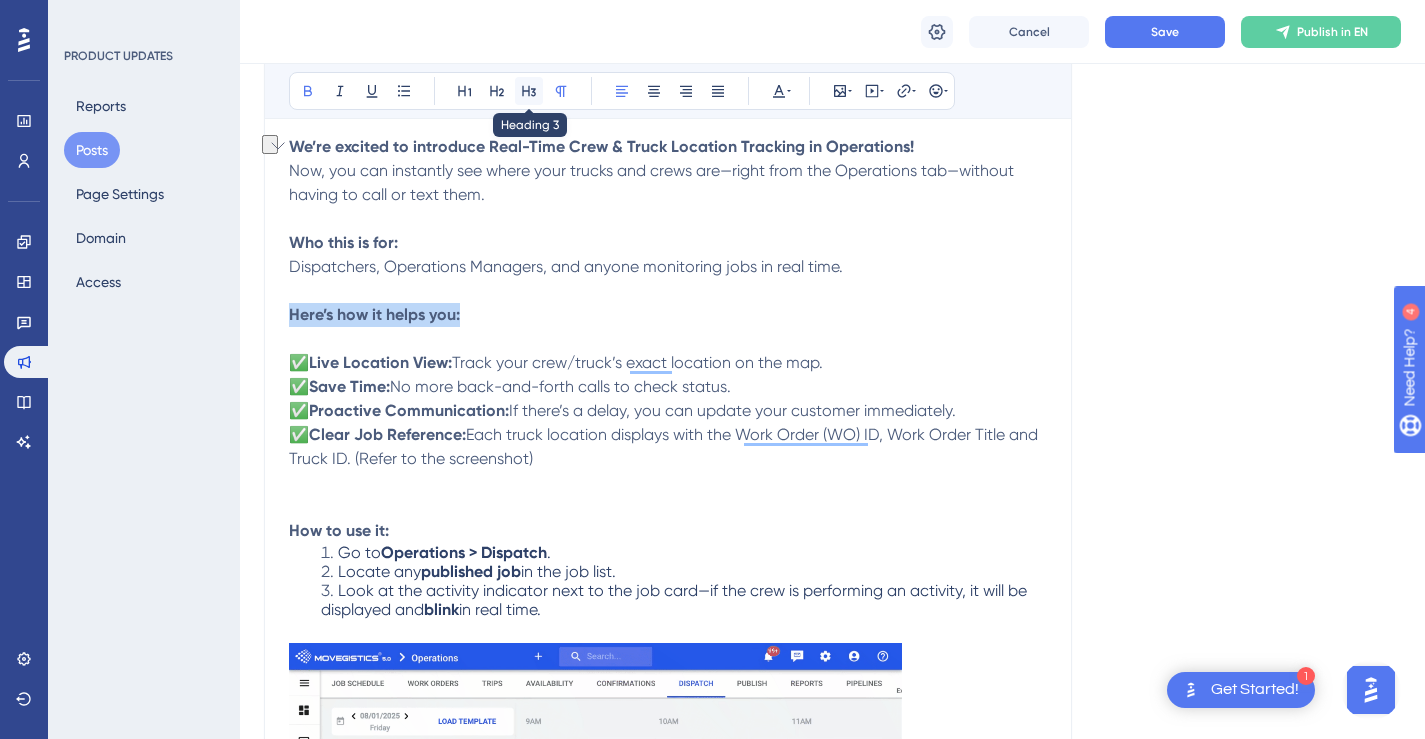 click 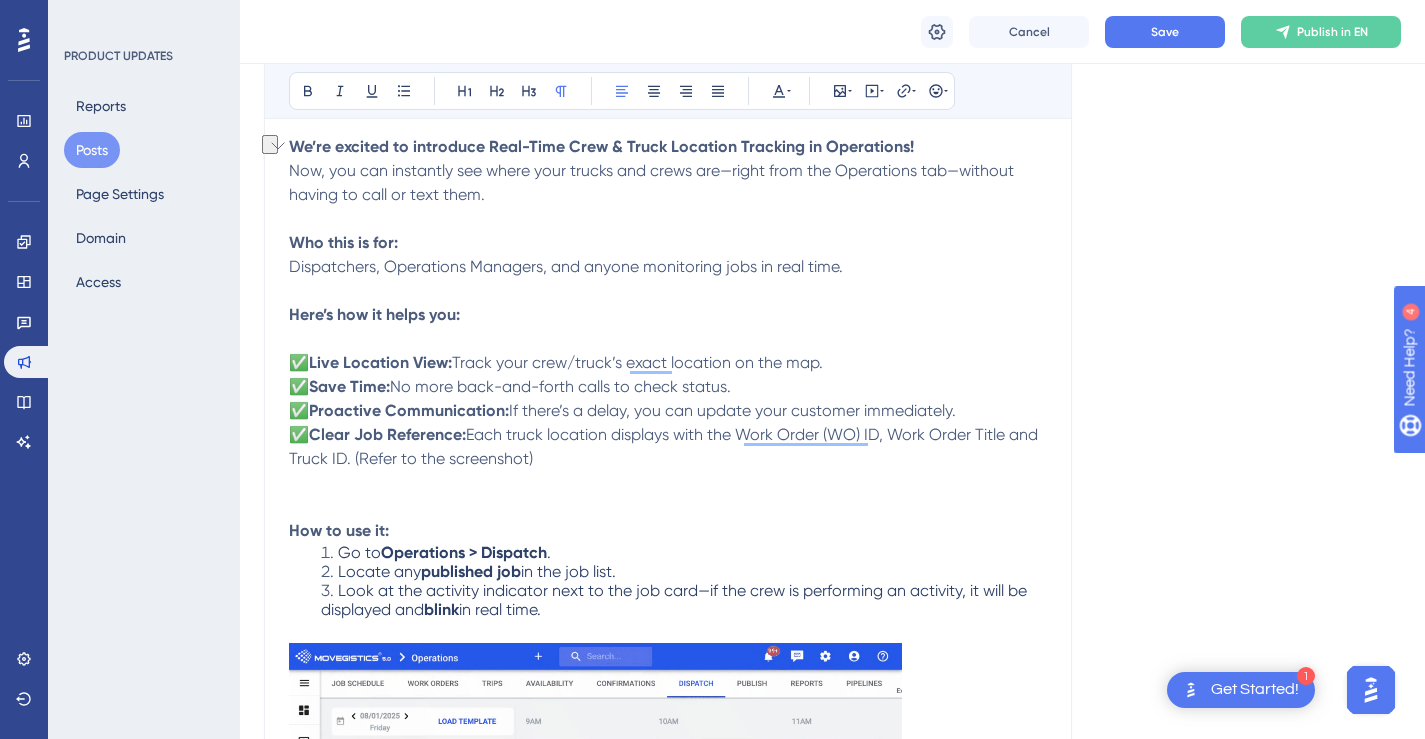 click on "Track your crew/truck’s exact location on the map." at bounding box center (637, 362) 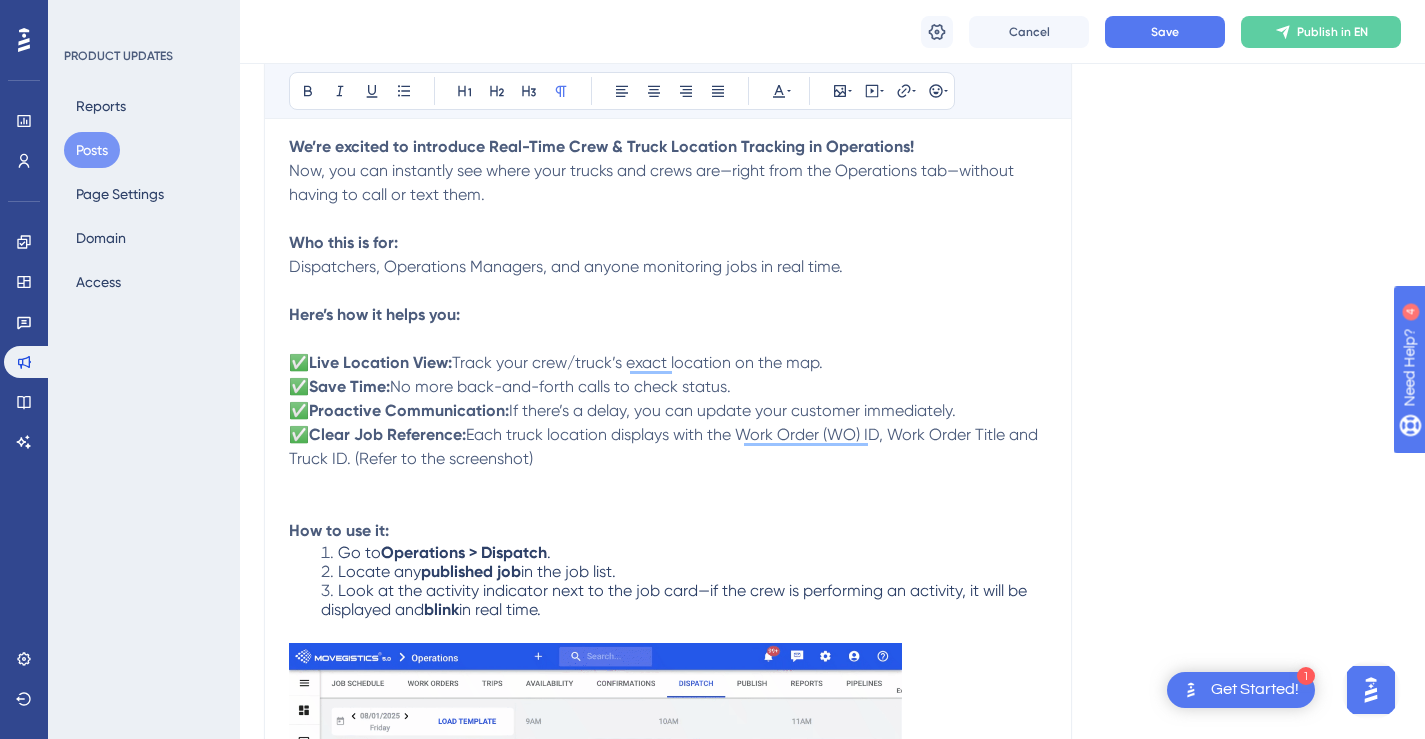click on "Here’s how it helps you: ✅  Live Location View:  Track your crew/truck’s exact location on the map. ✅  Save Time:  No more back-and-forth calls to check status. ✅  Proactive Communication:  If there’s a delay, you can update your customer immediately. ✅  Clear Job Reference:  Each truck location displays with the Work Order (WO) ID, Work Order Title and Truck ID. (Refer to the screenshot)" at bounding box center (668, 387) 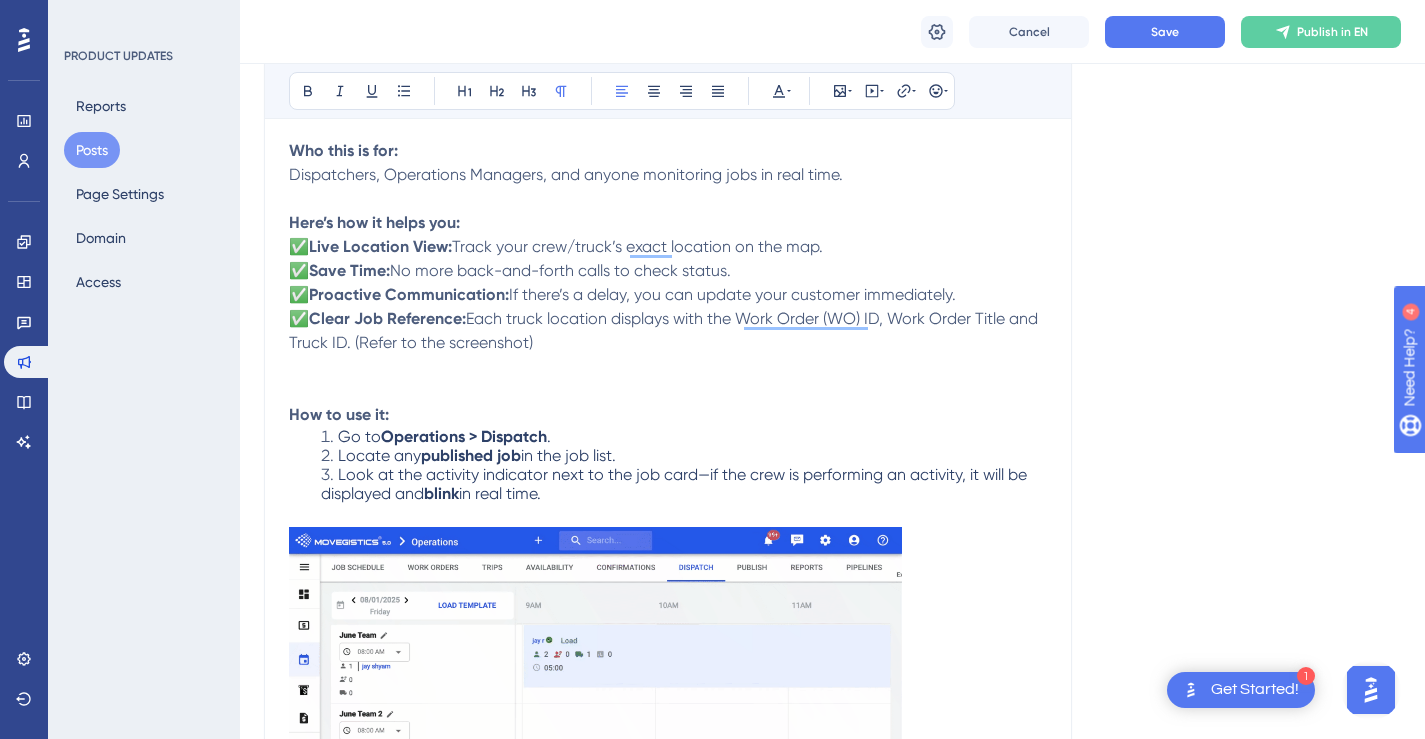 scroll, scrollTop: 476, scrollLeft: 0, axis: vertical 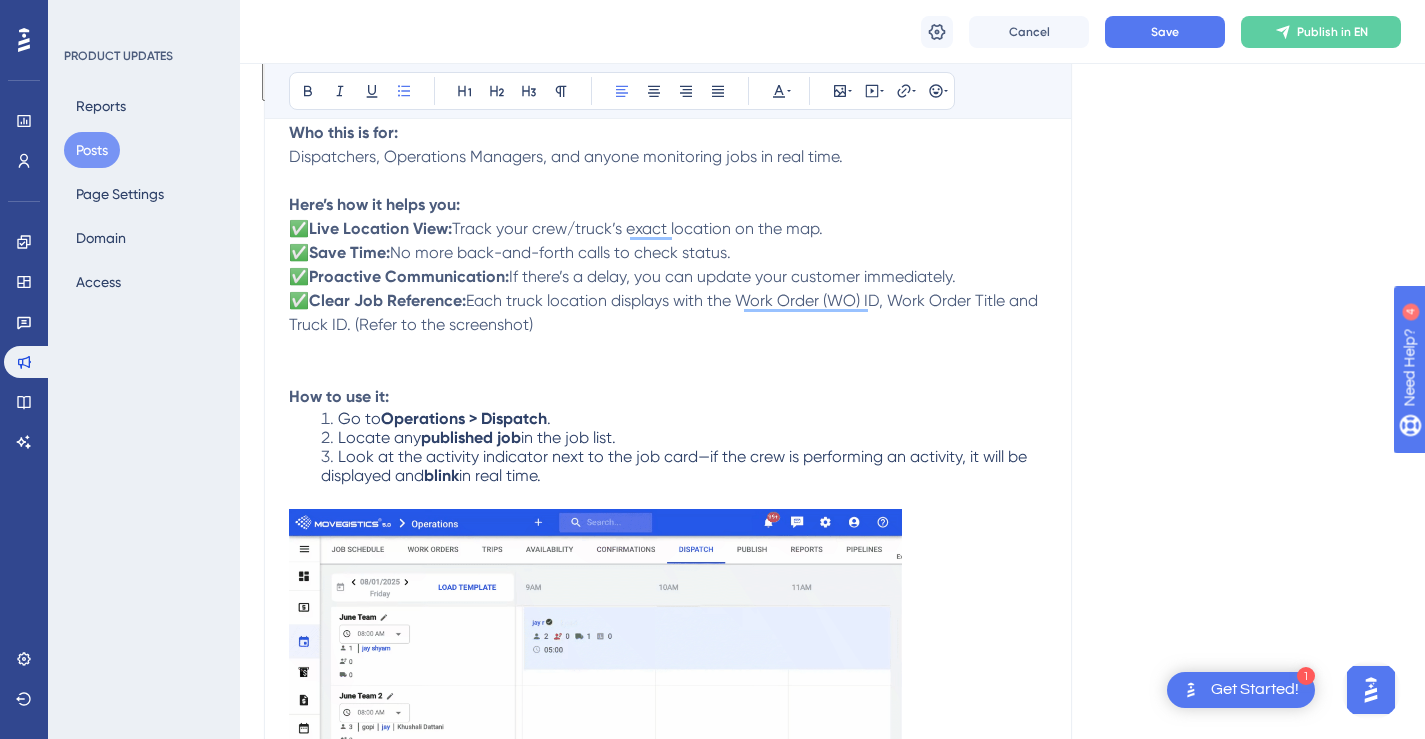 drag, startPoint x: 580, startPoint y: 479, endPoint x: 290, endPoint y: 401, distance: 300.30652 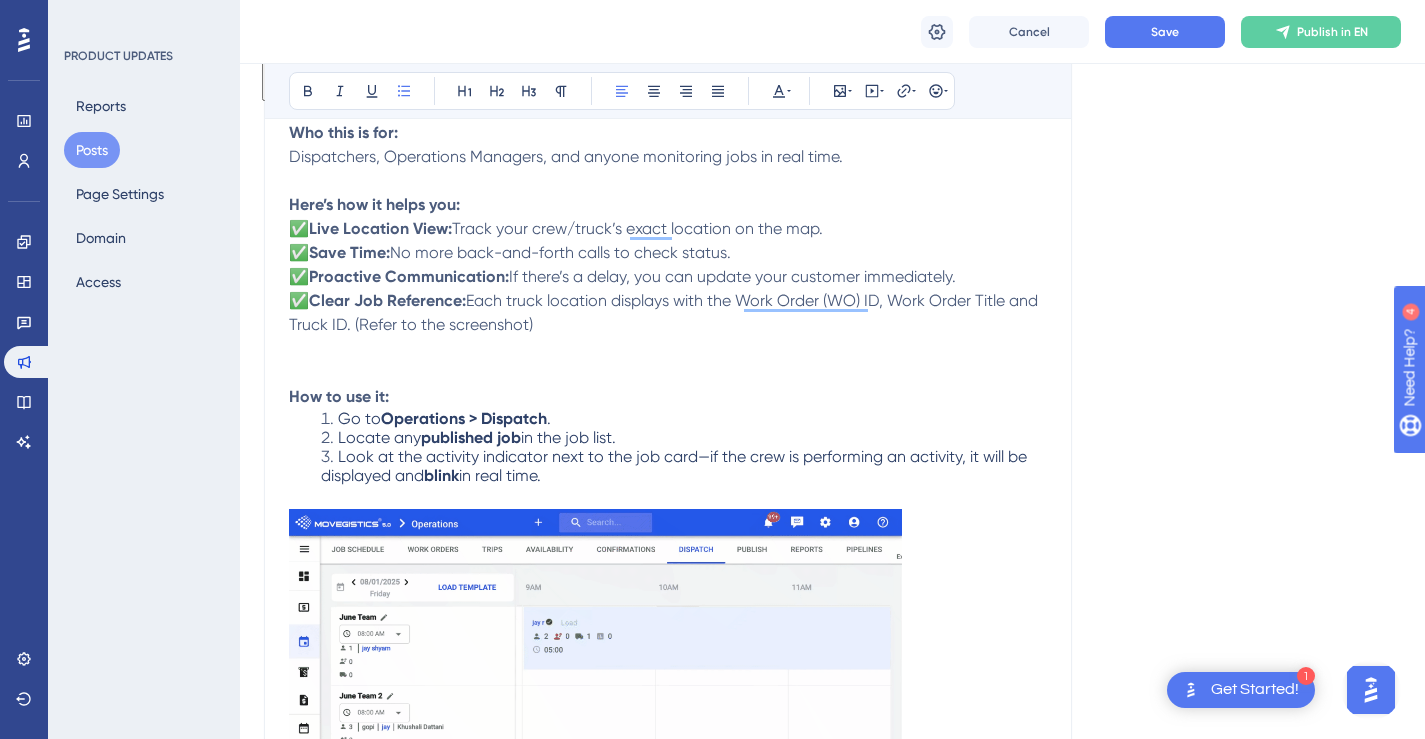 click on "We’re excited to introduce Real-Time Crew & Truck Location Tracking in Operations! Now, you can instantly see where your trucks and crews are—right from the Operations tab—without having to call or text them. Who this is for: Dispatchers, Operations Managers, and anyone monitoring jobs in real time. Here’s how it helps you: ✅  Live Location View:  Track your crew/truck’s exact location on the map. ✅  Save Time:  No more back-and-forth calls to check status. ✅  Proactive Communication:  If there’s a delay, you can update your customer immediately. ✅  Clear Job Reference:  Each truck location displays with the Work Order (WO) ID, Work Order Title and Truck ID. (Refer to the screenshot) How to use it: Go to  Operations > Dispatch . Locate any  published job  in the job list. Look at the activity indicator next to the job card—if the crew is performing an activity, it will be displayed and  blink  in real time. 📩  Need help? Email us at  support@example.com  🔍" at bounding box center (668, 558) 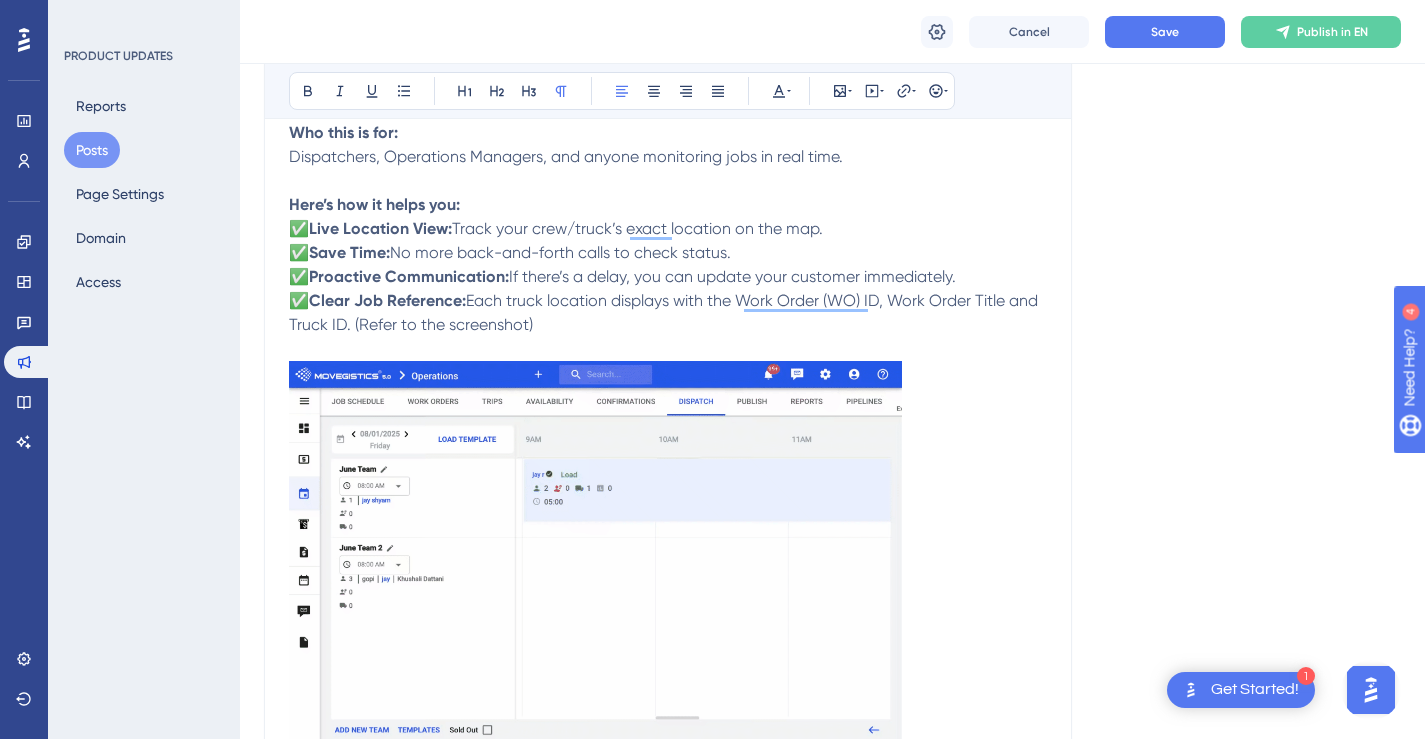 click at bounding box center [595, 552] 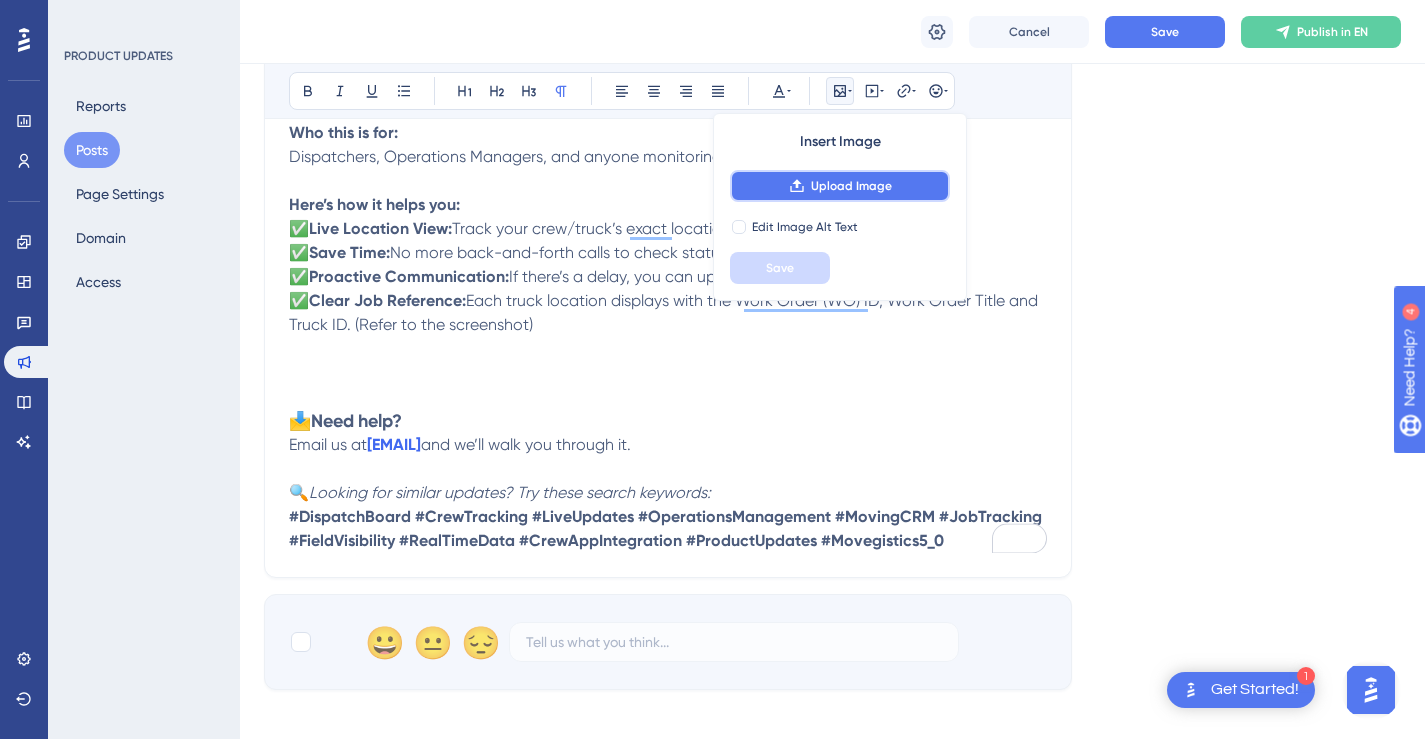 click on "Upload Image" at bounding box center (851, 186) 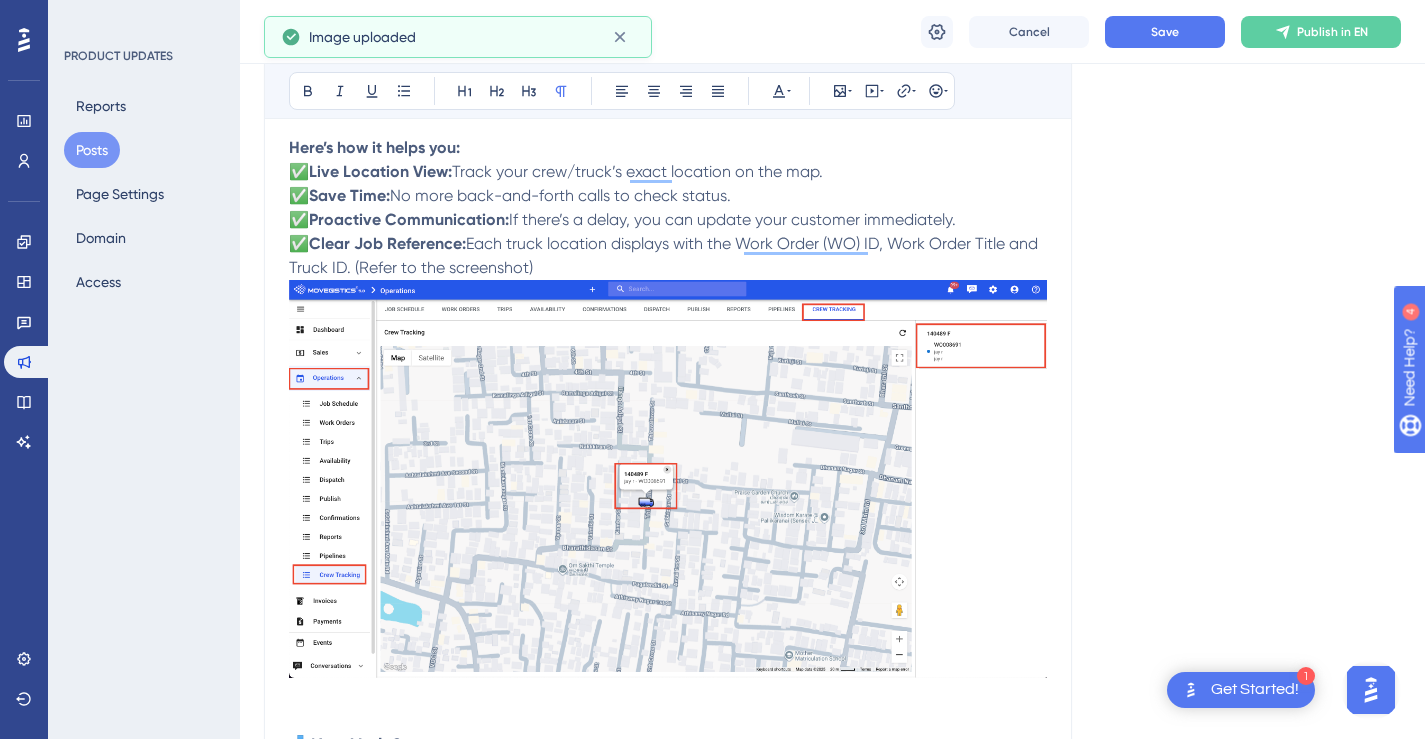scroll, scrollTop: 562, scrollLeft: 0, axis: vertical 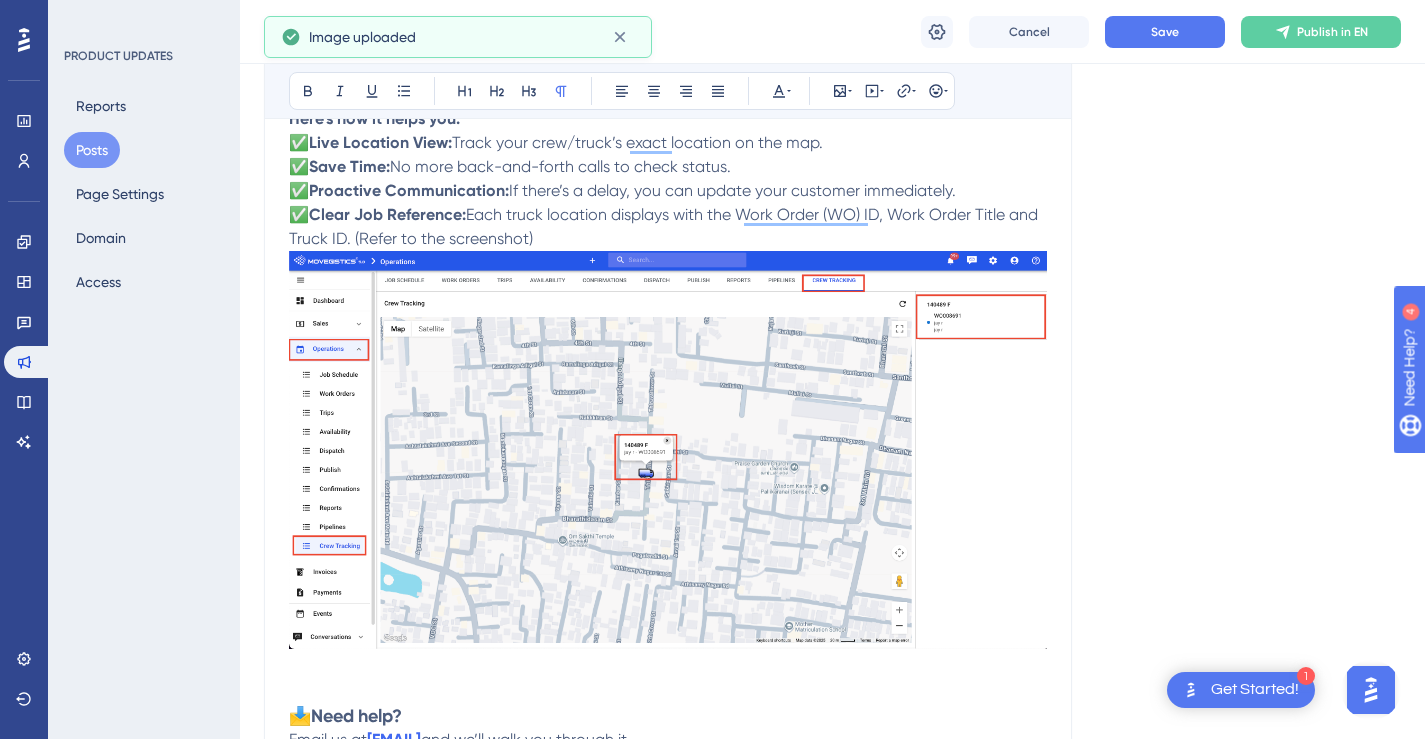 click at bounding box center [668, 450] 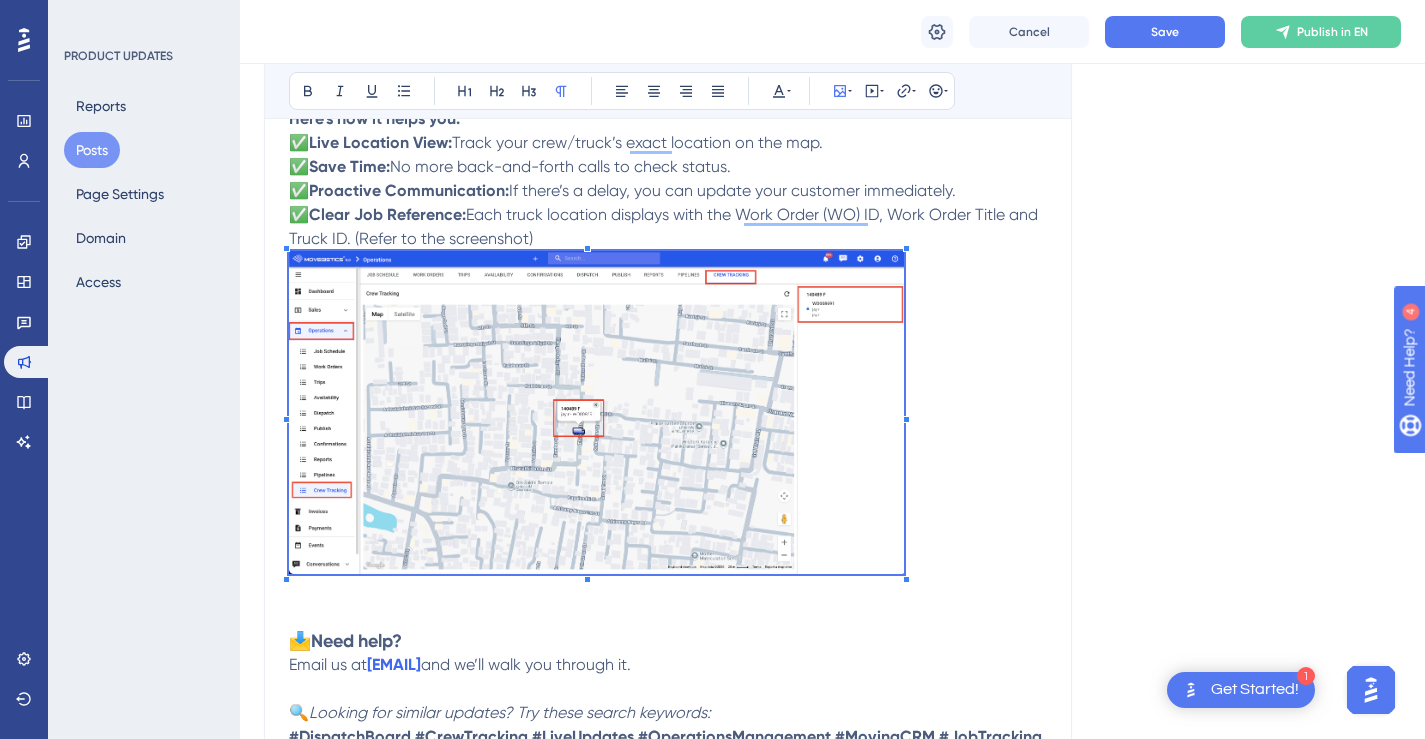 click at bounding box center [668, 428] 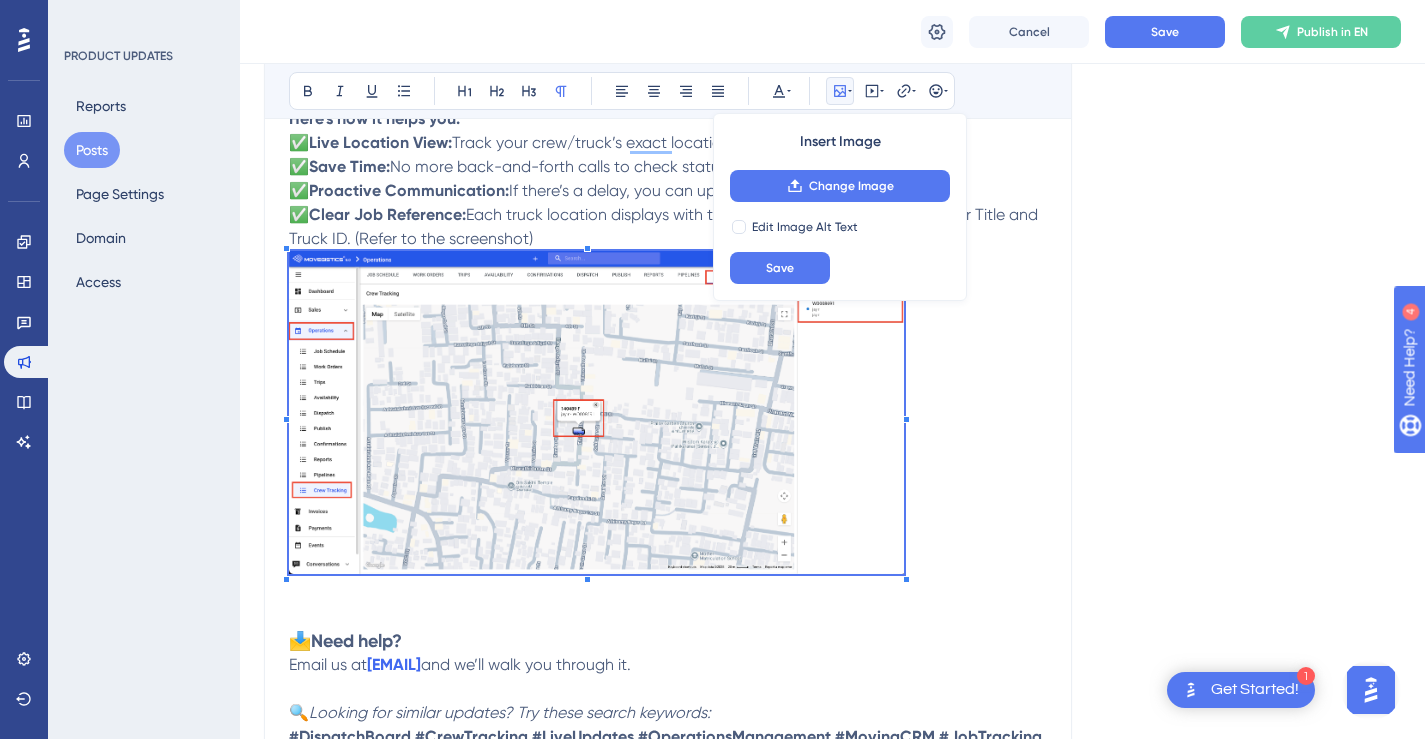 click on "Here’s how it helps you: ✅  Live Location View:  Track your crew/truck’s exact location on the map. ✅  Save Time:  No more back-and-forth calls to check status. ✅  Proactive Communication:  If there’s a delay, you can update your customer immediately. ✅  Clear Job Reference:  Each truck location displays with the Work Order (WO) ID, Work Order Title and Truck ID. (Refer to the screenshot)" at bounding box center [668, 179] 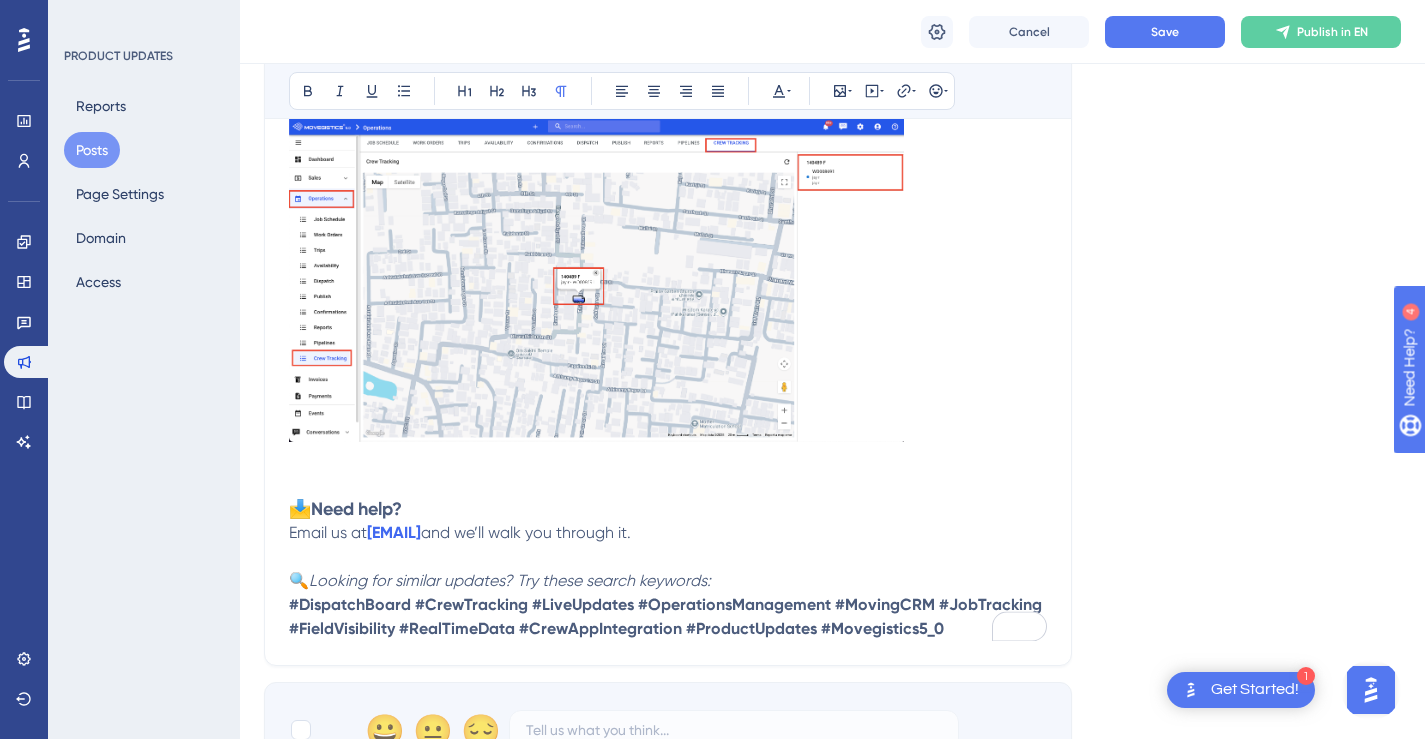 scroll, scrollTop: 850, scrollLeft: 0, axis: vertical 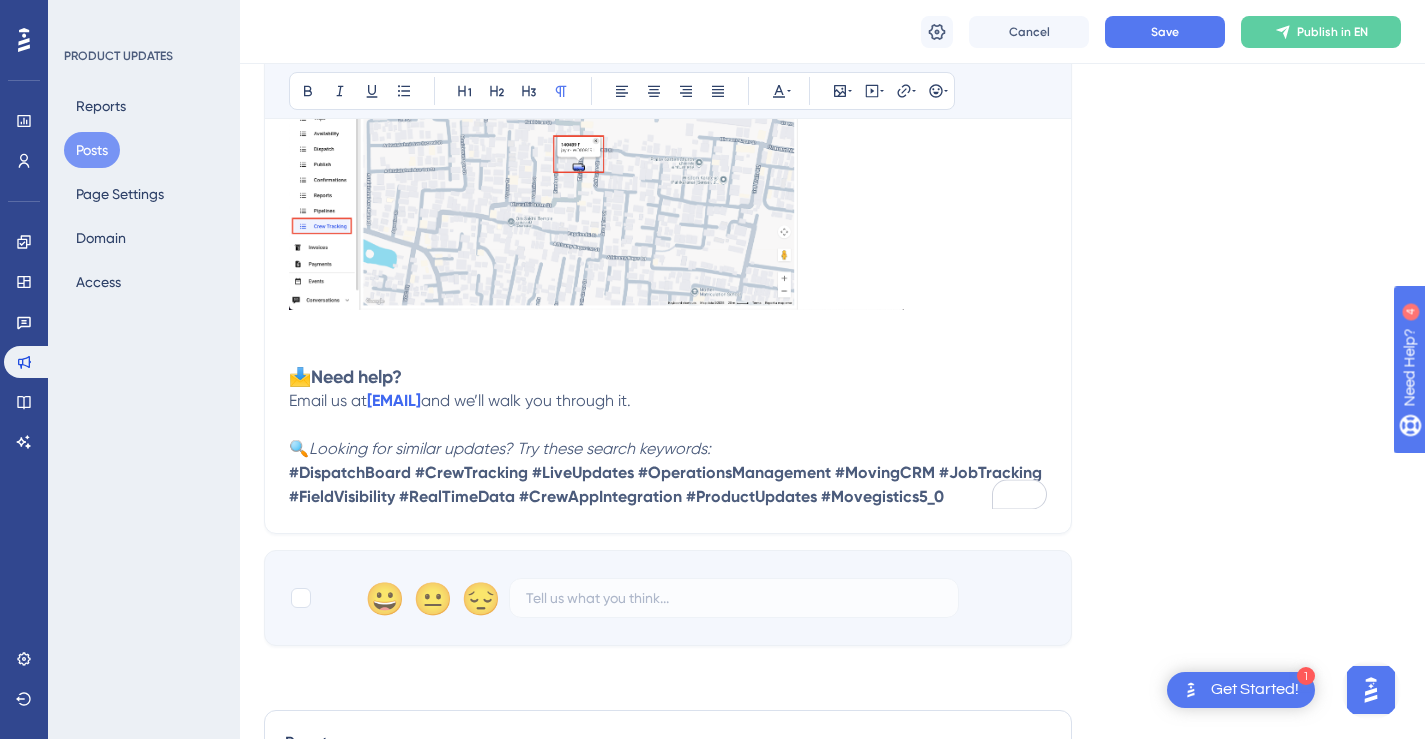 click at bounding box center [668, 164] 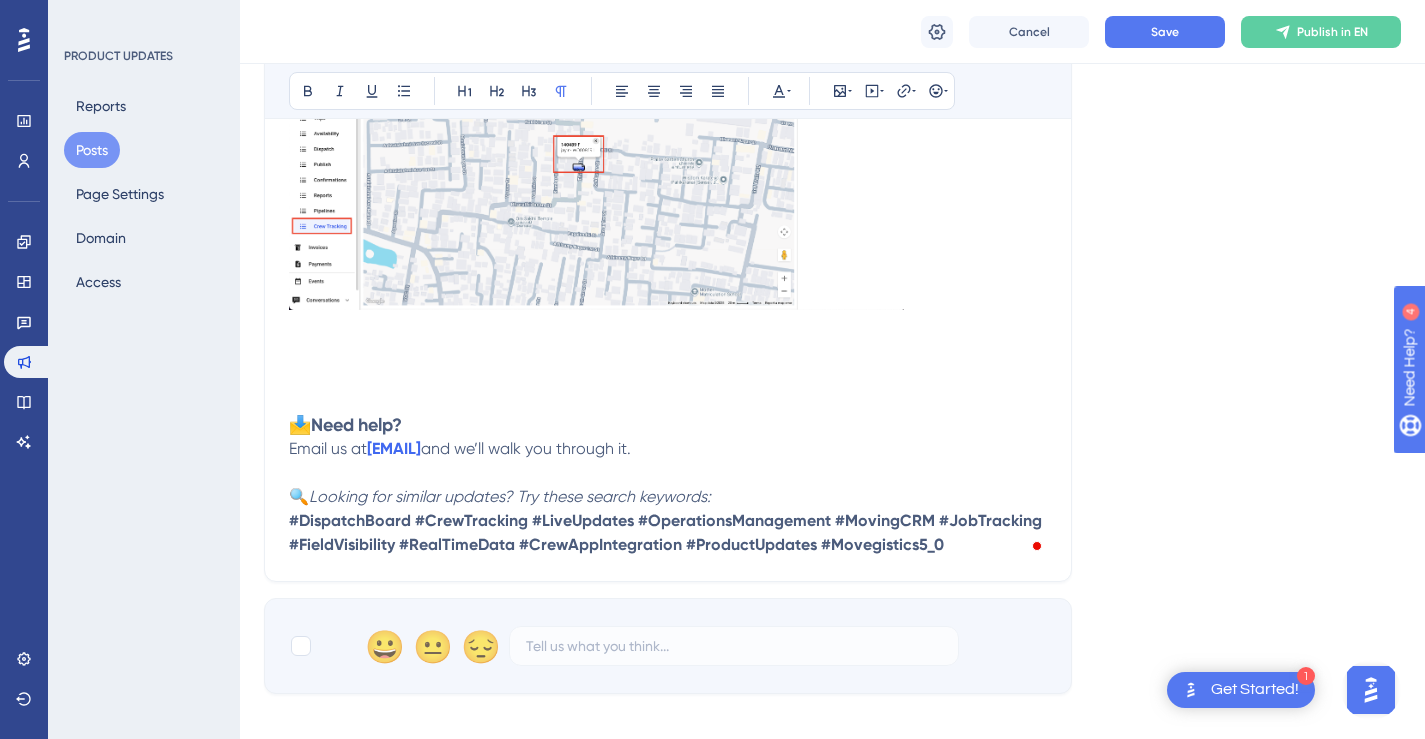 scroll, scrollTop: 483, scrollLeft: 0, axis: vertical 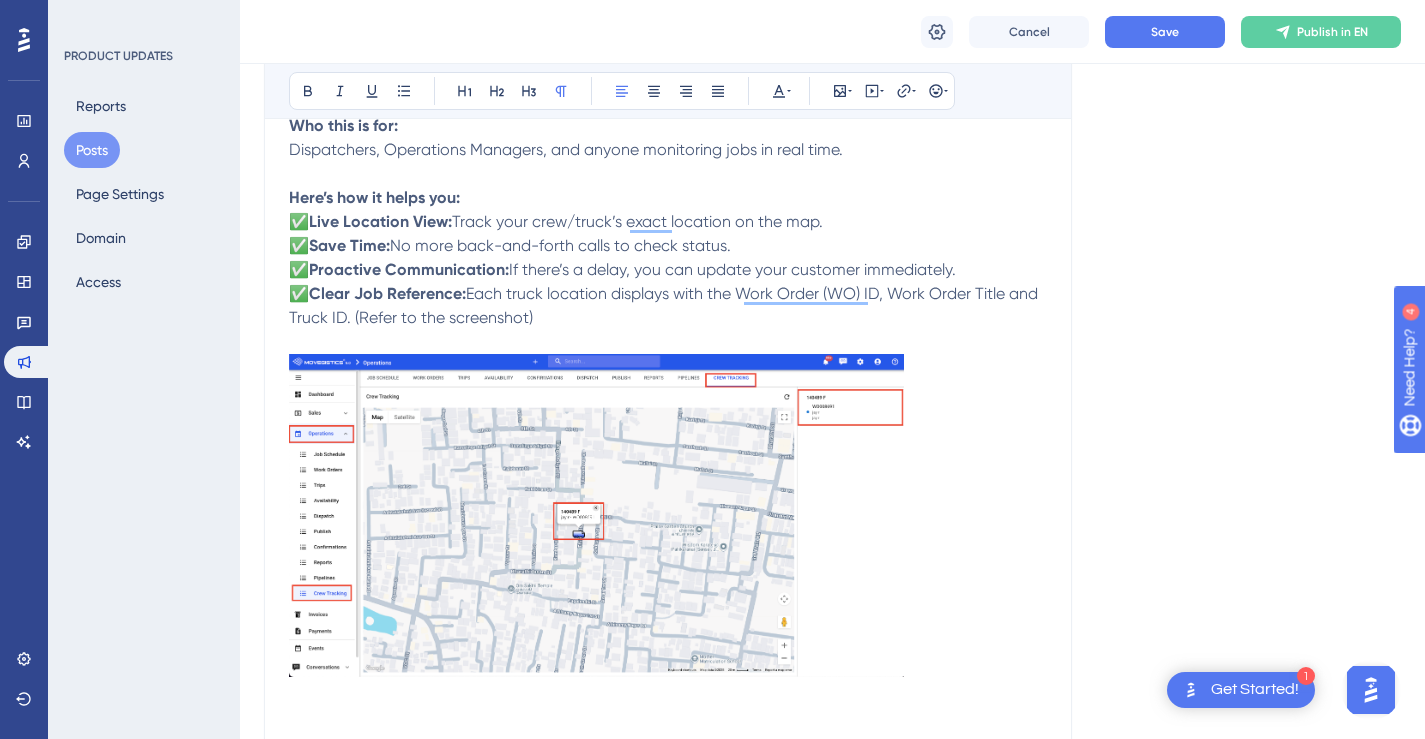 drag, startPoint x: 547, startPoint y: 320, endPoint x: 292, endPoint y: 199, distance: 282.25165 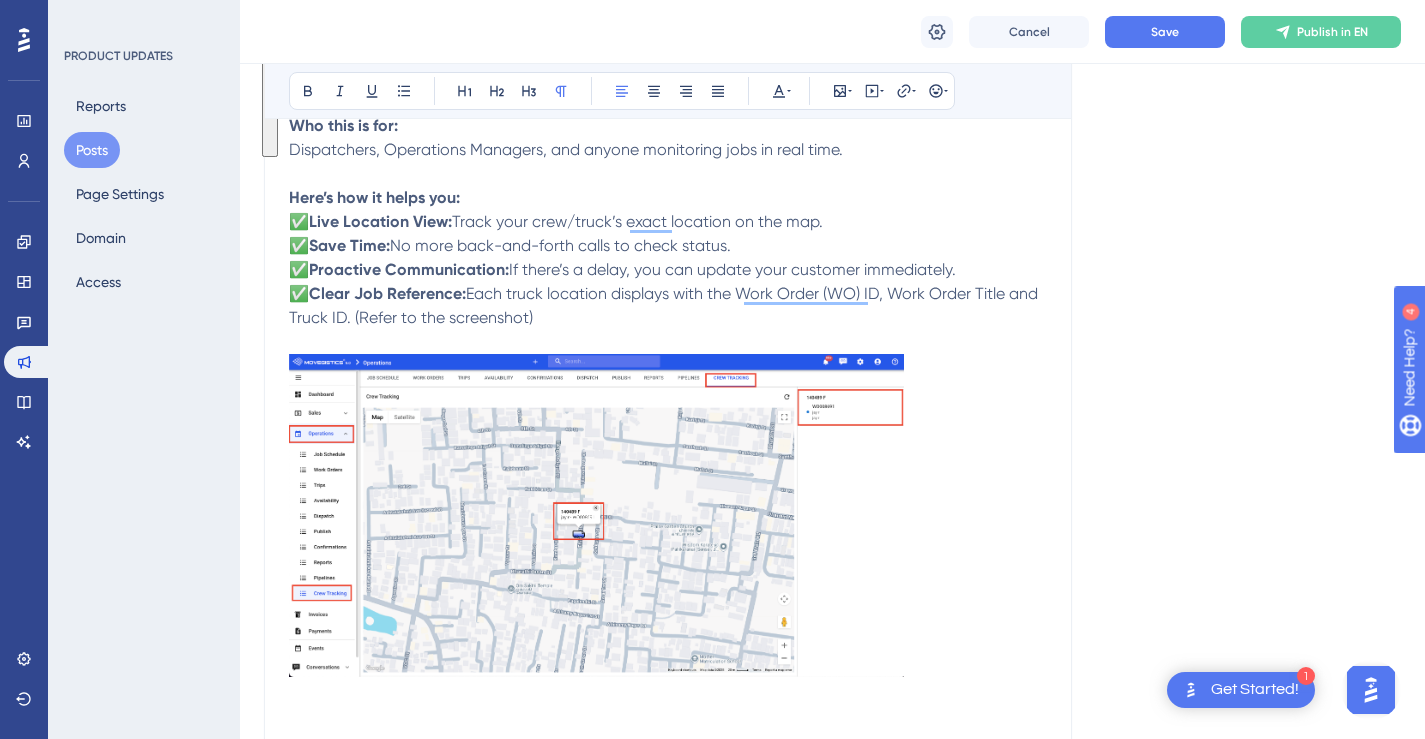 scroll, scrollTop: 807, scrollLeft: 0, axis: vertical 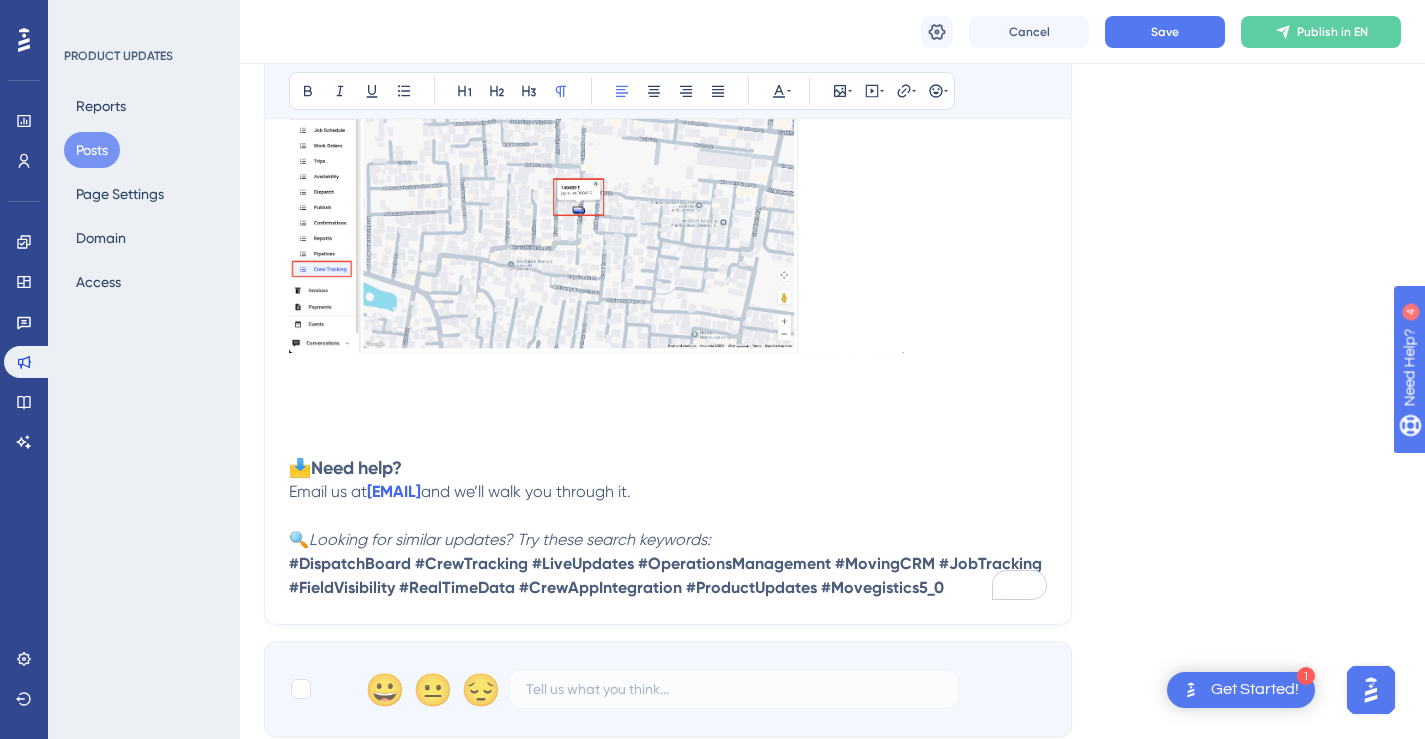 click at bounding box center [668, 408] 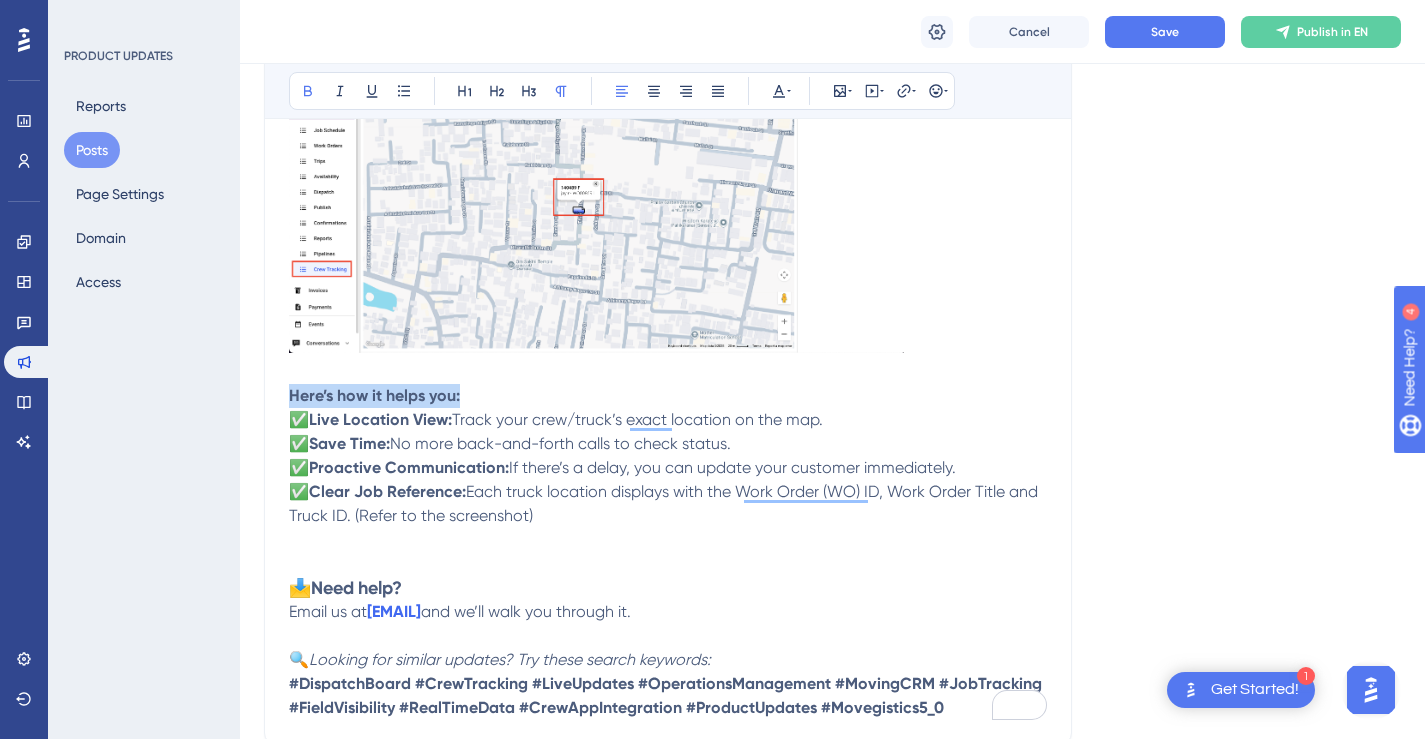drag, startPoint x: 473, startPoint y: 395, endPoint x: 291, endPoint y: 395, distance: 182 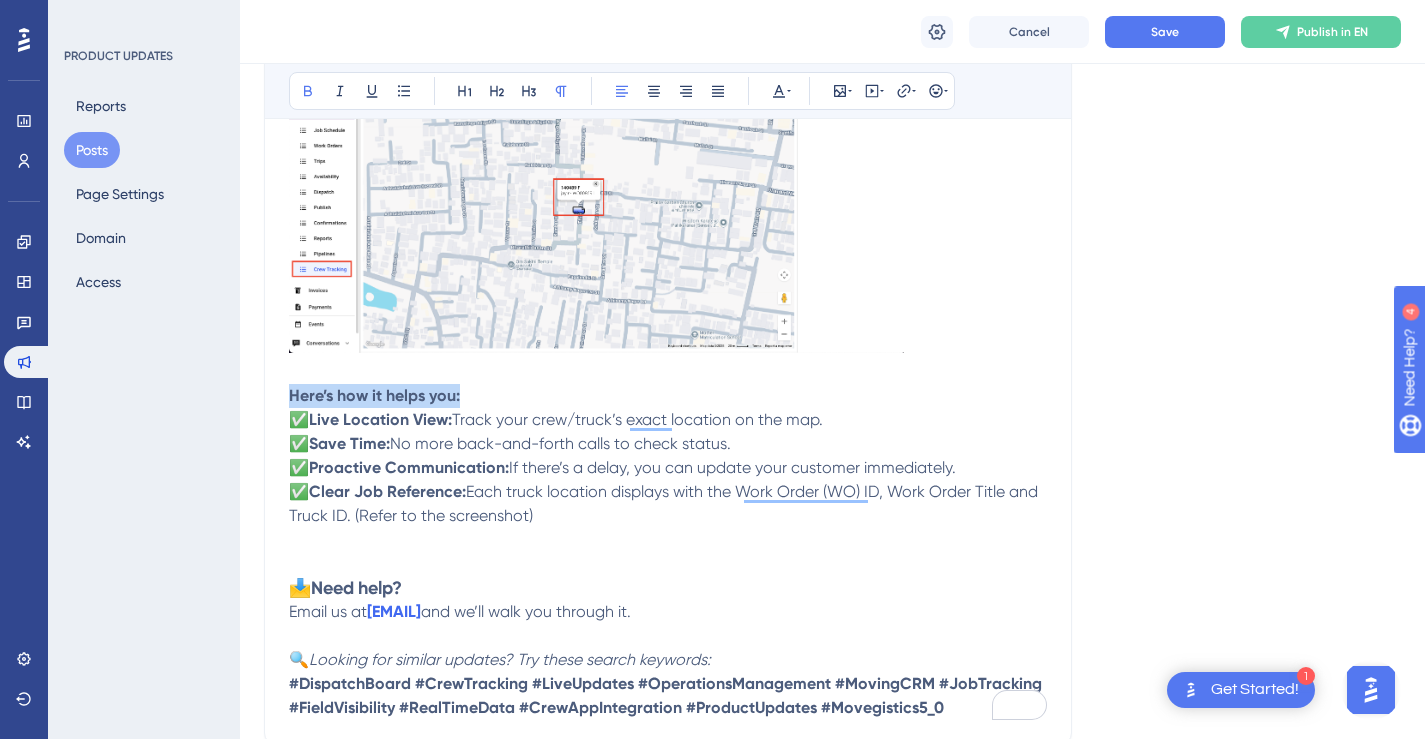 click on "Here’s how it helps you: ✅  Live Location View:  Track your crew/truck’s exact location on the map. ✅  Save Time:  No more back-and-forth calls to check status. ✅  Proactive Communication:  If there’s a delay, you can update your customer immediately. ✅  Clear Job Reference:  Each truck location displays with the Work Order (WO) ID, Work Order Title and Truck ID. (Refer to the screenshot)" at bounding box center [668, 468] 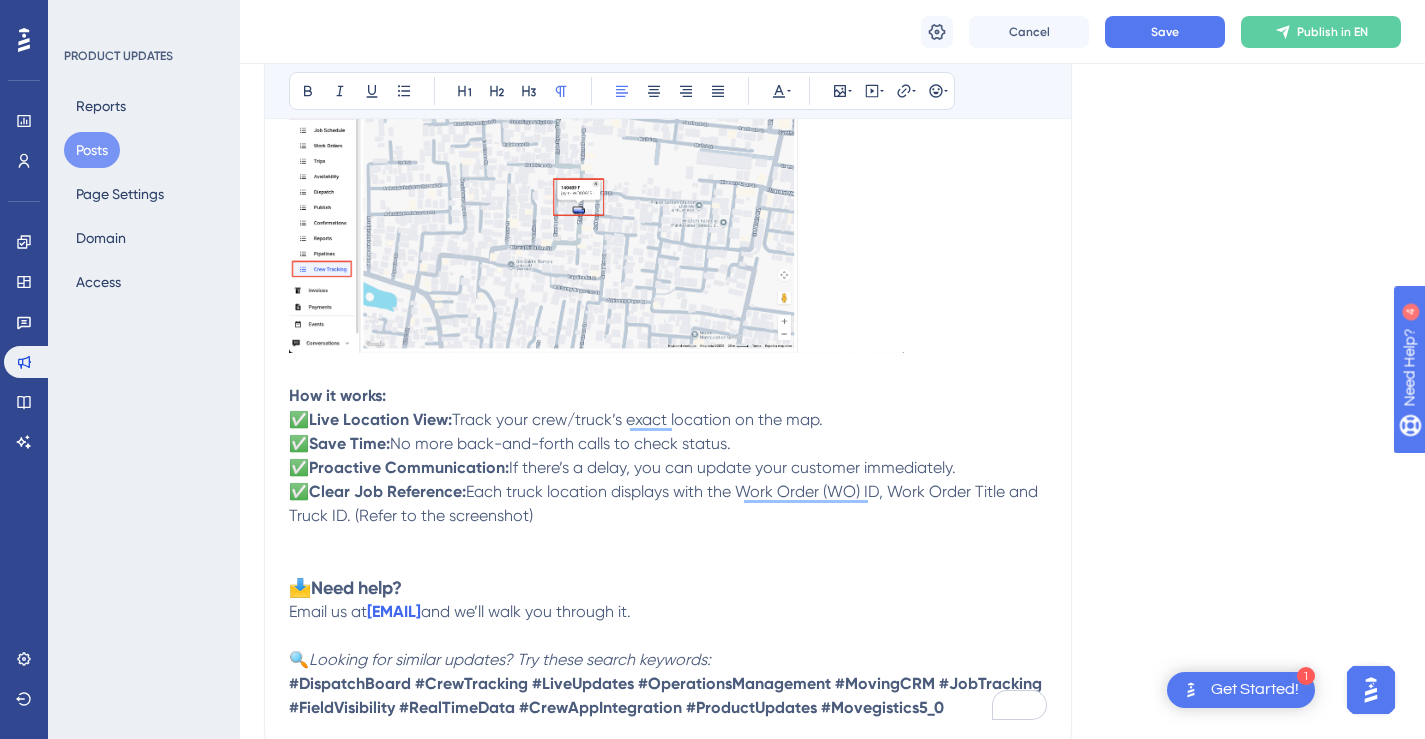 drag, startPoint x: 848, startPoint y: 422, endPoint x: 318, endPoint y: 424, distance: 530.0038 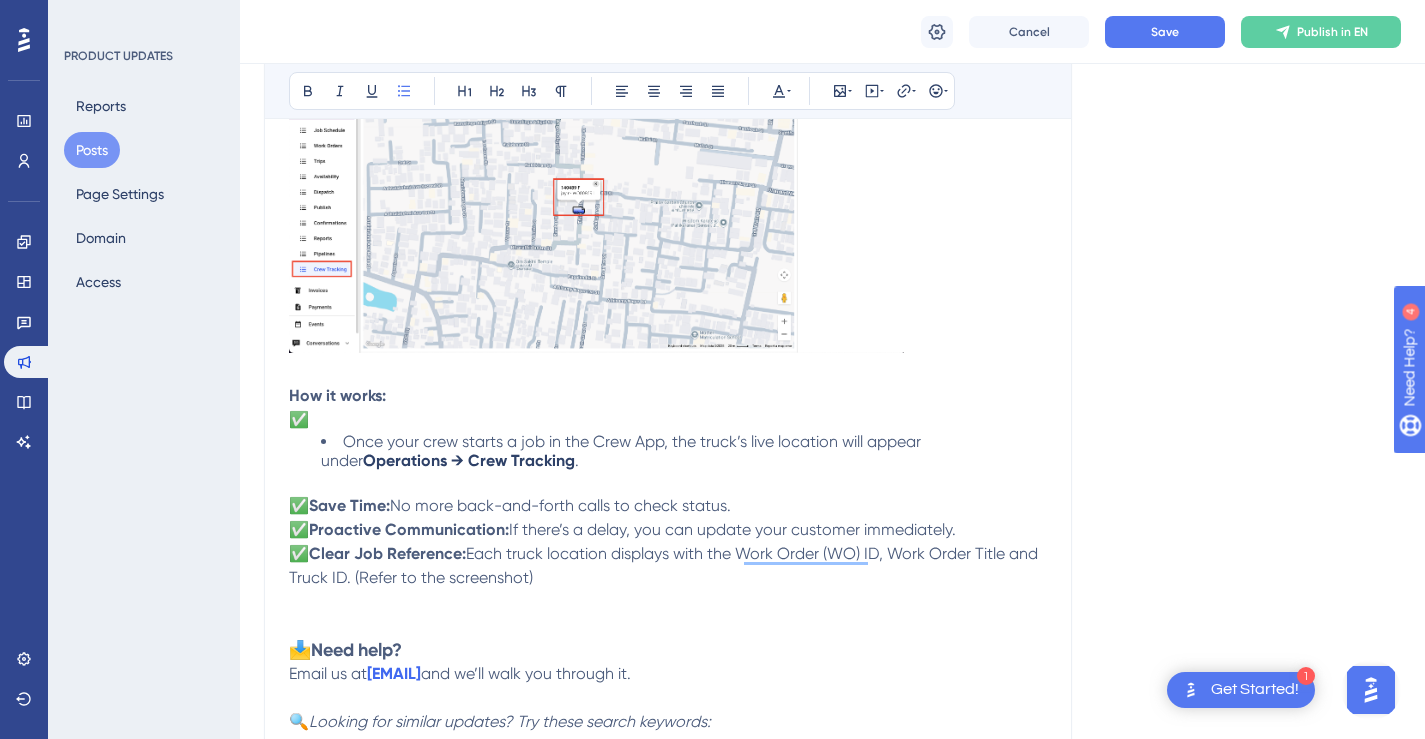 click on "Once your crew starts a job in the Crew App, the truck’s live location will appear under" at bounding box center [623, 451] 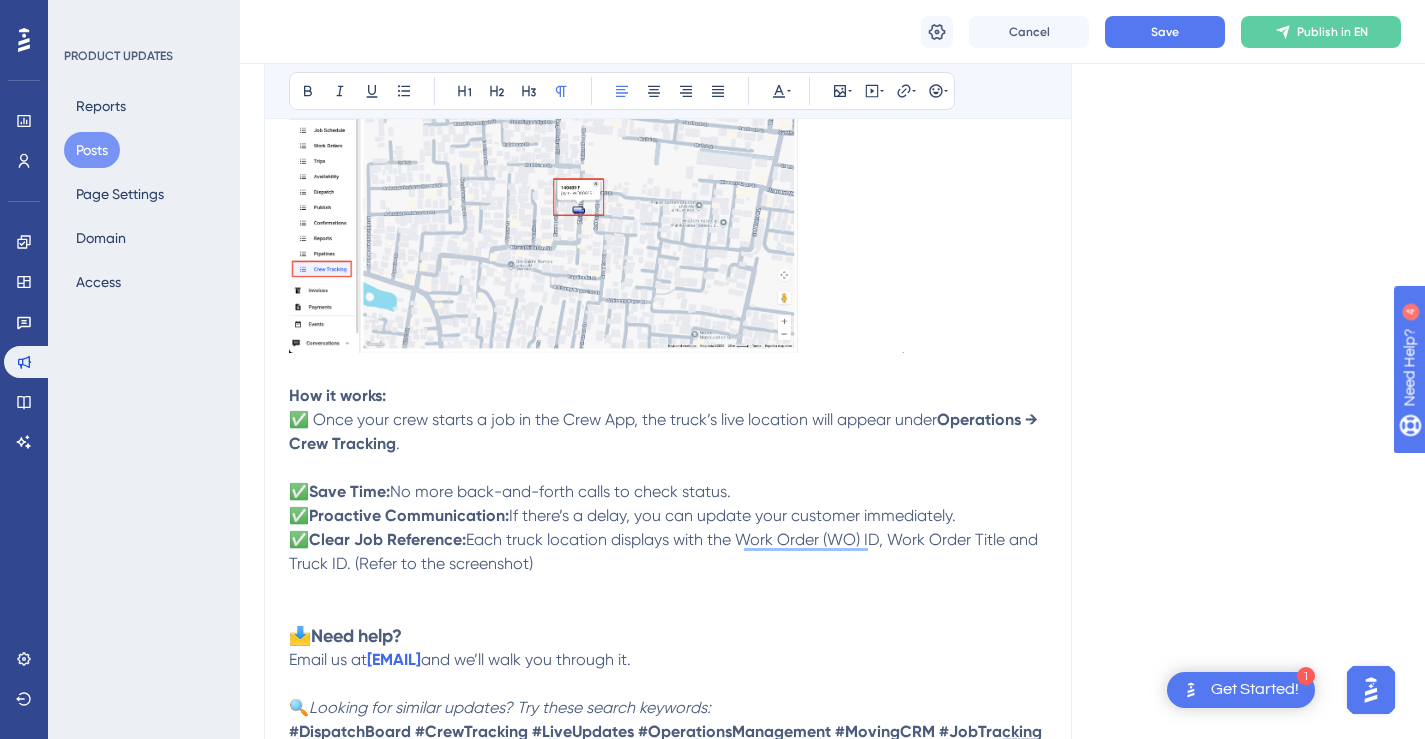 drag, startPoint x: 751, startPoint y: 493, endPoint x: 323, endPoint y: 496, distance: 428.01053 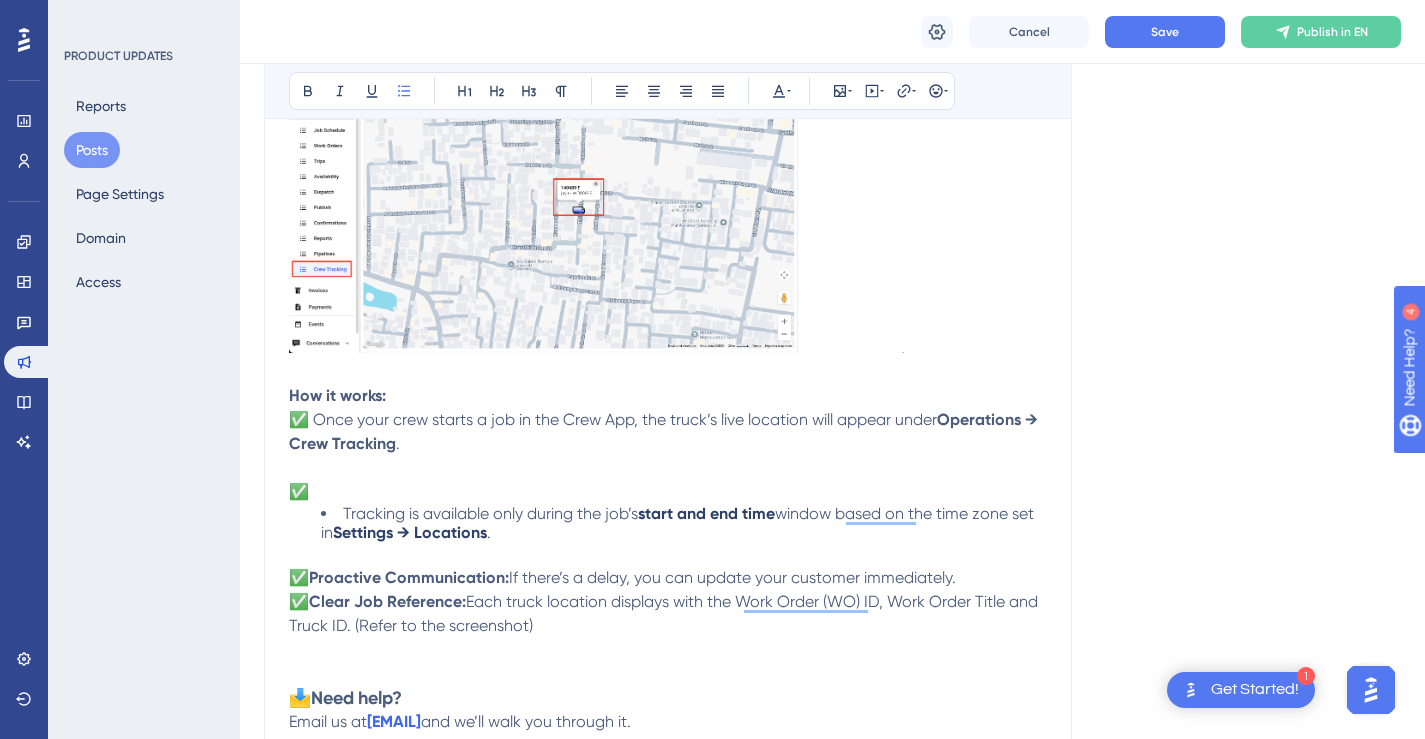 click on "Tracking is available only during the job’s" at bounding box center (490, 513) 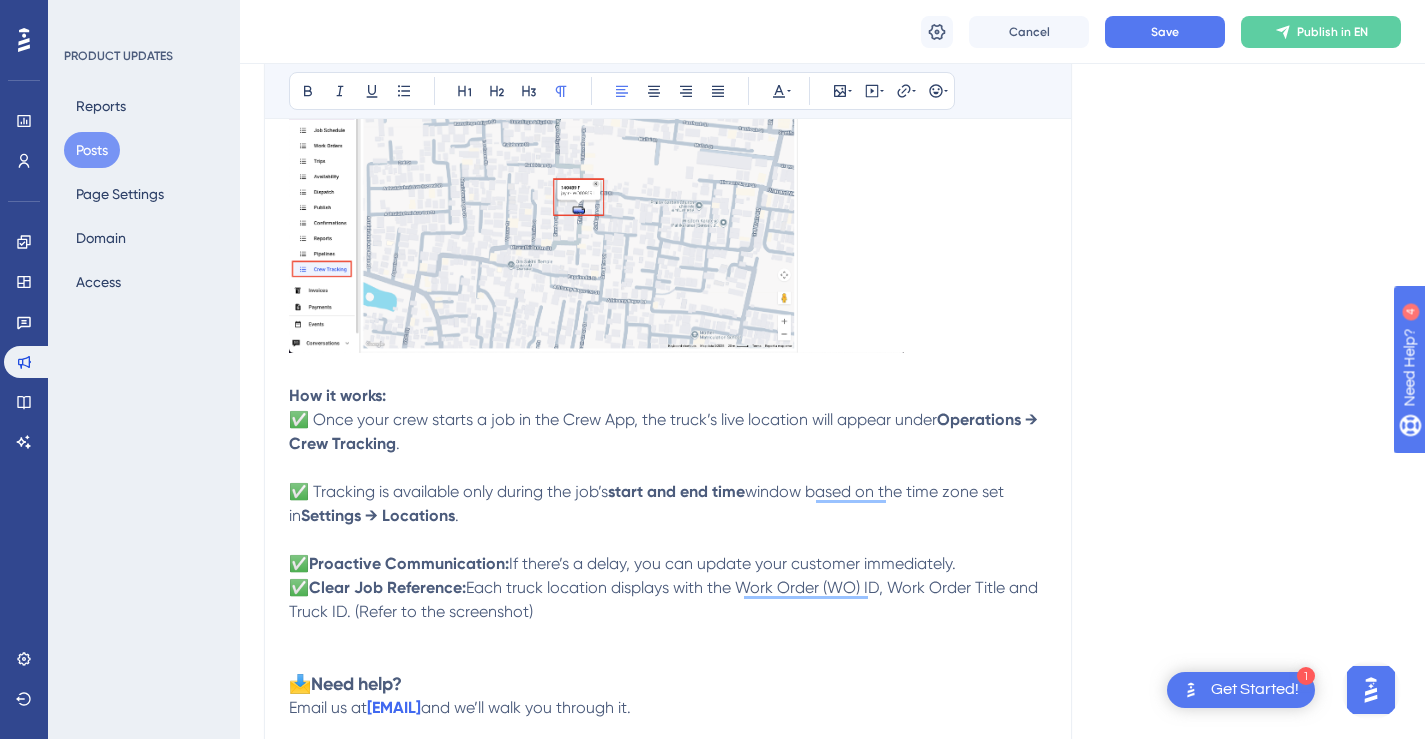 click on "✅ Tracking is available only during the job’s  start and end time  window based on the time zone set in  Settings → Locations ." at bounding box center (668, 492) 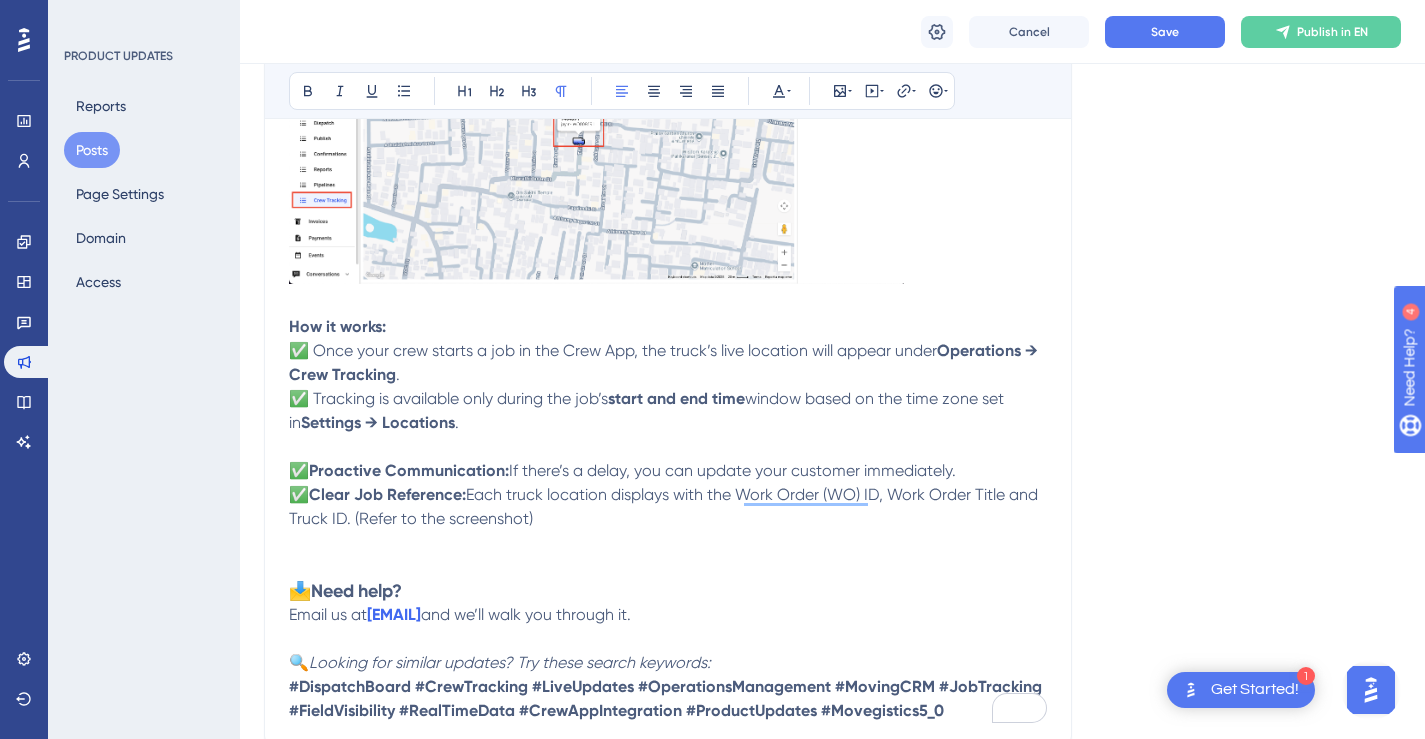 scroll, scrollTop: 923, scrollLeft: 0, axis: vertical 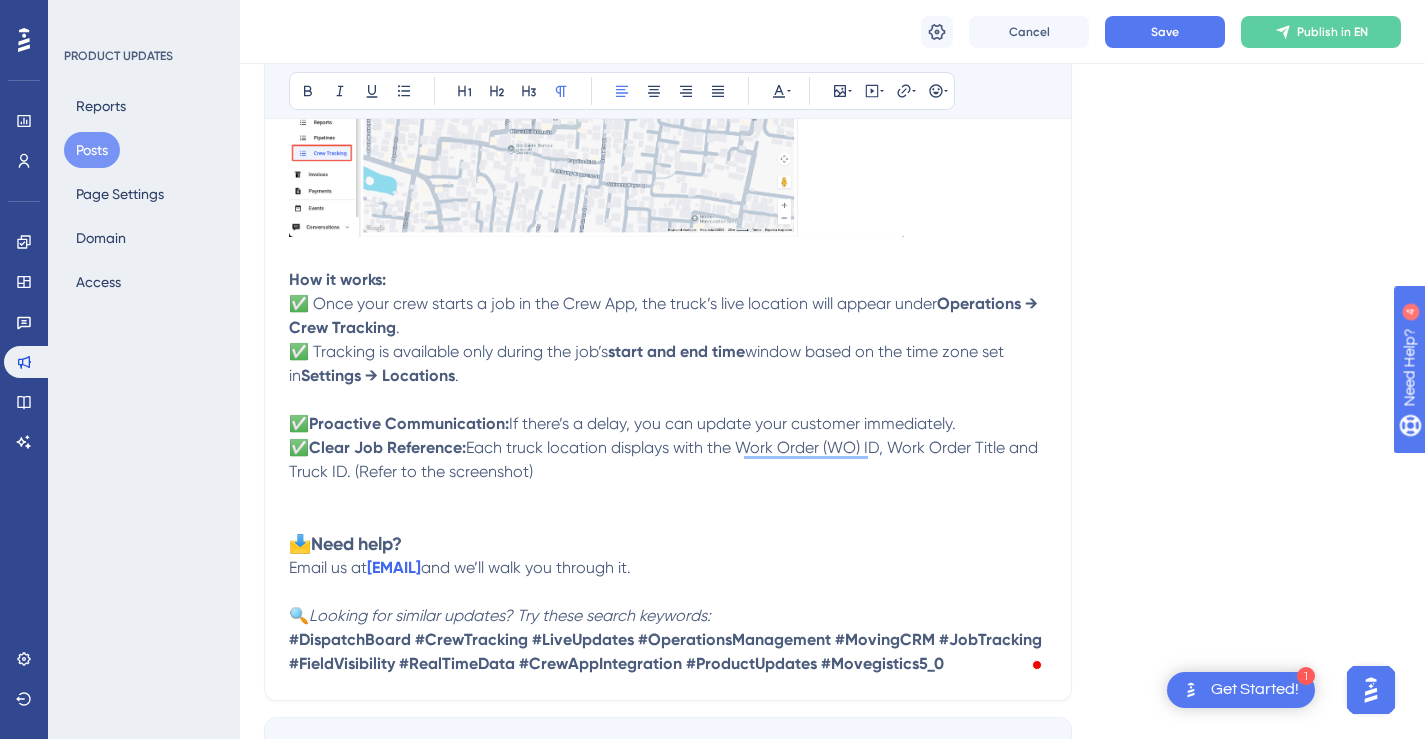 drag, startPoint x: 981, startPoint y: 423, endPoint x: 315, endPoint y: 430, distance: 666.0368 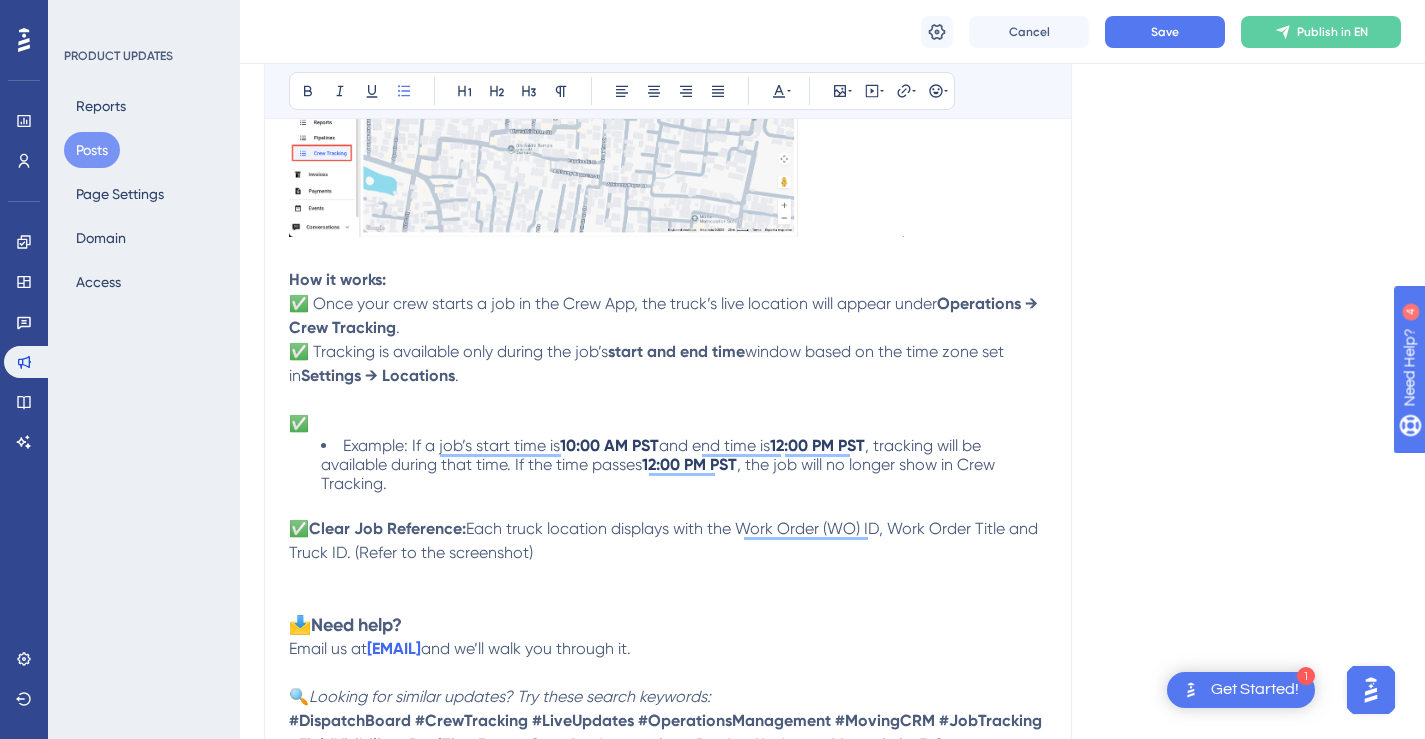 click on "Example: If a job’s start time is" at bounding box center [451, 445] 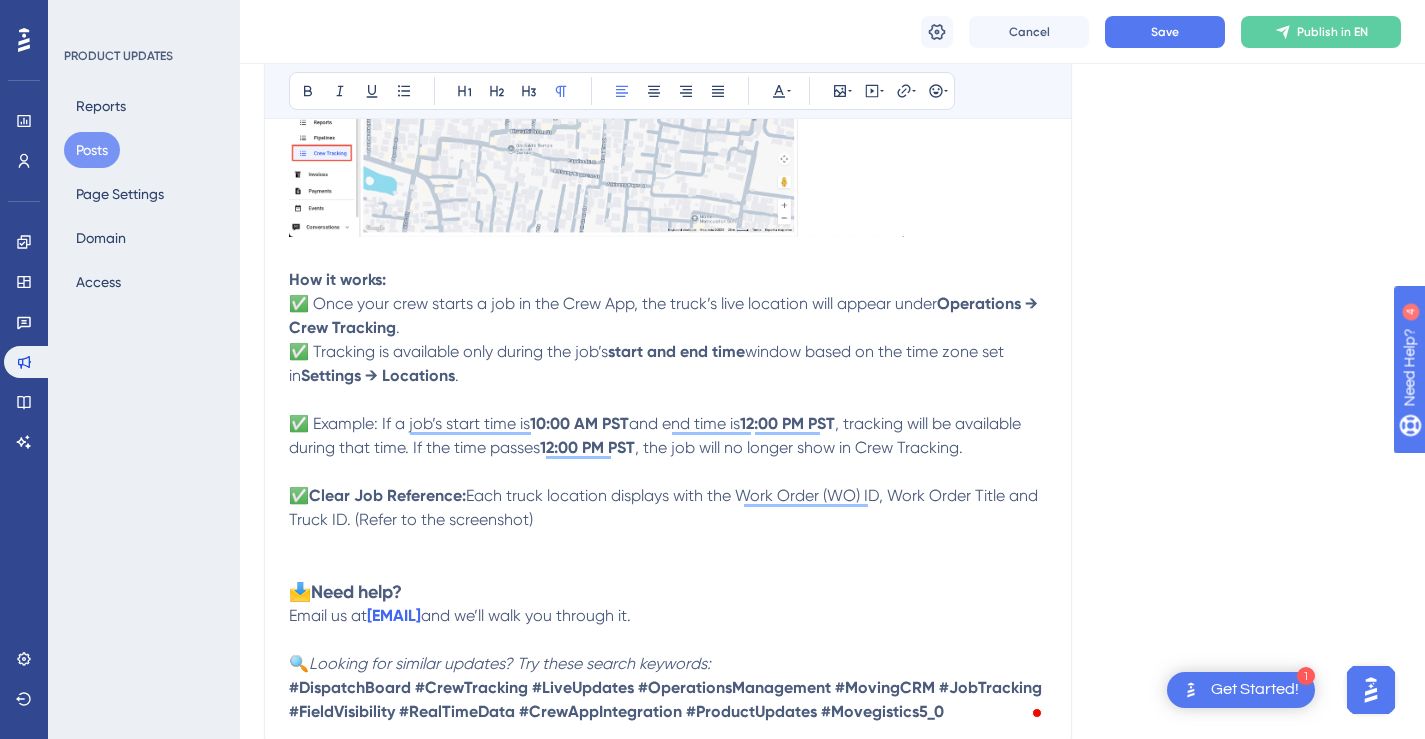 click on "✅ Example: If a job’s start time is" at bounding box center [409, 423] 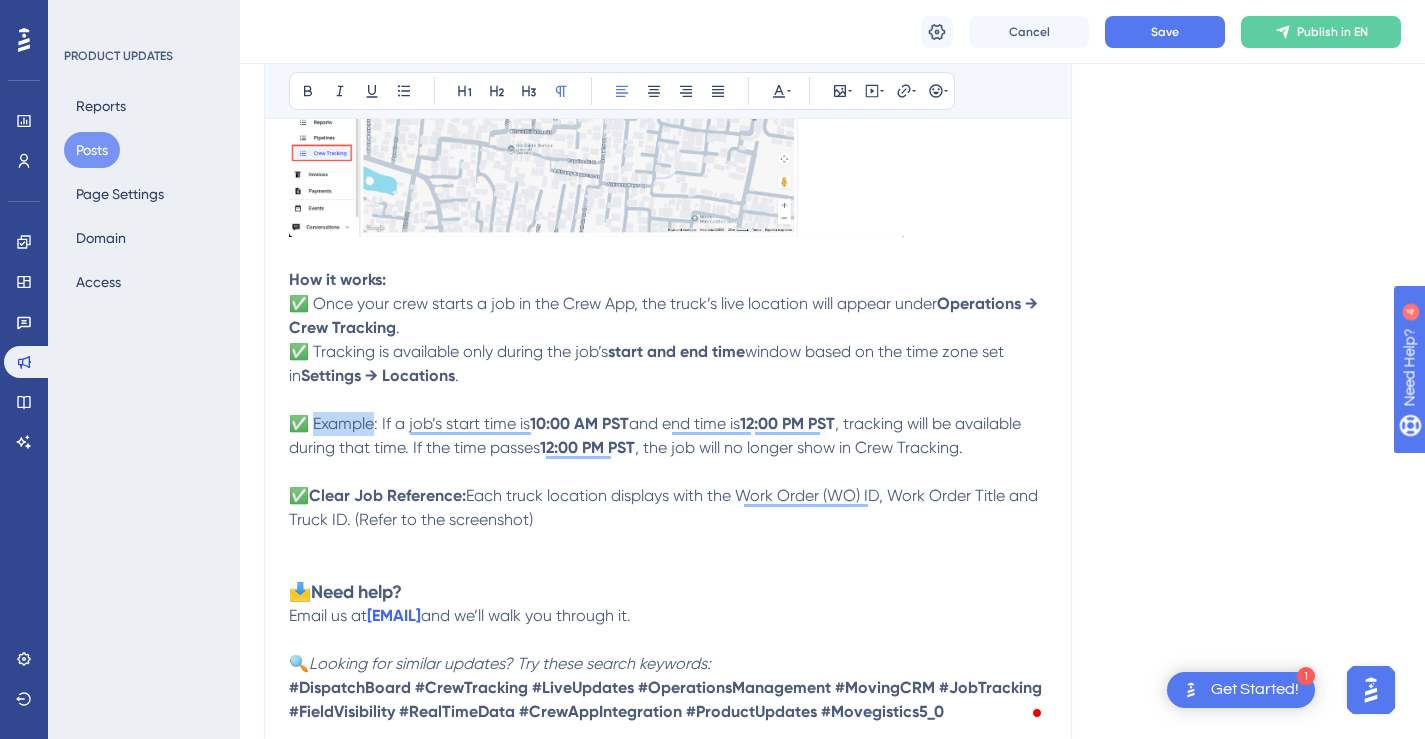 click on "✅ Example: If a job’s start time is" at bounding box center (409, 423) 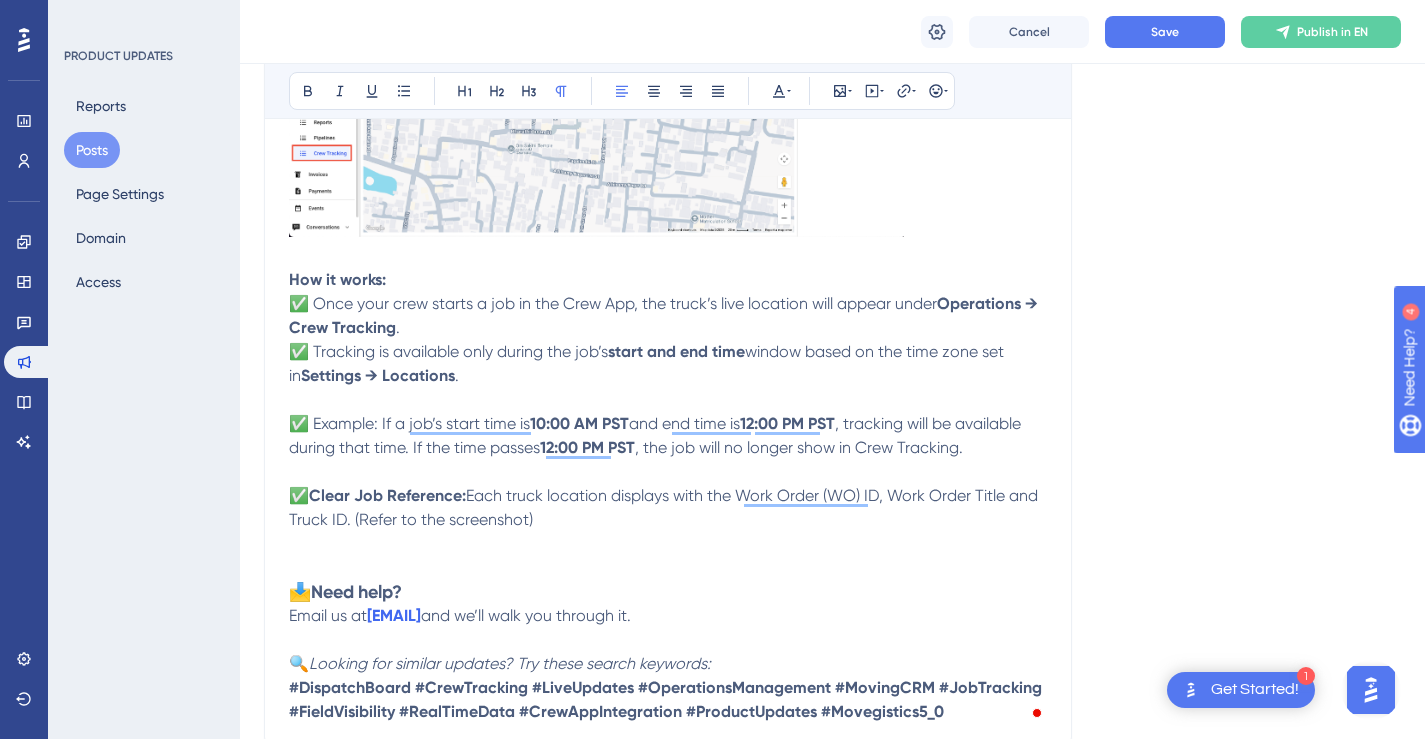drag, startPoint x: 572, startPoint y: 518, endPoint x: 296, endPoint y: 497, distance: 276.79776 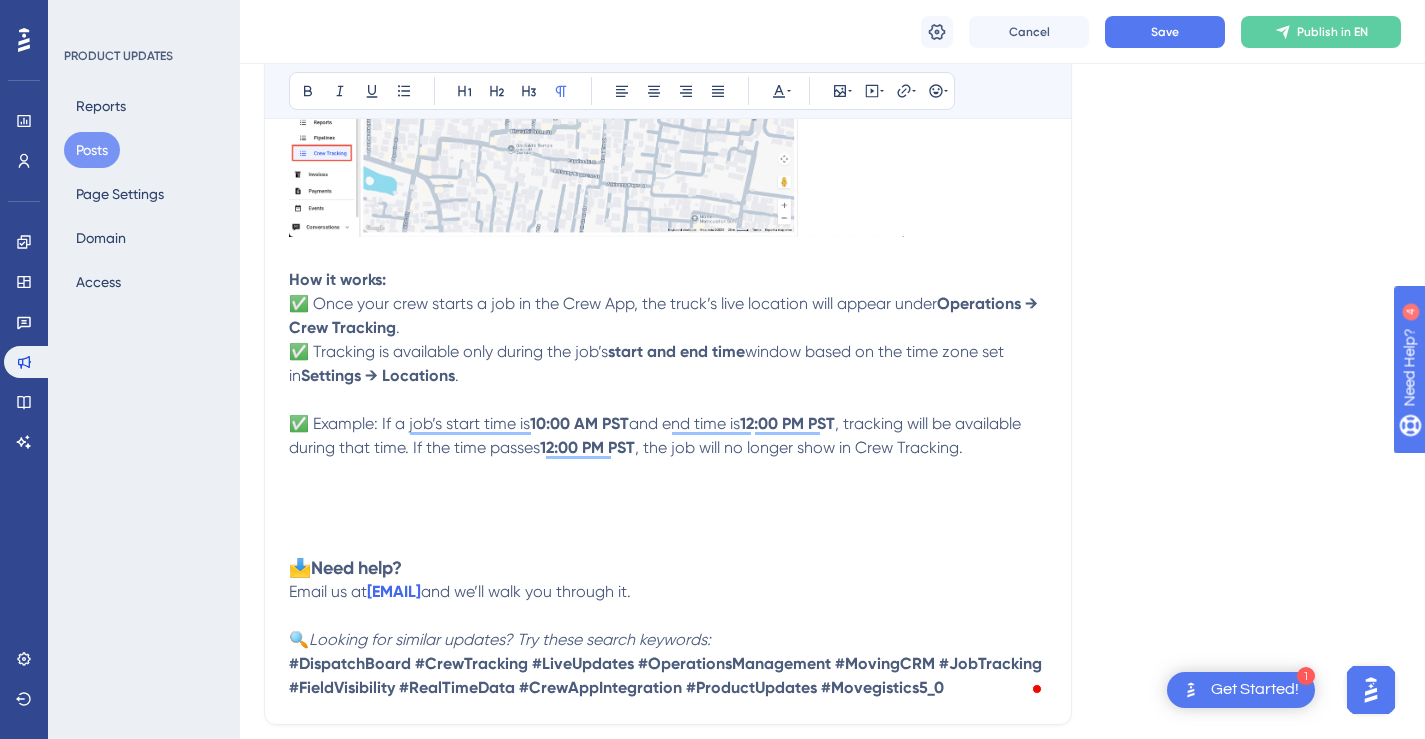 click on "✅ Example: If a job’s start time is  [TIME] [TIMEZONE]  and end time is  [TIME] [TIMEZONE] , tracking will be available during that time. If the time passes  [TIME] [TIMEZONE] , the job will no longer show in Crew Tracking." at bounding box center [668, 424] 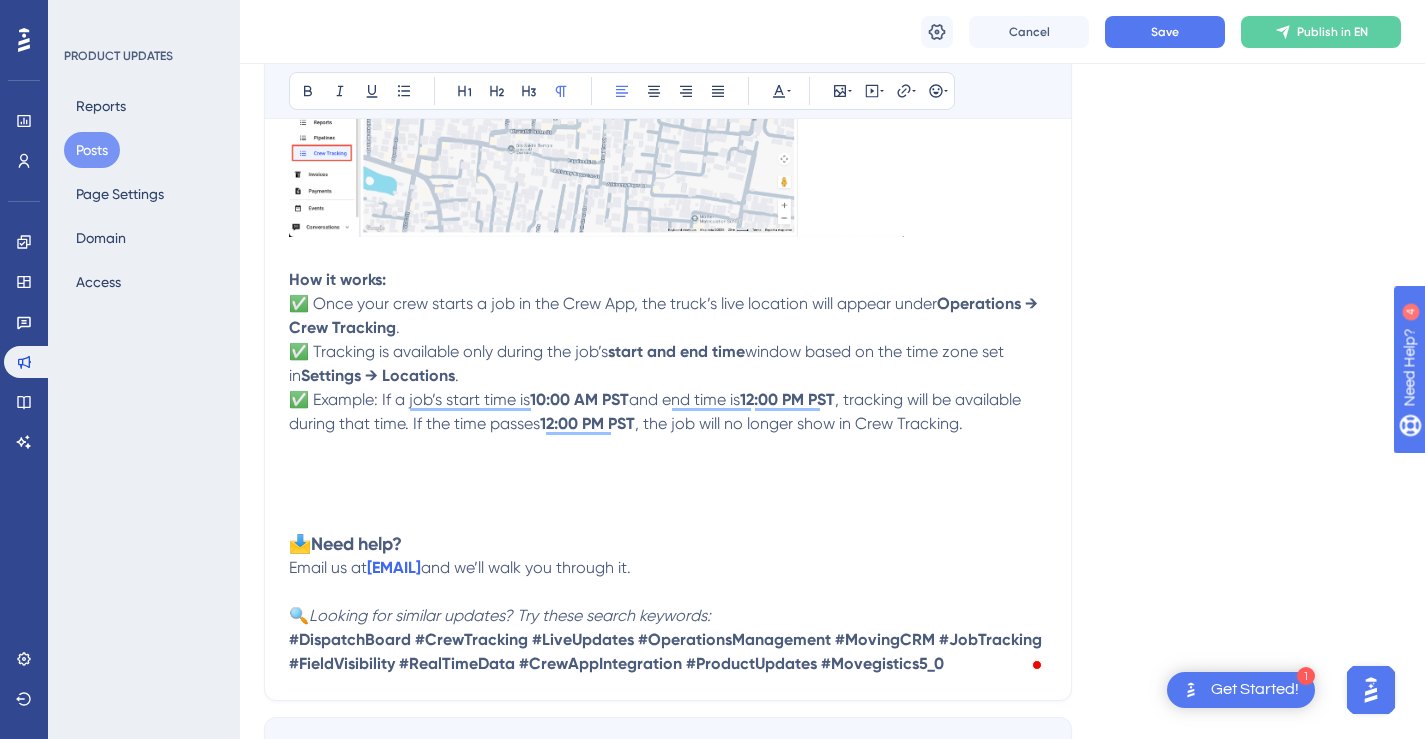 click at bounding box center [668, 472] 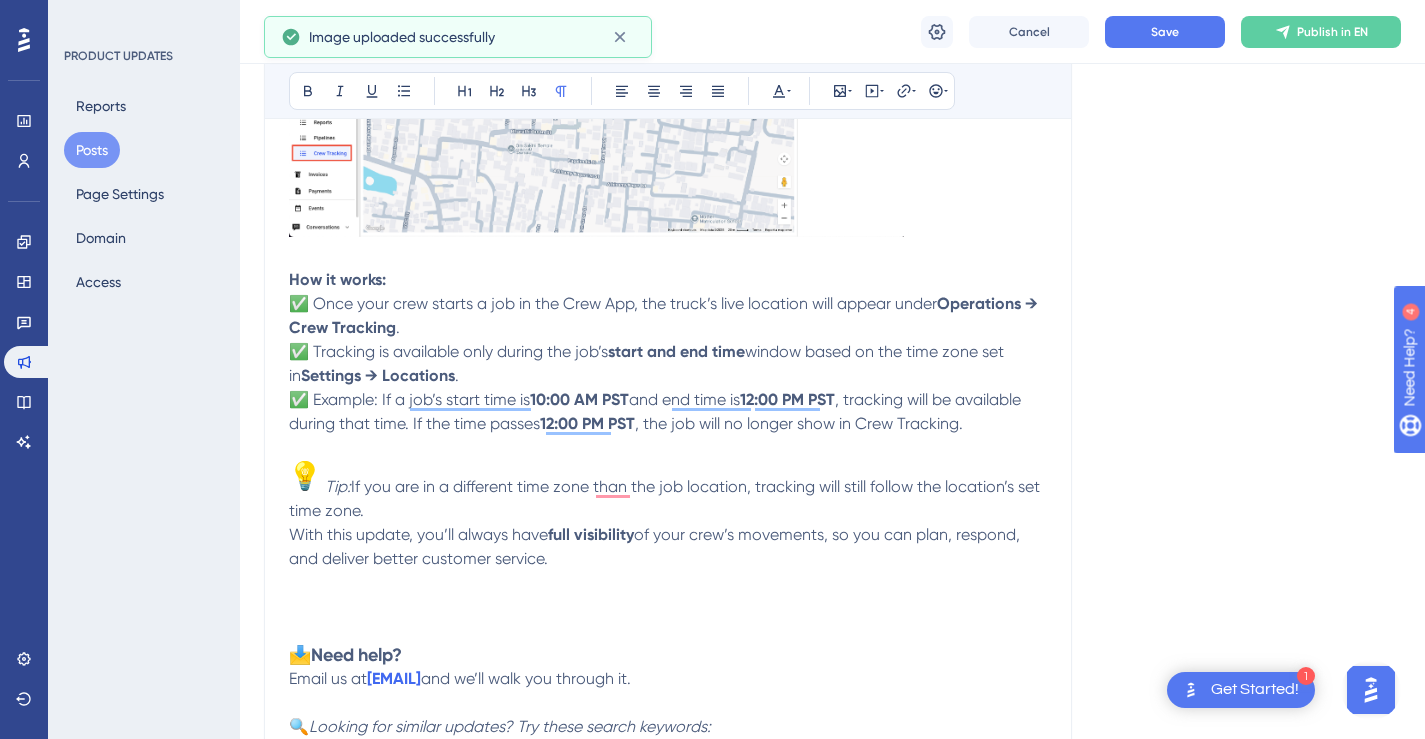 click on "Tip:" at bounding box center [338, 486] 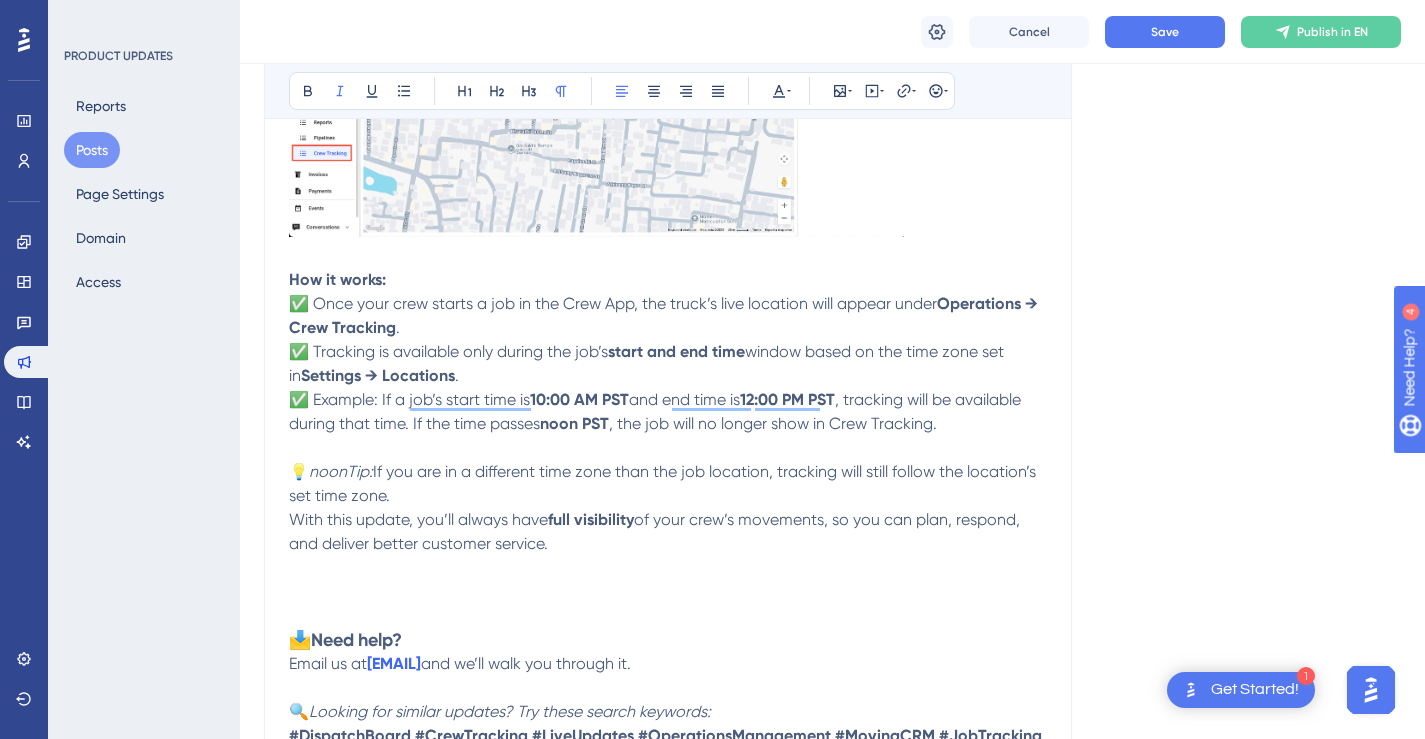 click on "💡 noonTip:  If you are in a different time zone than the job location, tracking will still follow the location’s set time zone." at bounding box center (668, 484) 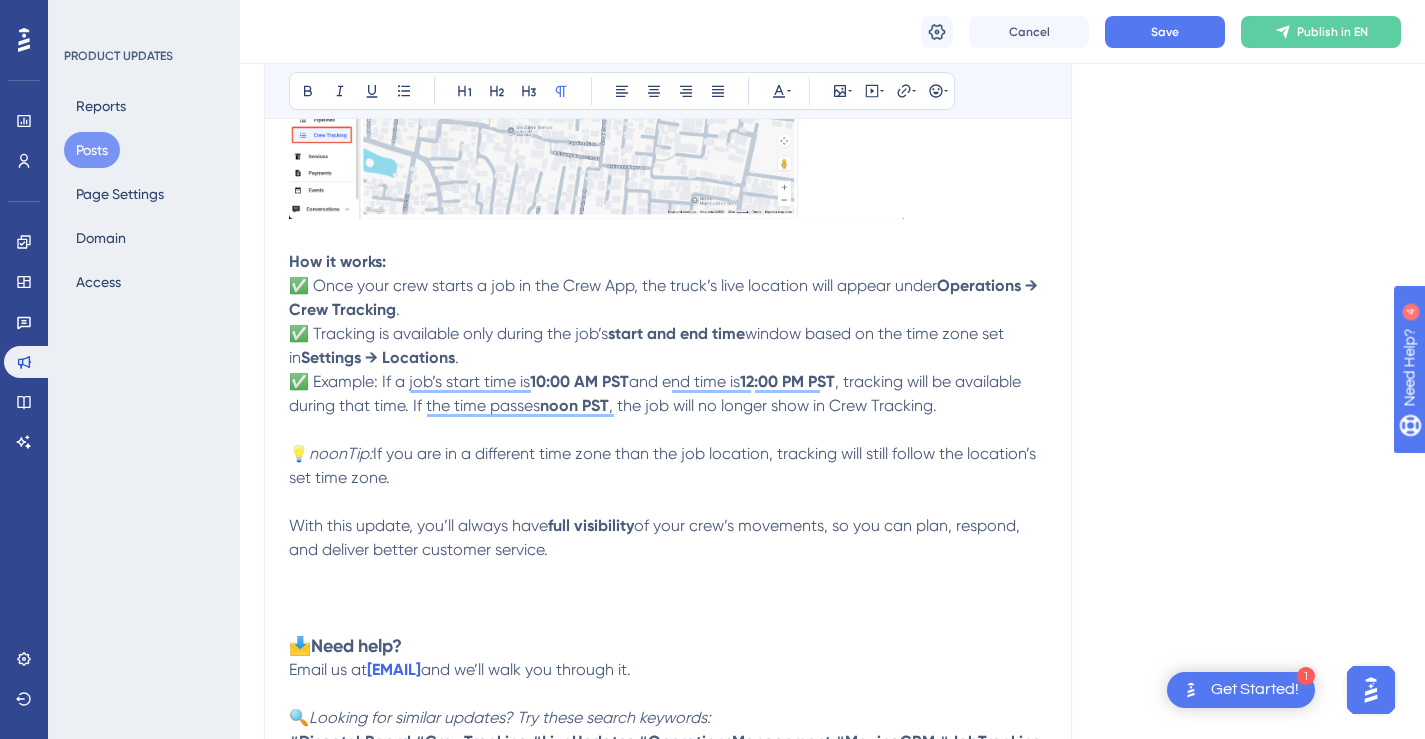 scroll, scrollTop: 965, scrollLeft: 0, axis: vertical 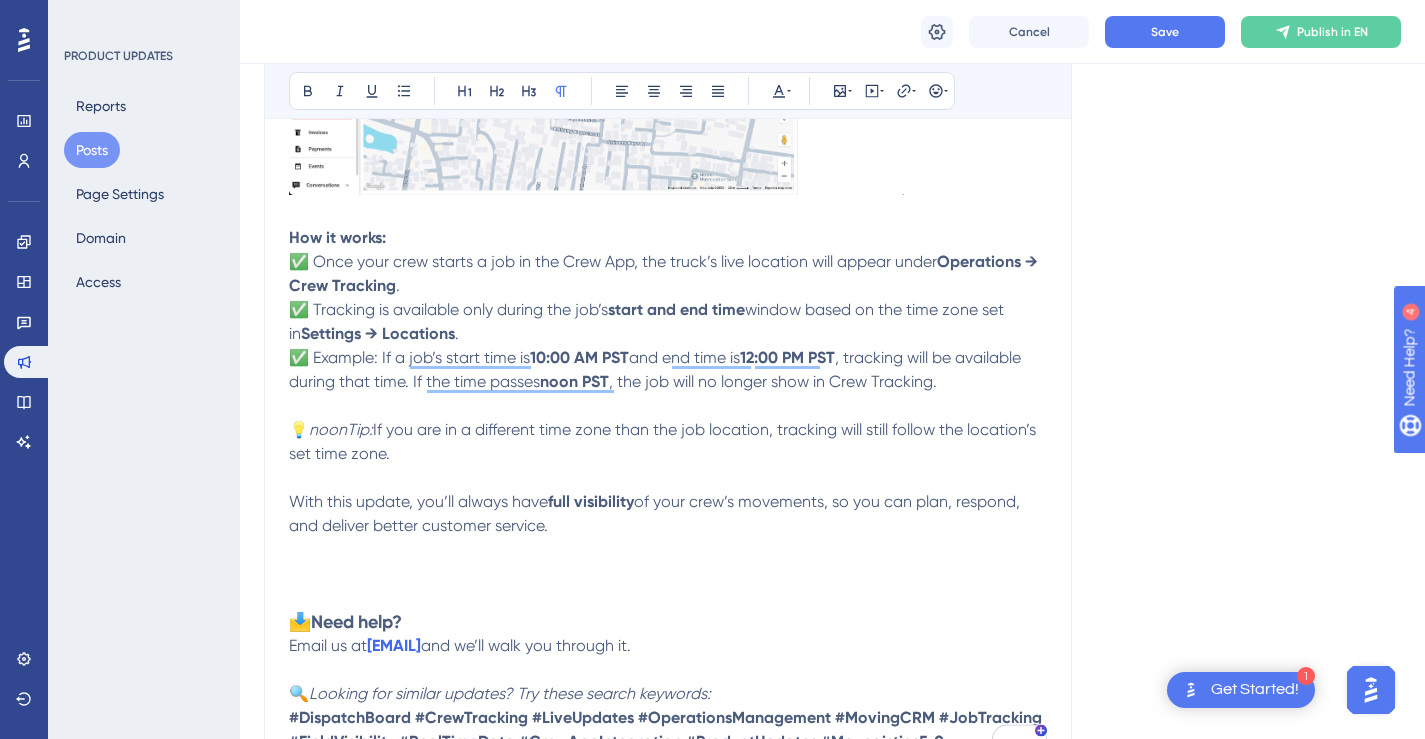 click on "noonTip:" at bounding box center [341, 429] 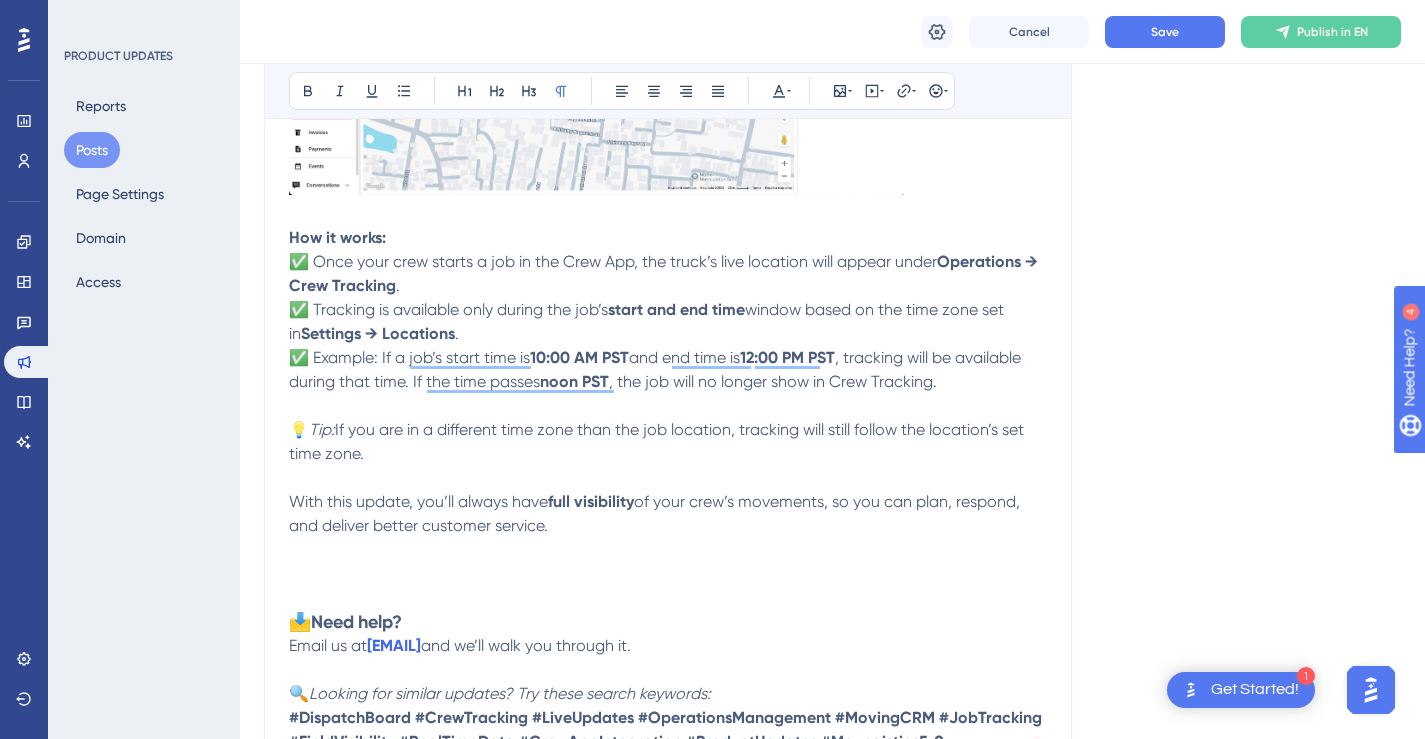 click at bounding box center [668, 478] 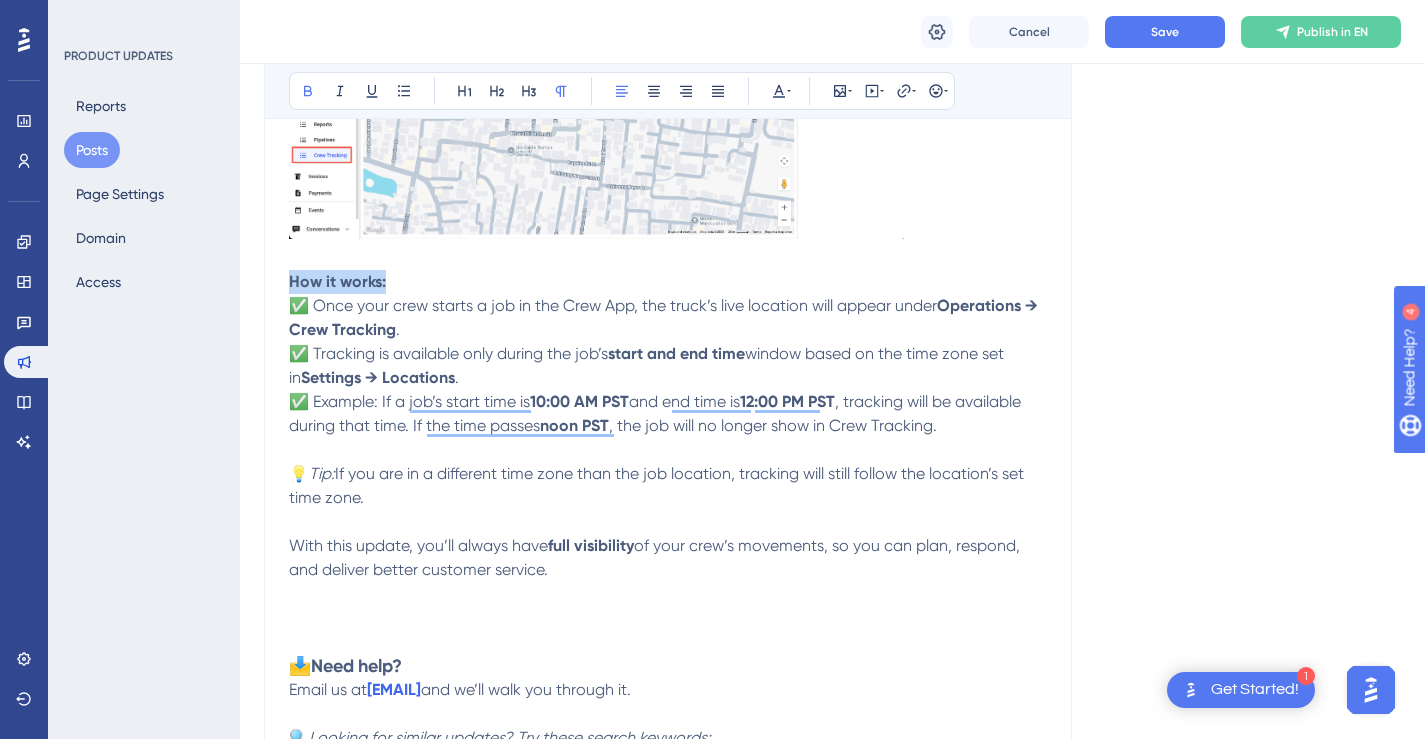 drag, startPoint x: 395, startPoint y: 283, endPoint x: 293, endPoint y: 284, distance: 102.0049 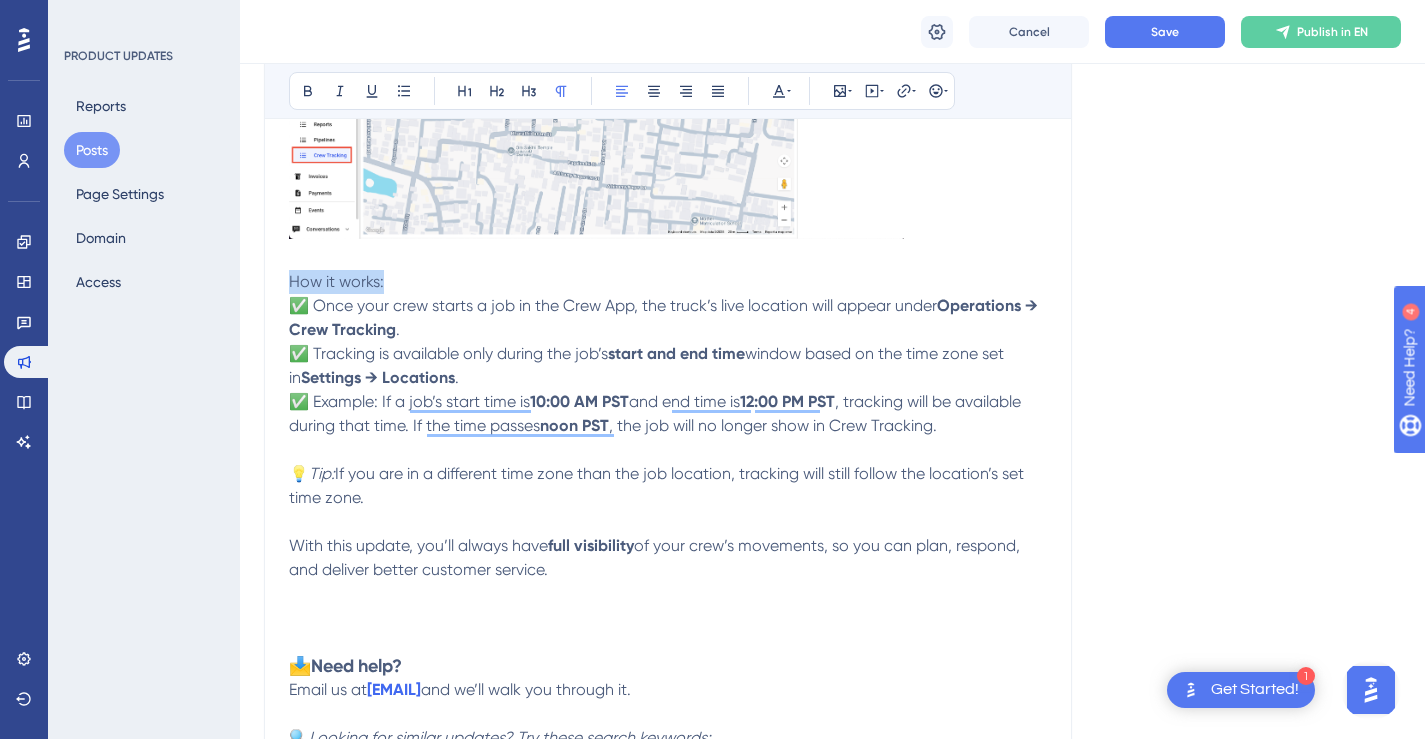 drag, startPoint x: 393, startPoint y: 283, endPoint x: 291, endPoint y: 281, distance: 102.01961 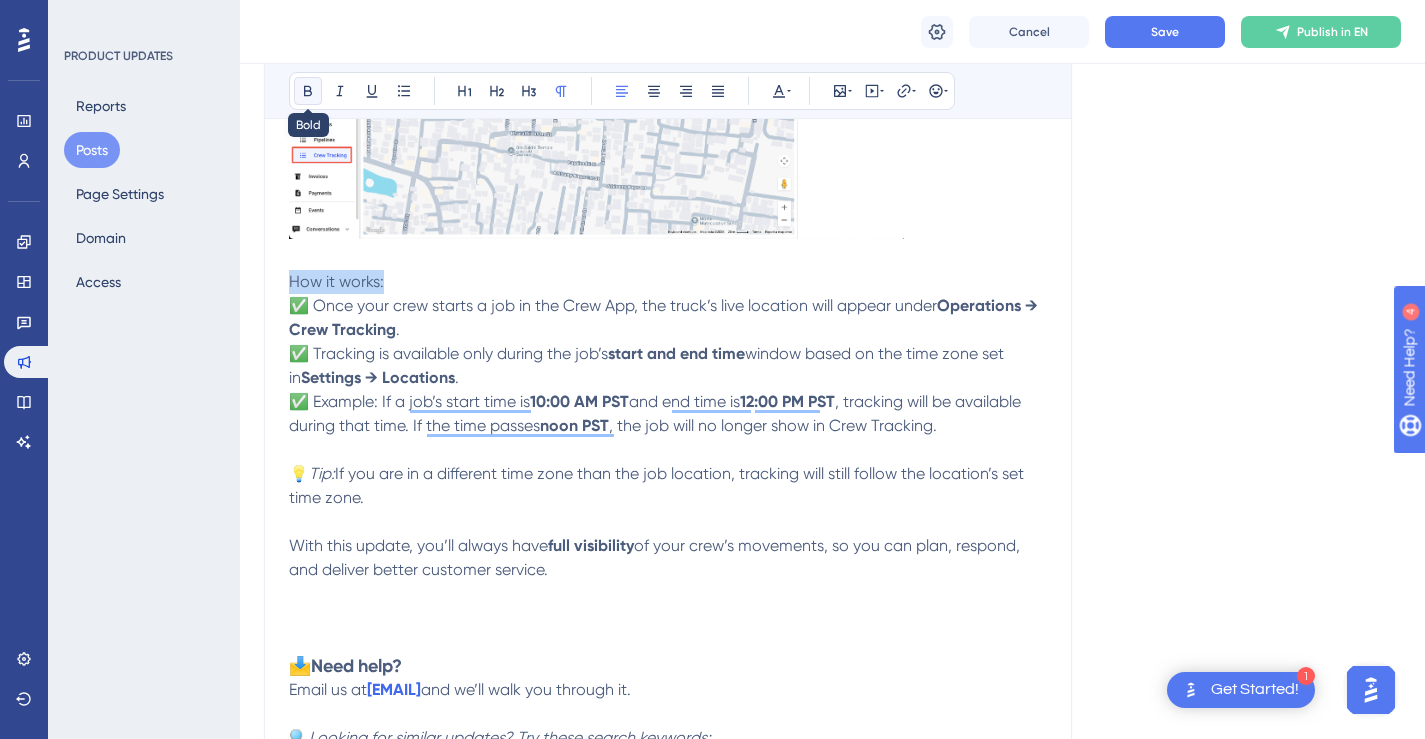 click at bounding box center (308, 91) 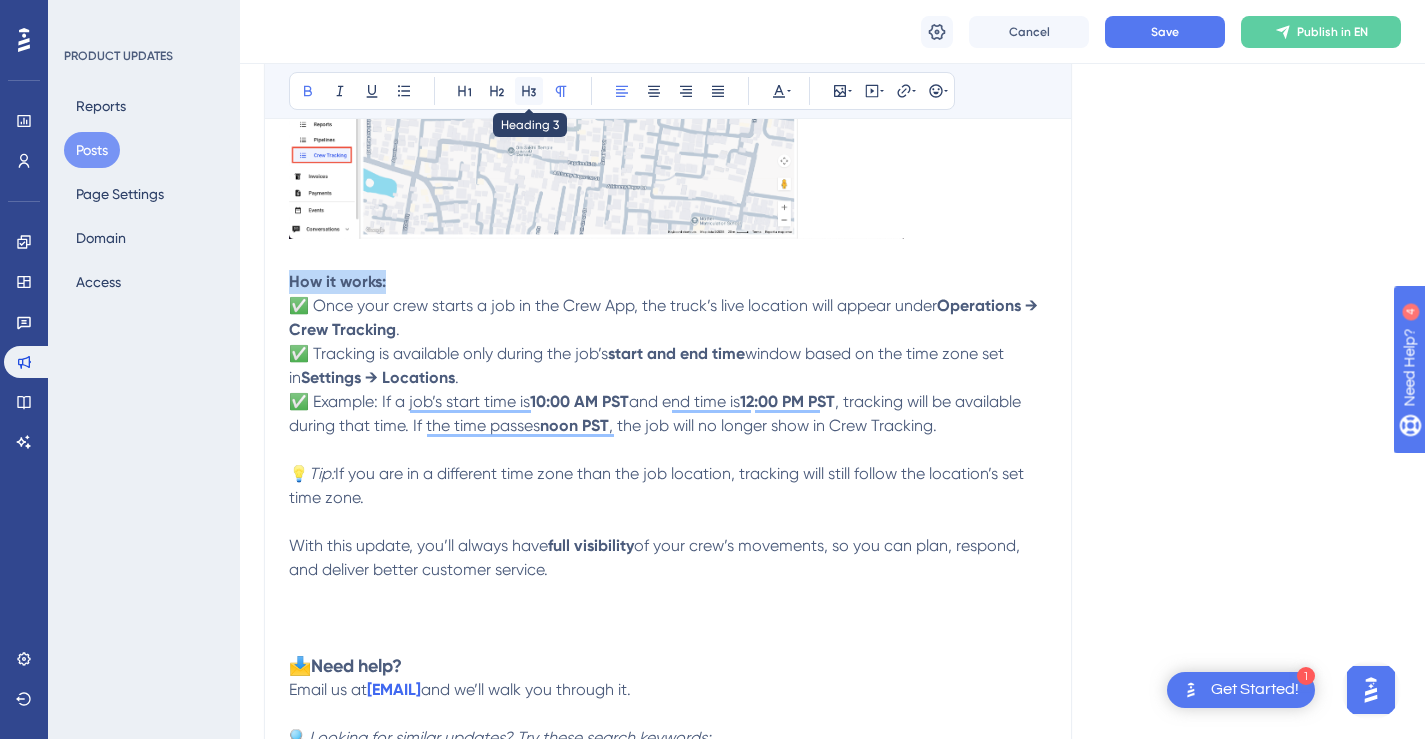 click at bounding box center (529, 91) 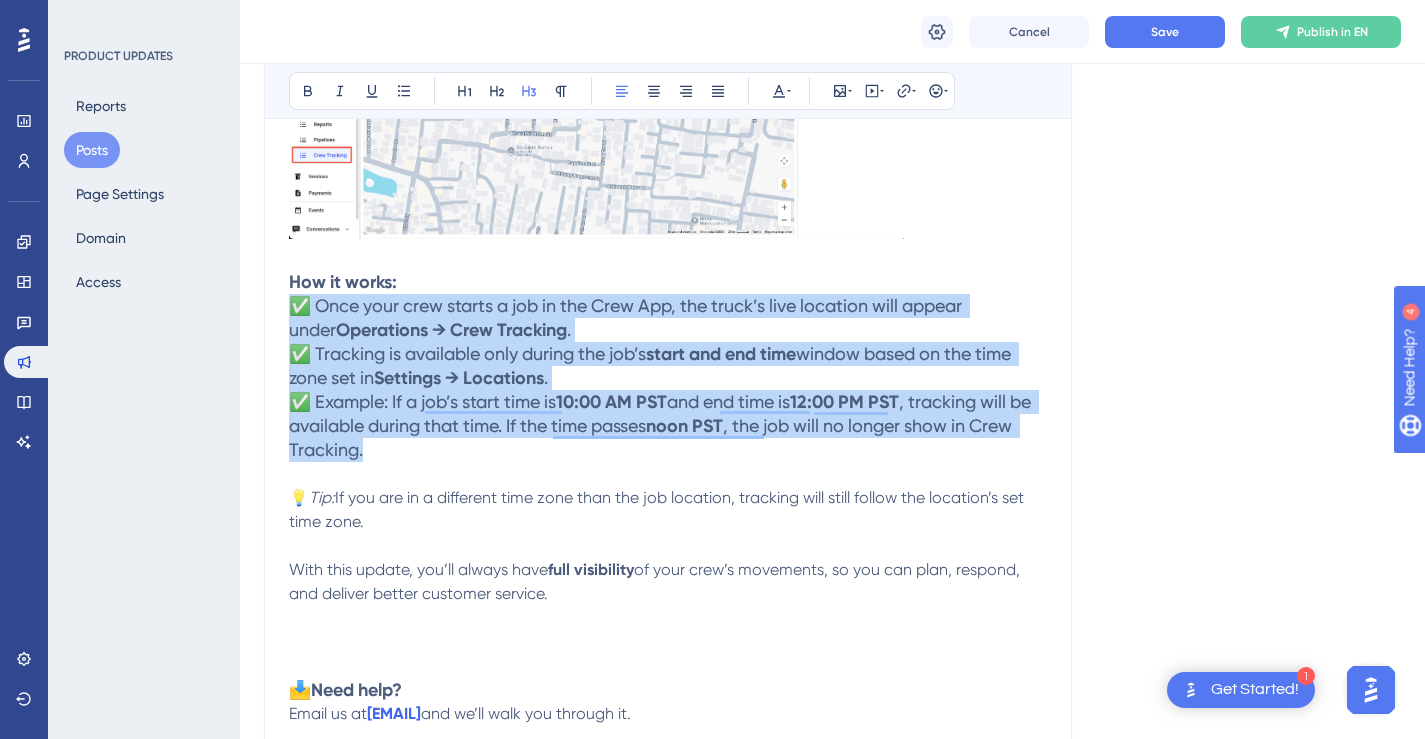 drag, startPoint x: 424, startPoint y: 450, endPoint x: 295, endPoint y: 311, distance: 189.63649 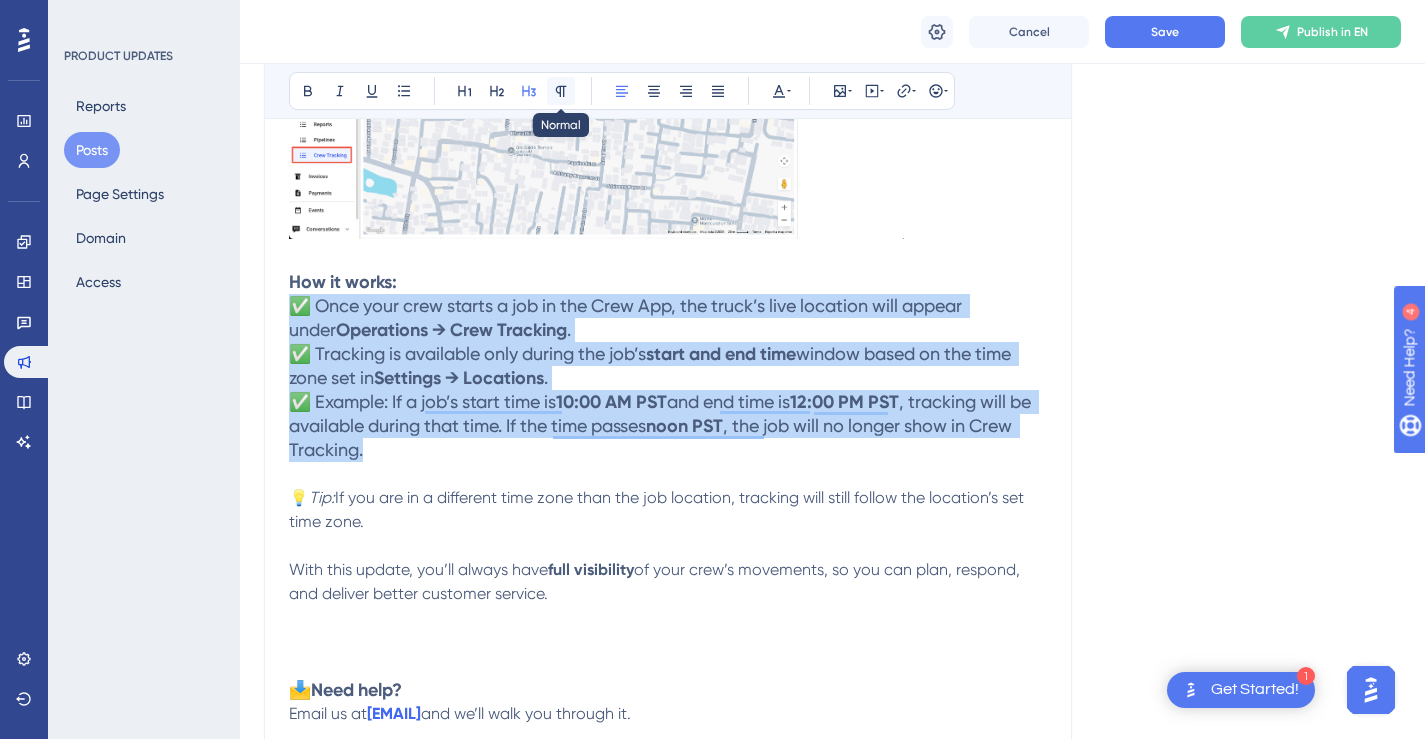 click at bounding box center [561, 91] 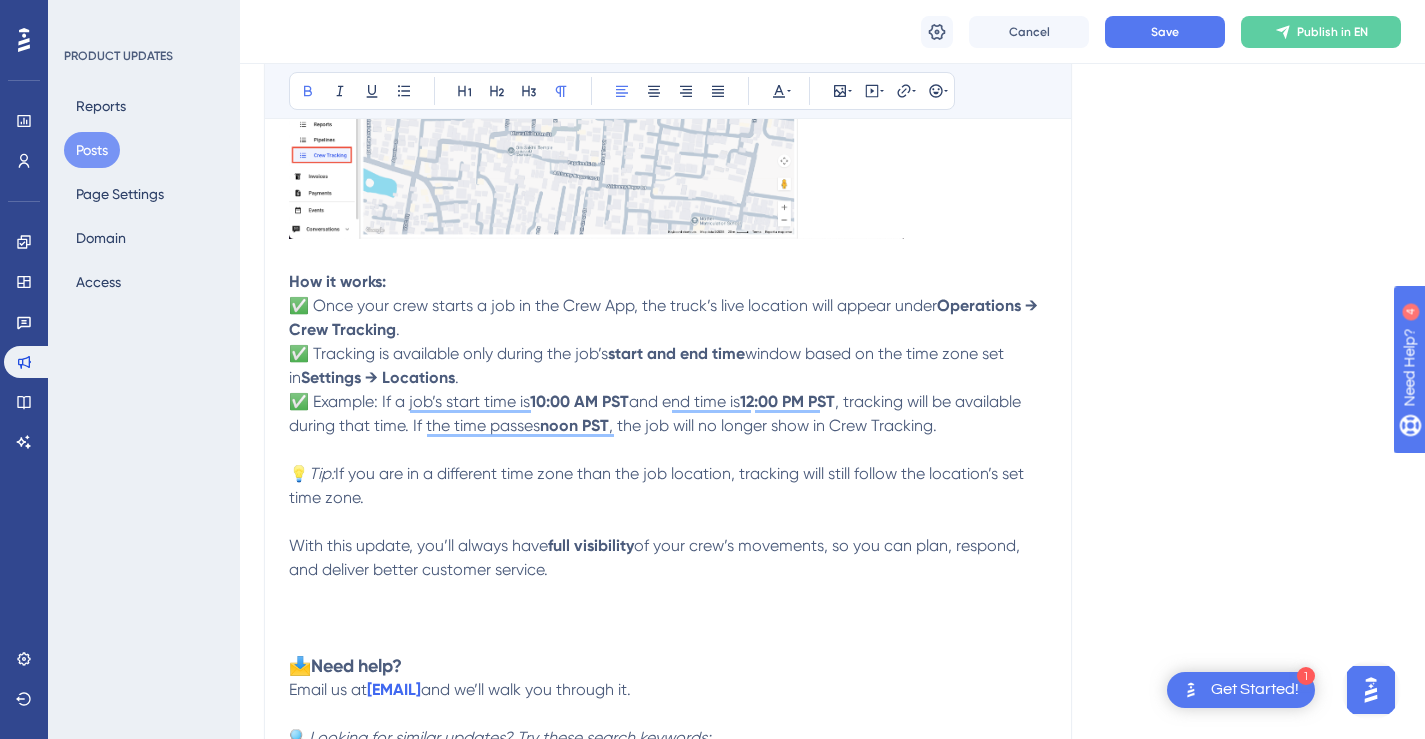 click on "How it works: ✅ Once your crew starts a job in the Crew App, the truck’s live location will appear under  Operations → Crew Tracking . ✅ Tracking is available only during the job’s  start and end time  window based on the time zone set in  Settings → Locations . ✅ Example: If a job’s start time is  [TIME] [TIMEZONE]  and end time is  [TIME] [TIMEZONE] , tracking will be available during that time. If the time passes  [TIME] [TIMEZONE] , the job will no longer show in Crew Tracking." at bounding box center [668, 354] 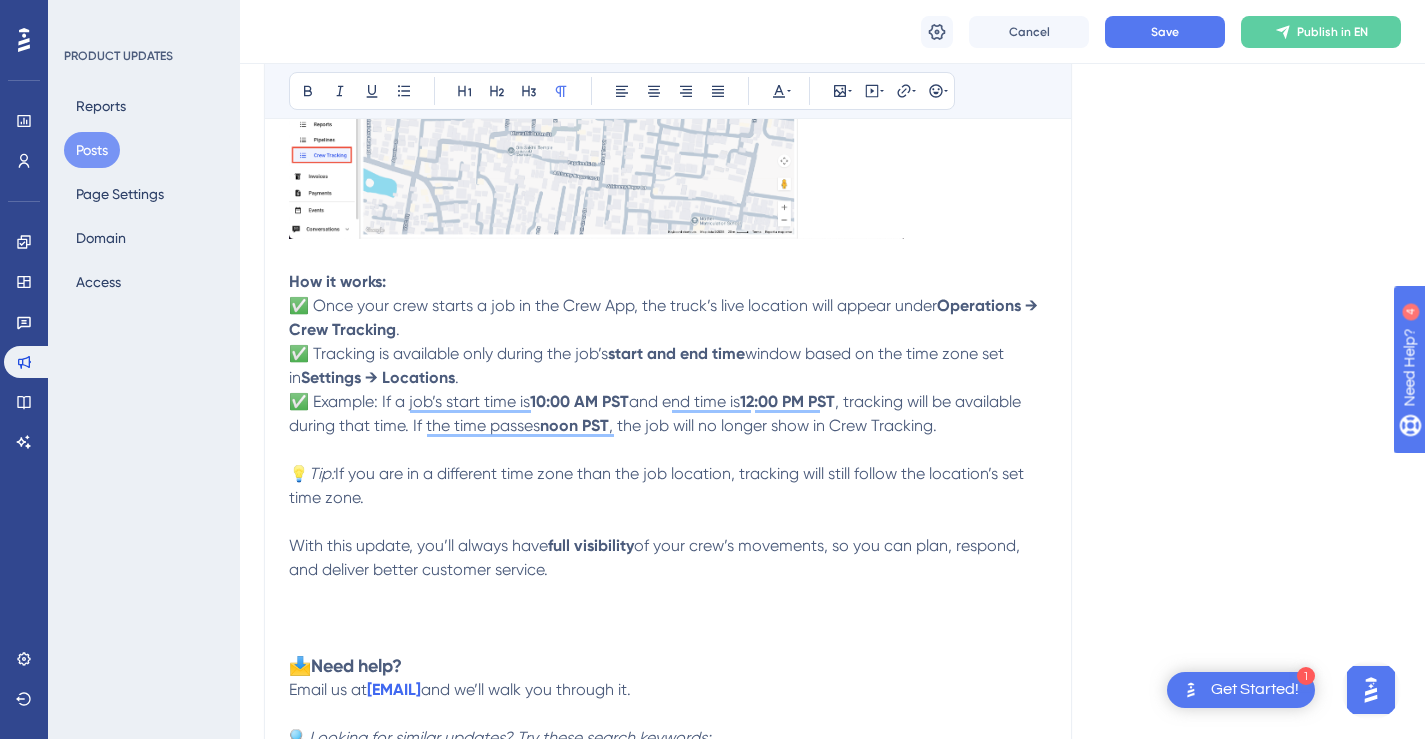 click on "✅ Once your crew starts a job in the Crew App, the truck’s live location will appear under" at bounding box center [613, 305] 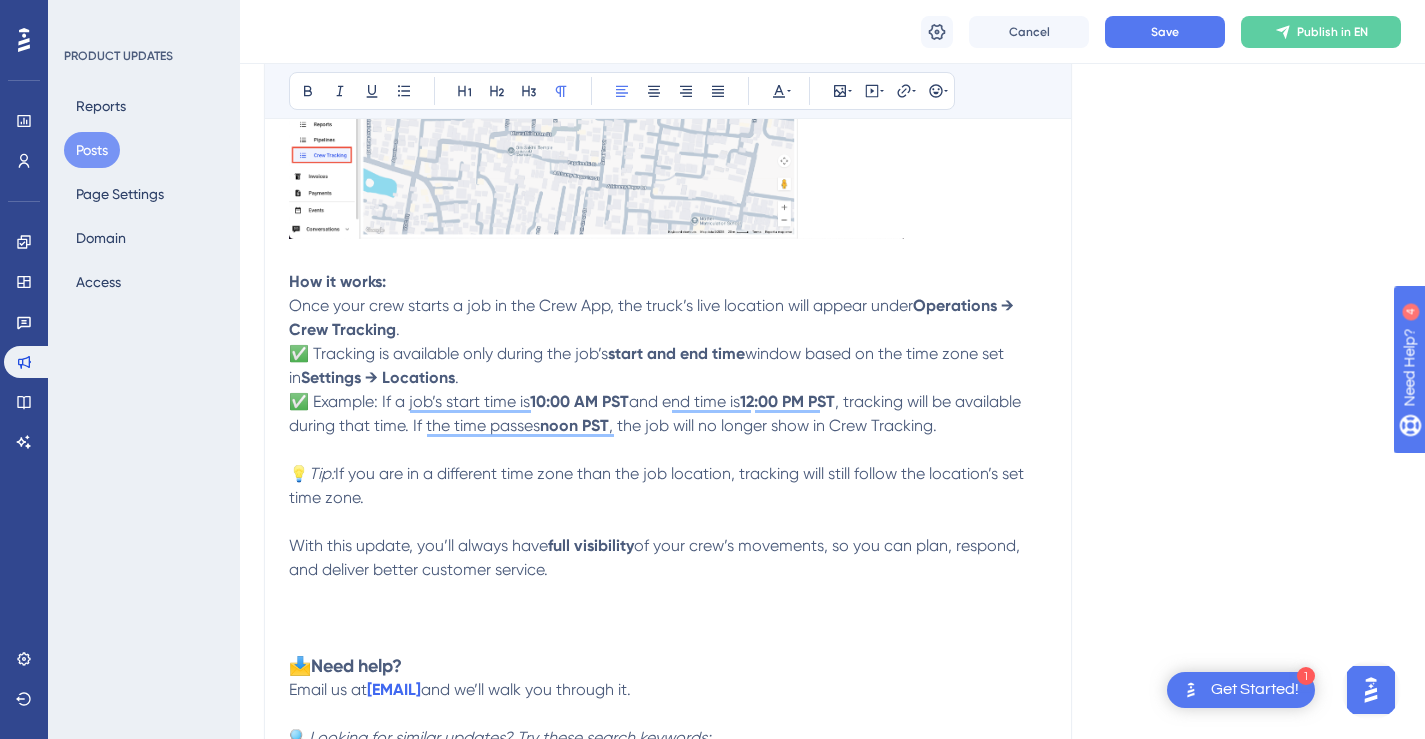 click on "✅ Tracking is available only during the job’s" at bounding box center (448, 353) 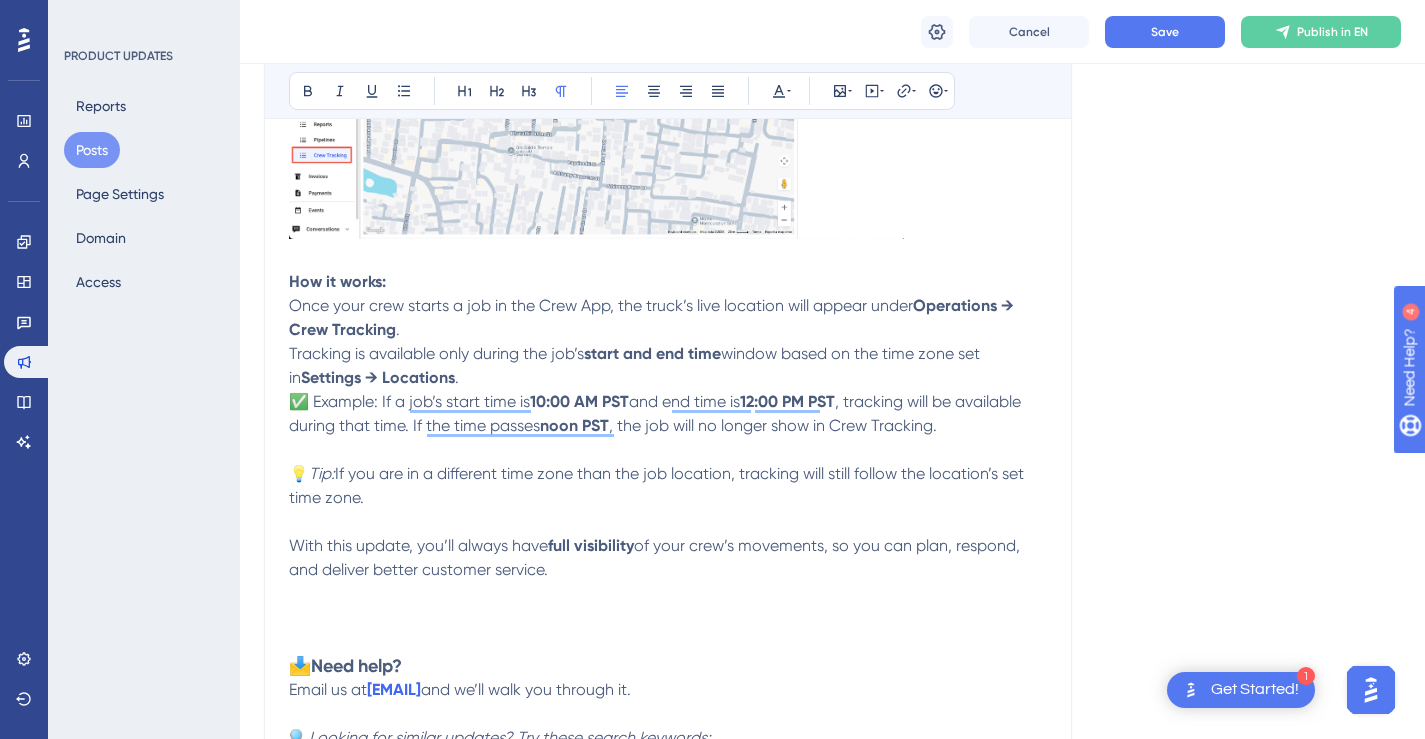 click on "✅ Example: If a job’s start time is" at bounding box center (409, 401) 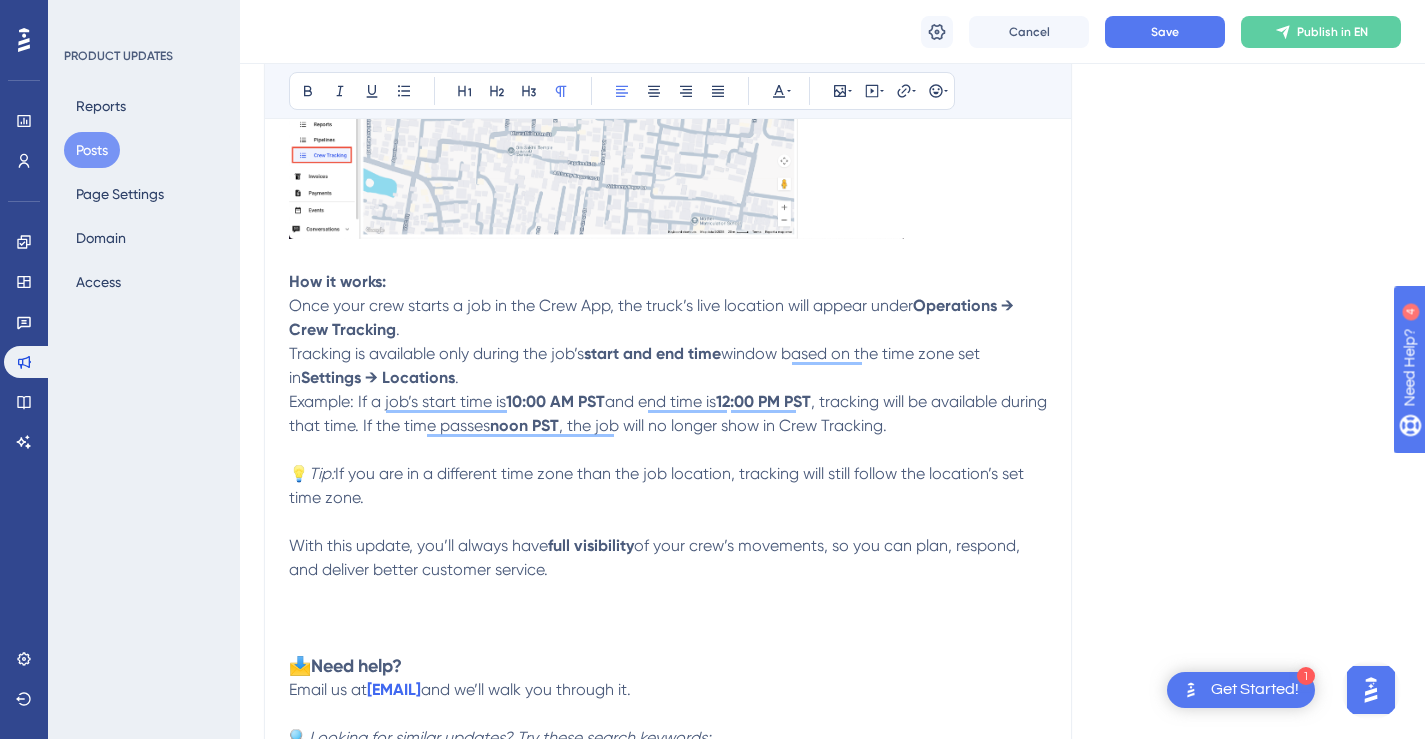 click on "Example: If a job’s start time is" at bounding box center (397, 401) 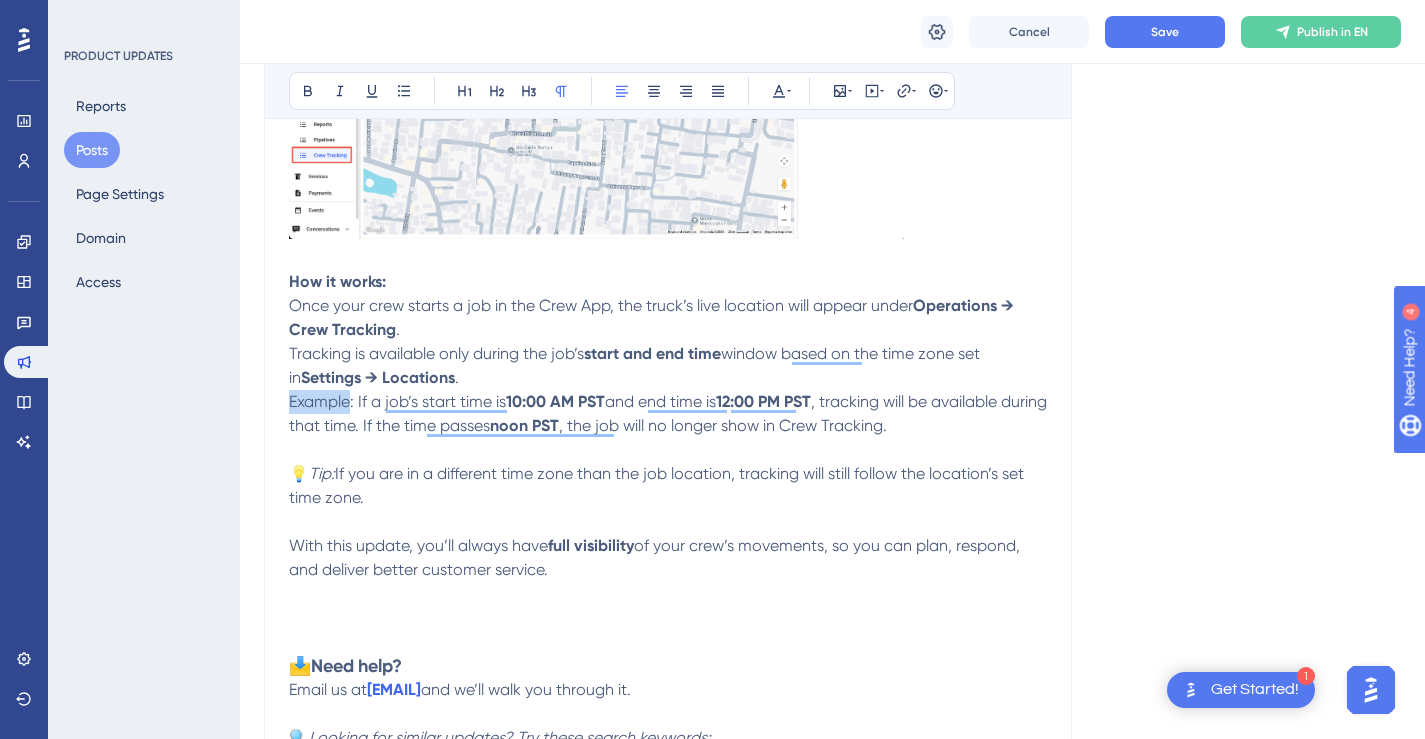 click on "Example: If a job’s start time is" at bounding box center (397, 401) 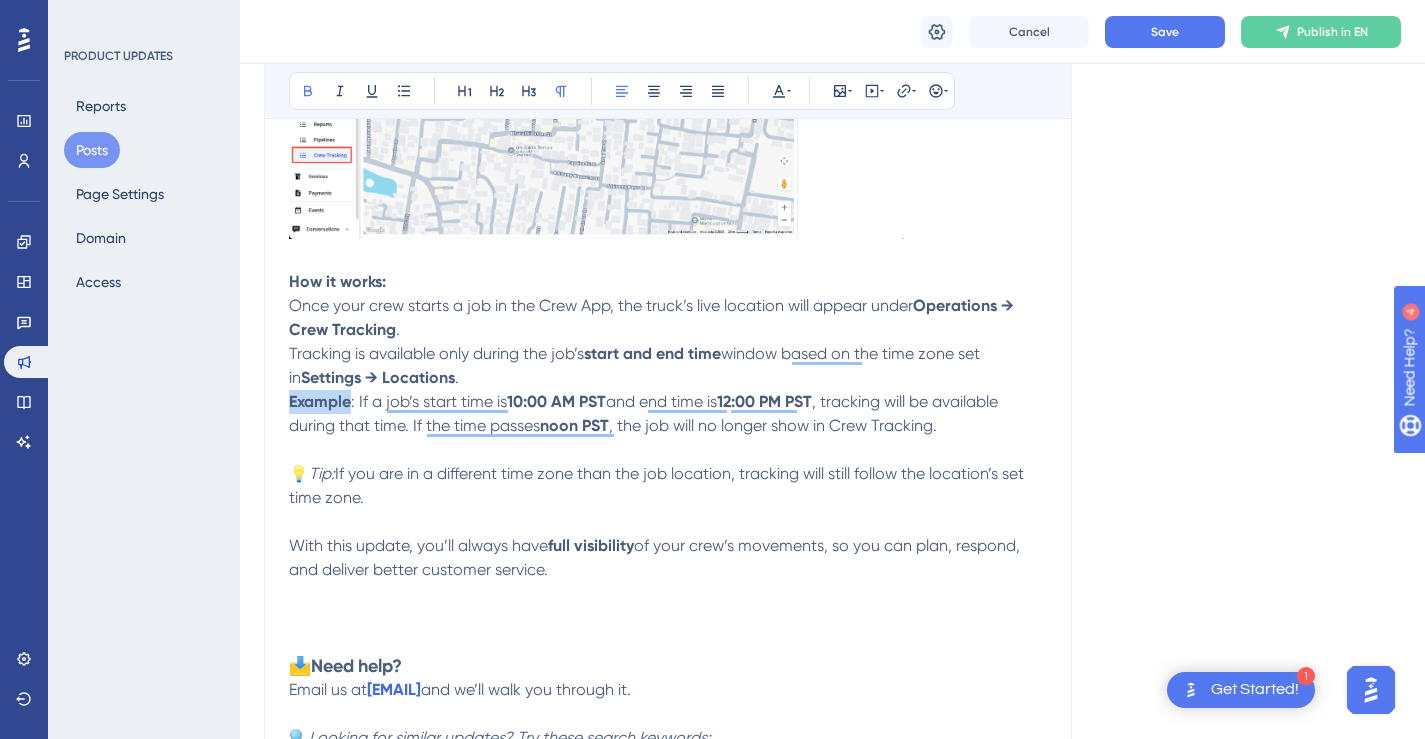 click on "How it works: Once your crew starts a job in the Crew App, the truck’s live location will appear under  Operations → Crew Tracking . Tracking is available only during the job’s  start and end time  window based on the time zone set in  Settings → Locations . Example : If a job’s start time is  10:00 AM PST  and end time is  12:00 PM PST , tracking will be available during that time. If the time passes  noon PST , the job will no longer show in Crew Tracking." at bounding box center (668, 354) 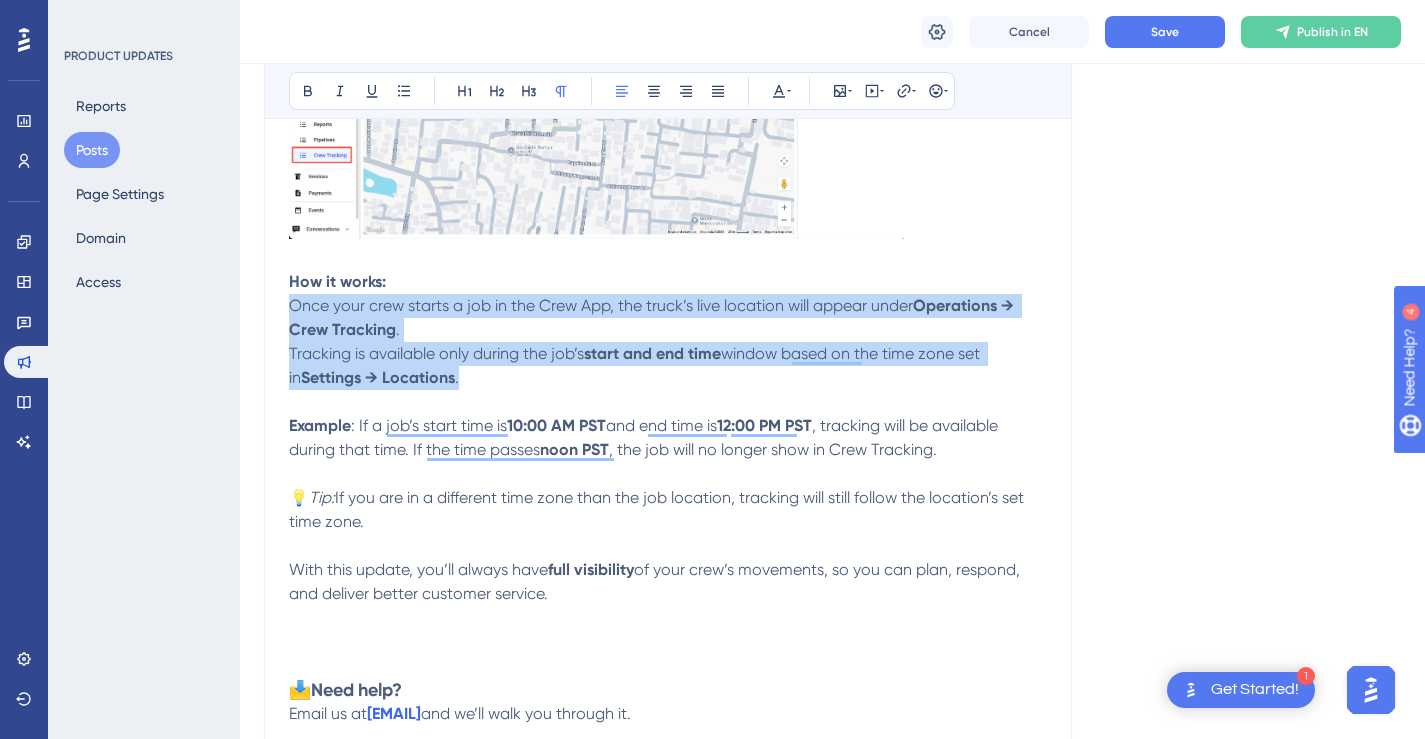 drag, startPoint x: 473, startPoint y: 380, endPoint x: 293, endPoint y: 312, distance: 192.41621 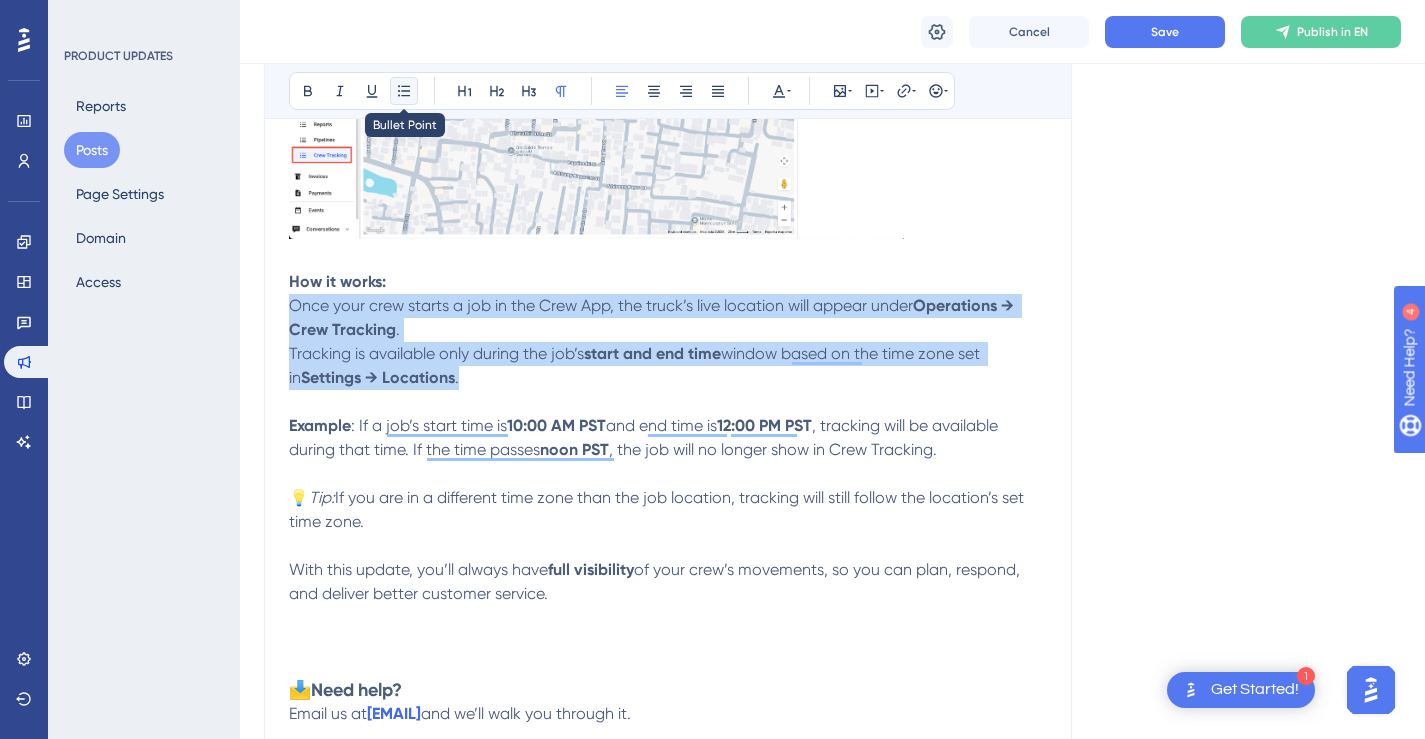 click at bounding box center [404, 91] 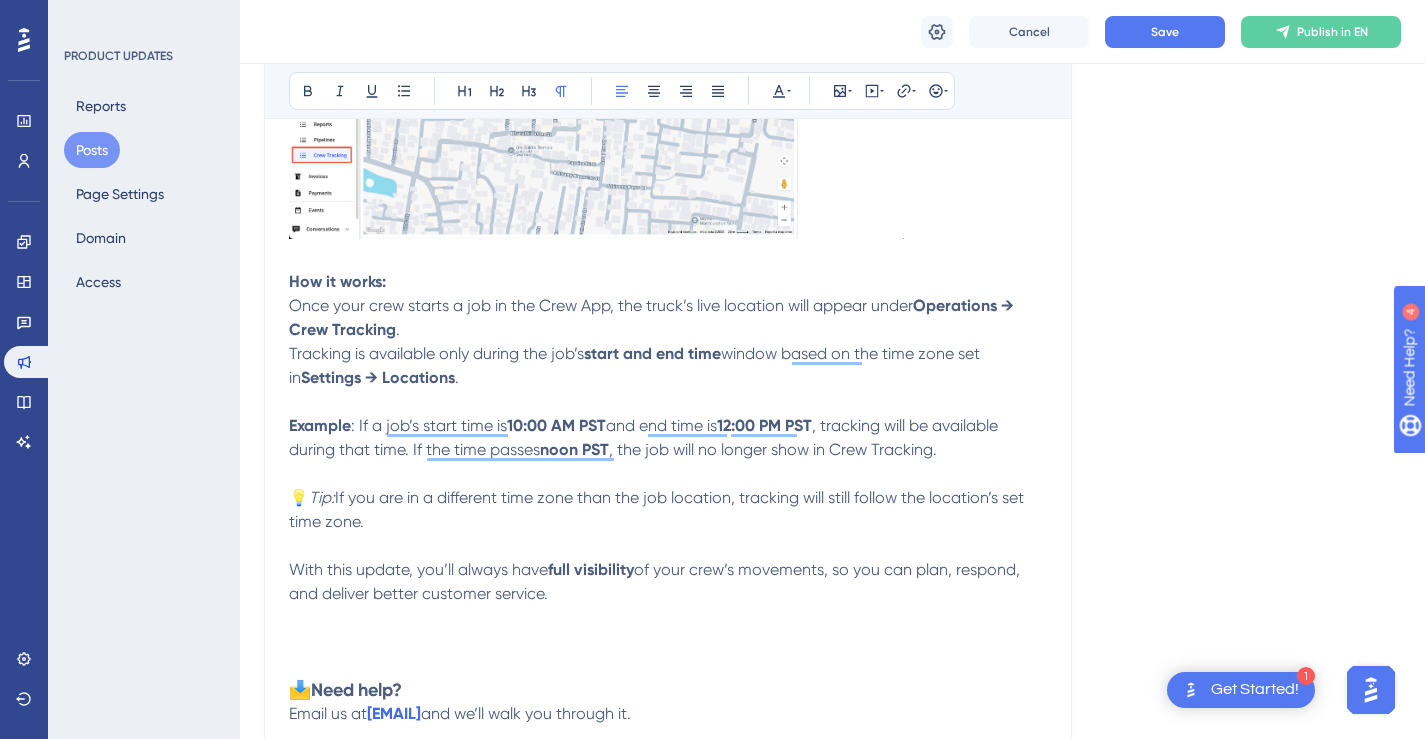 click on "How it works: Once your crew starts a job in the Crew App, the truck’s live location will appear under  Operations → Crew Tracking . Tracking is available only during the job’s  start and end time  window based on the time zone set in  Settings → Locations ." at bounding box center [668, 330] 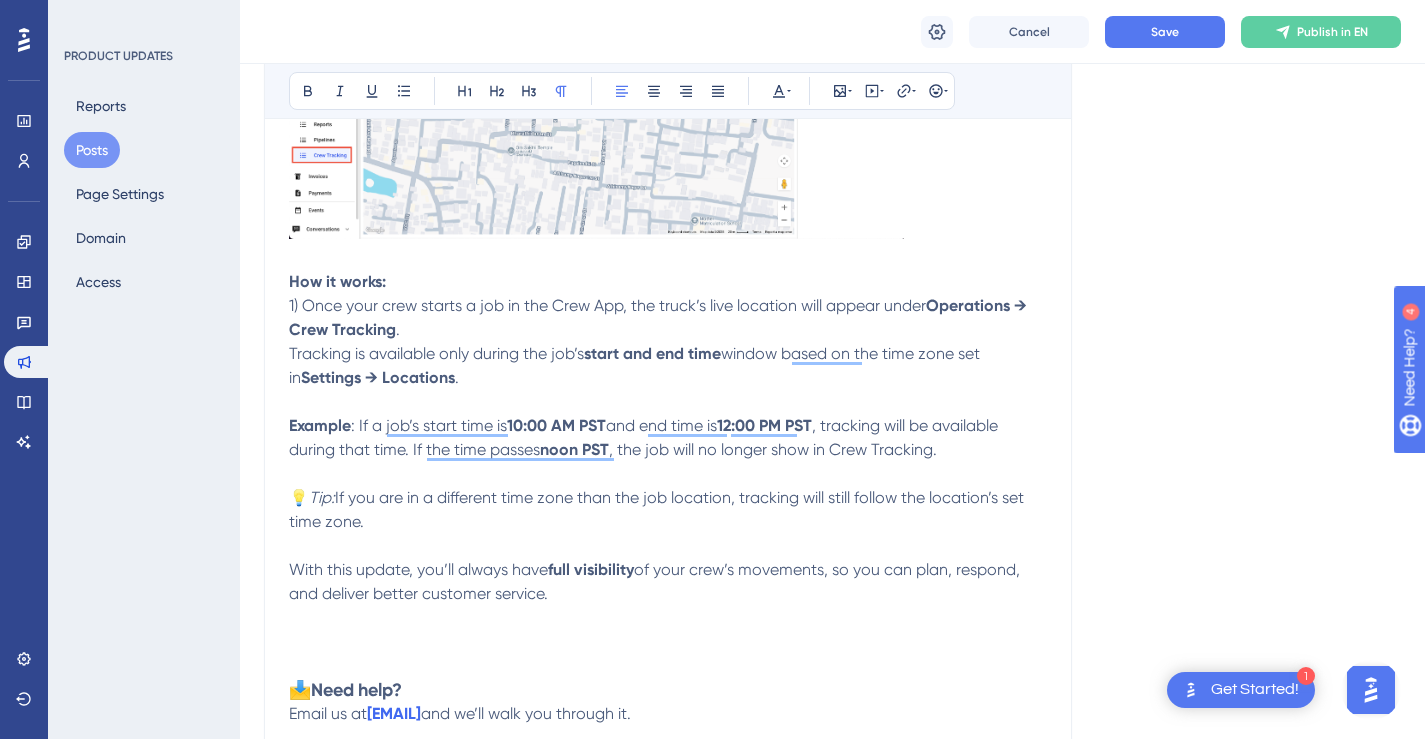 click on "Tracking is available only during the job’s" at bounding box center (436, 353) 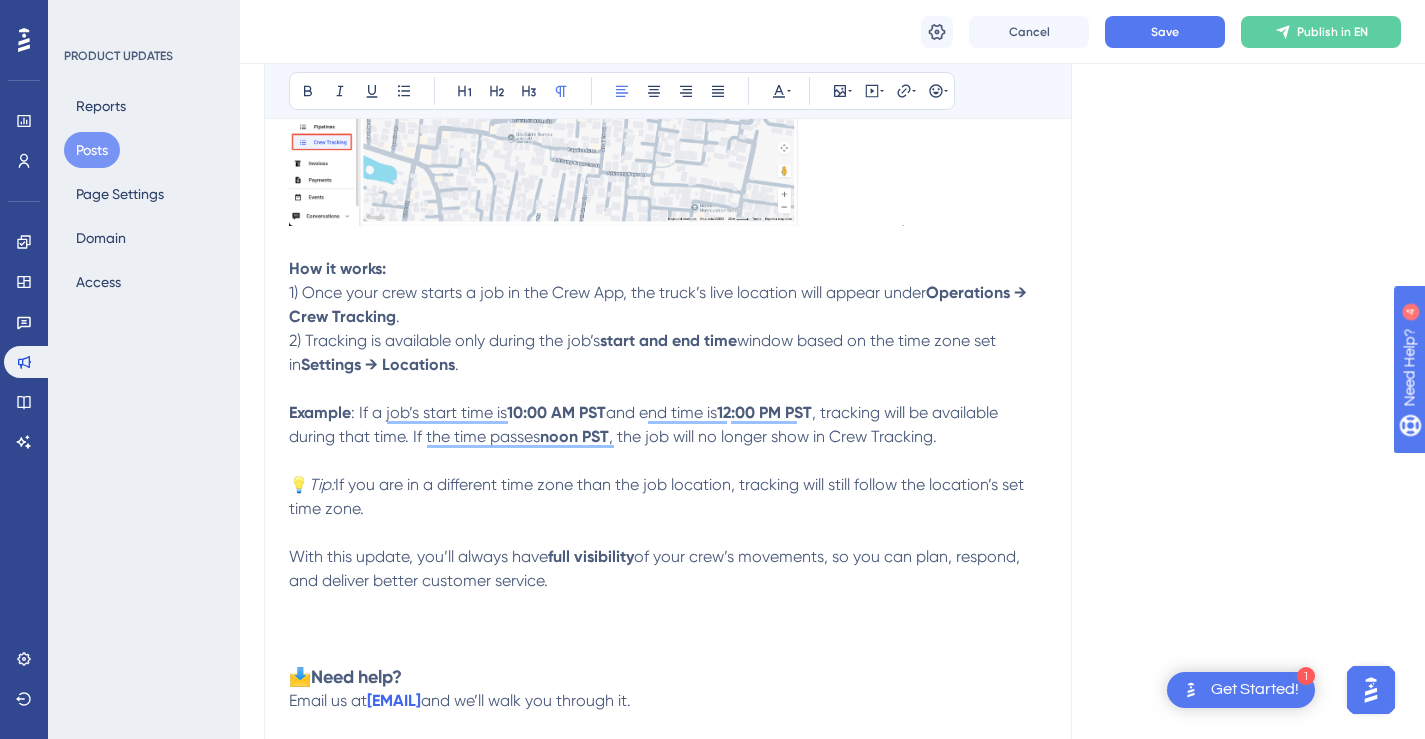 scroll, scrollTop: 957, scrollLeft: 0, axis: vertical 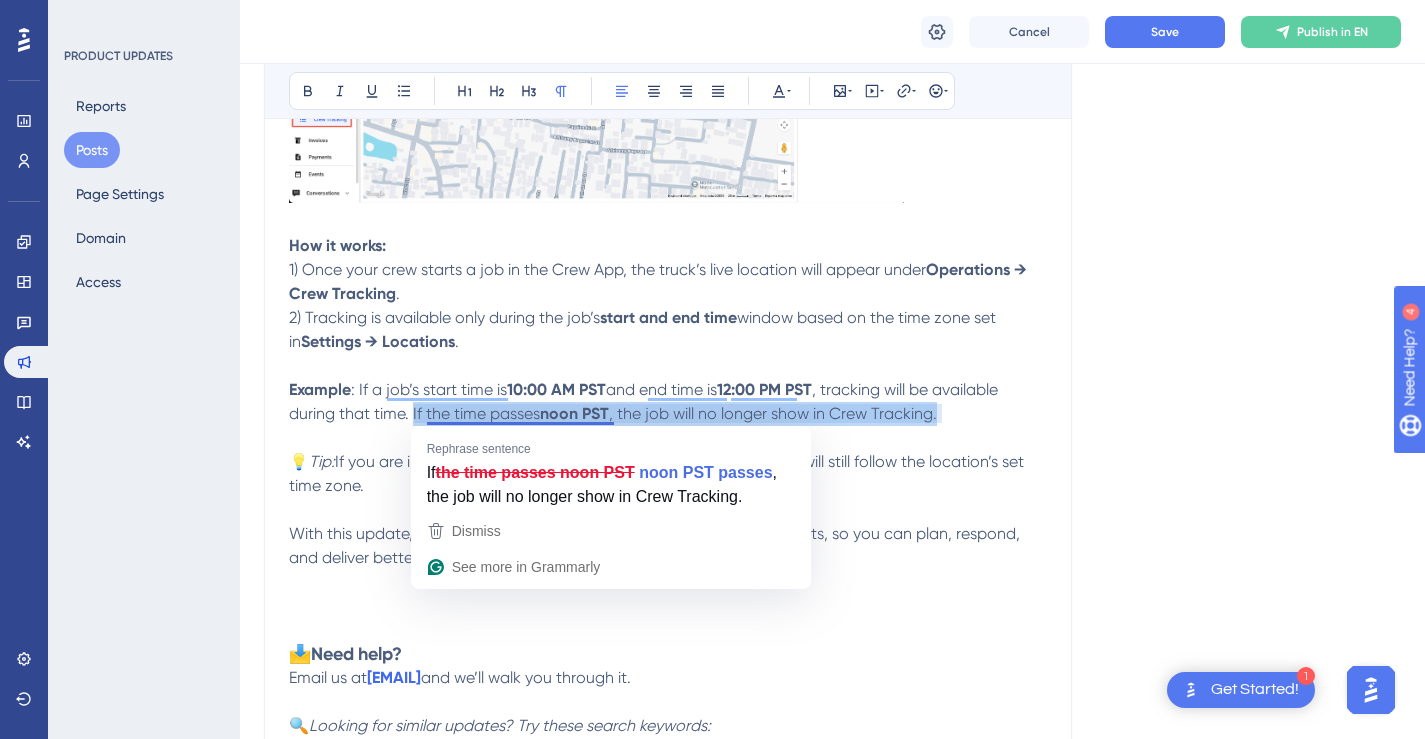 drag, startPoint x: 951, startPoint y: 414, endPoint x: 413, endPoint y: 413, distance: 538.0009 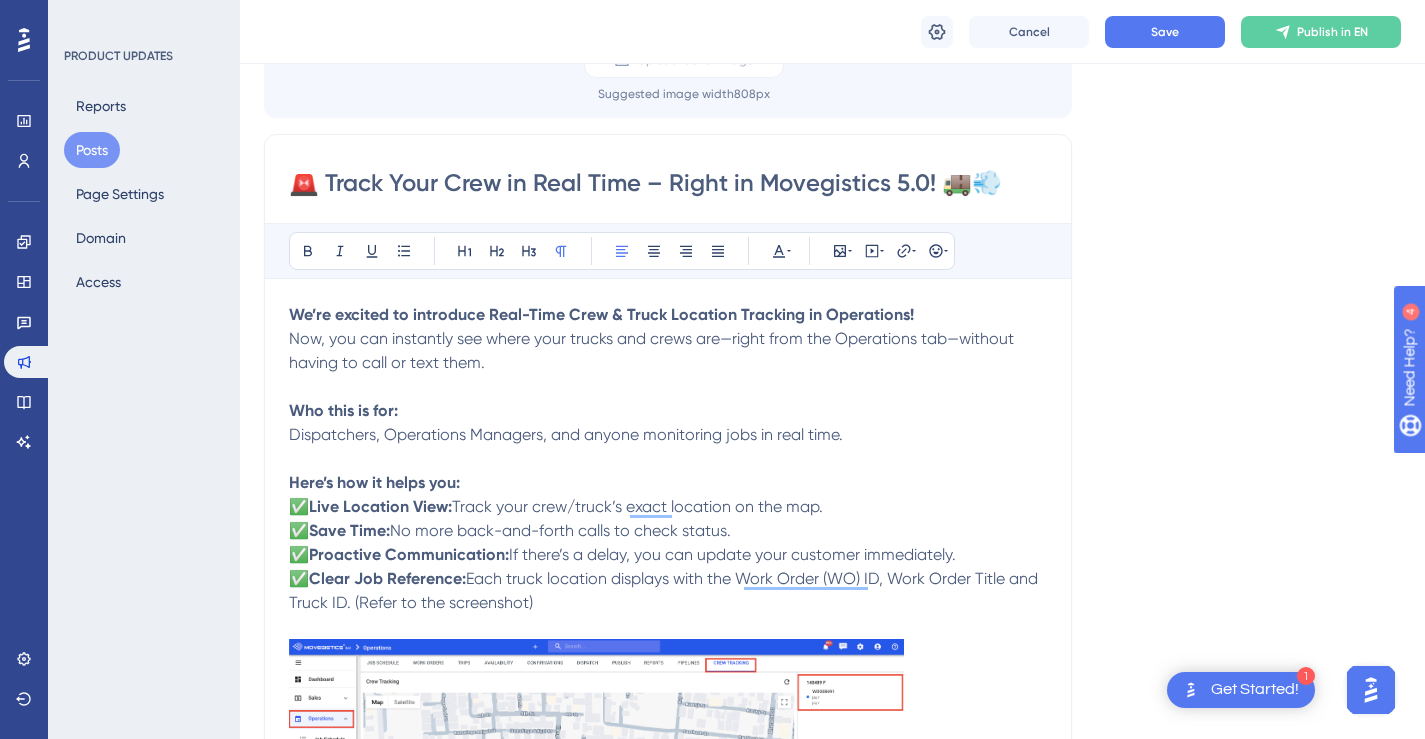 scroll, scrollTop: 260, scrollLeft: 0, axis: vertical 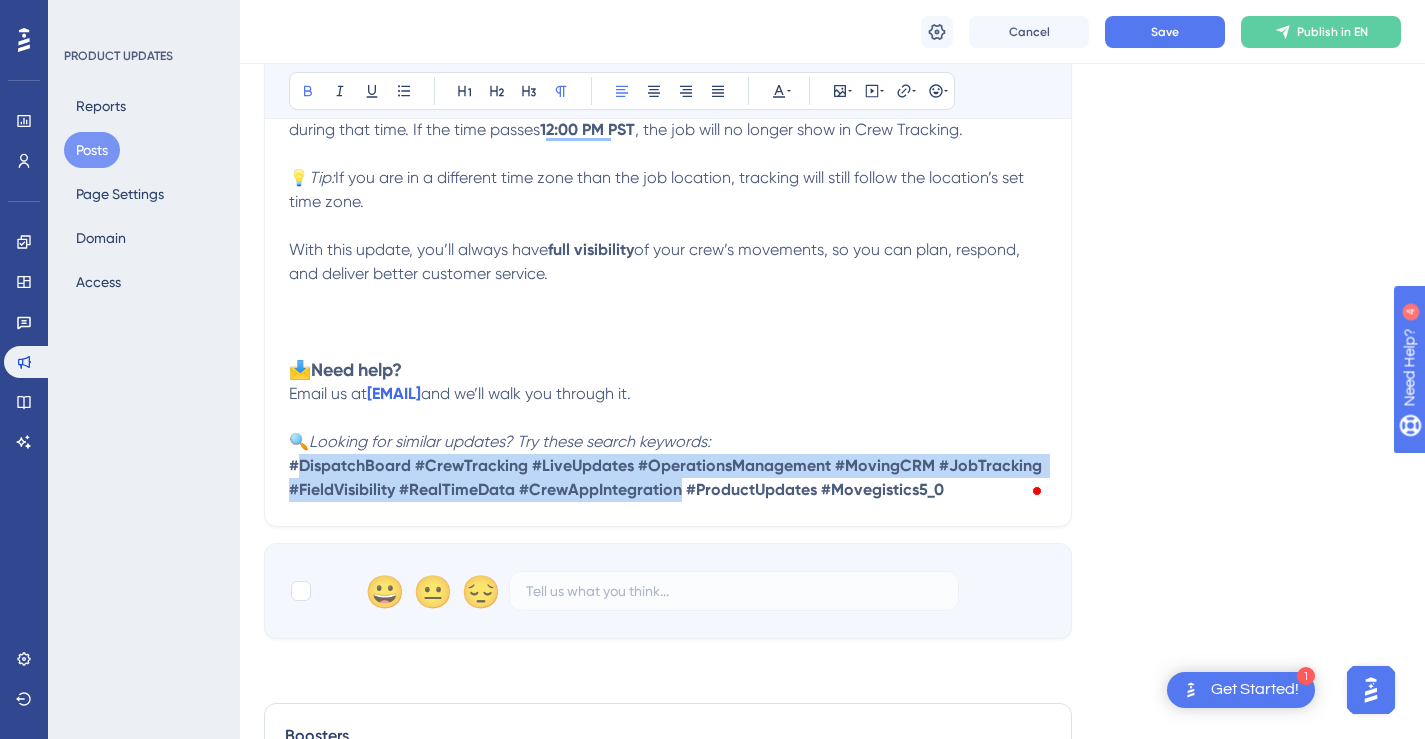 drag, startPoint x: 681, startPoint y: 491, endPoint x: 294, endPoint y: 474, distance: 387.3732 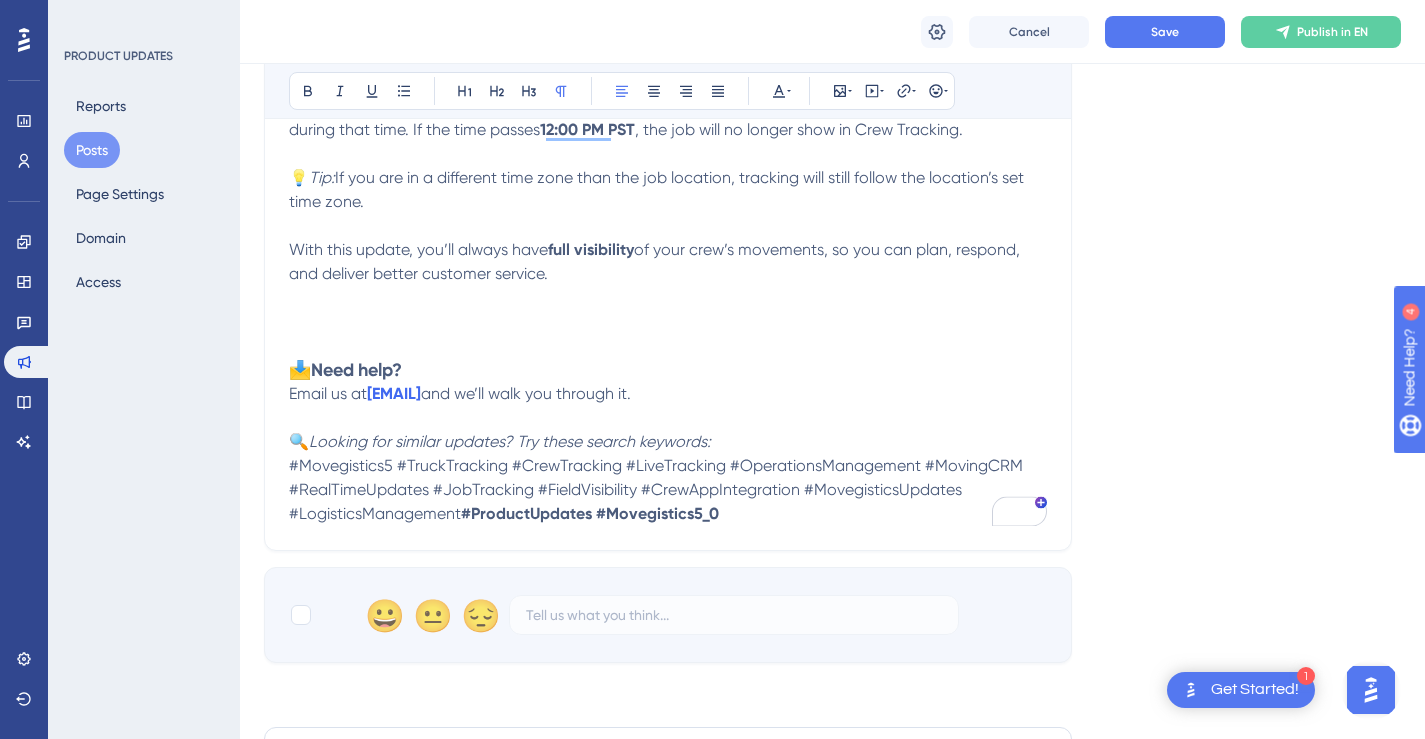 drag, startPoint x: 736, startPoint y: 509, endPoint x: 286, endPoint y: 462, distance: 452.44778 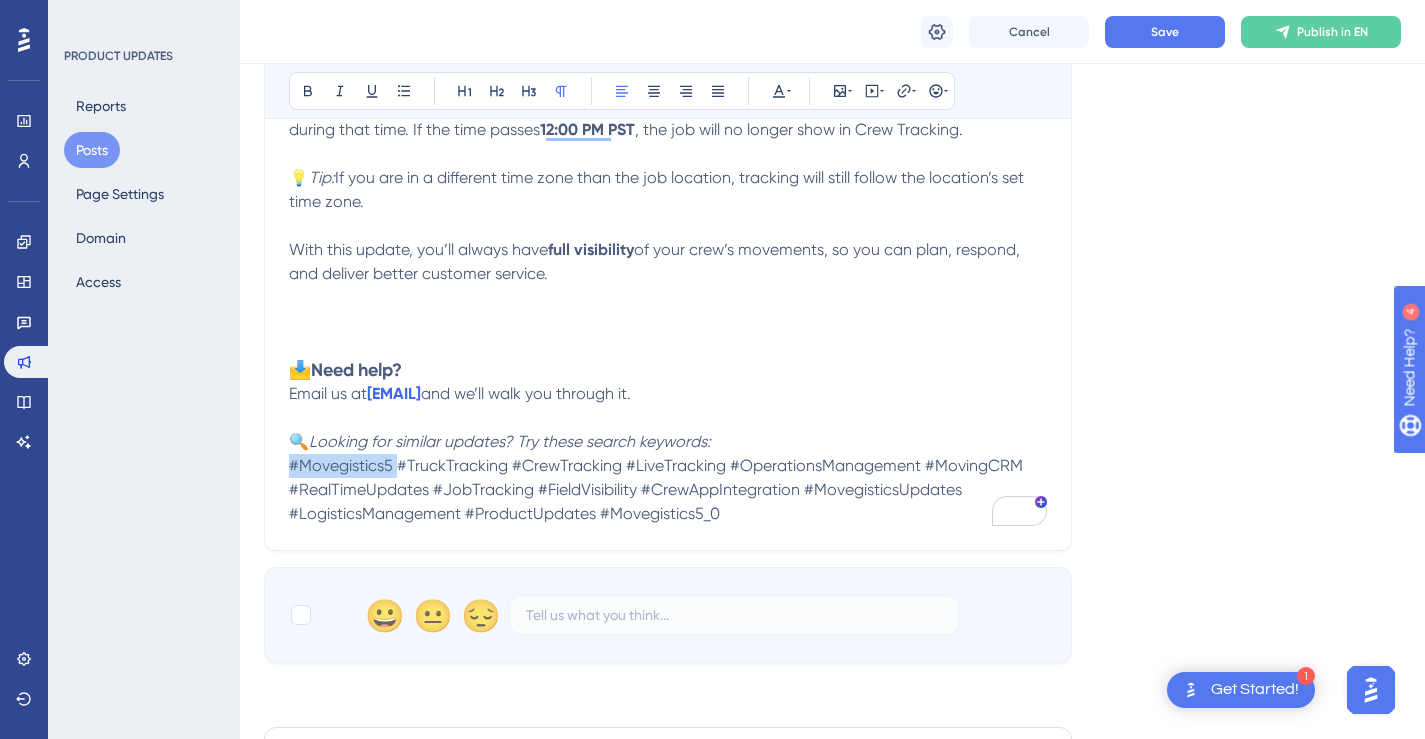 drag, startPoint x: 395, startPoint y: 465, endPoint x: 290, endPoint y: 462, distance: 105.04285 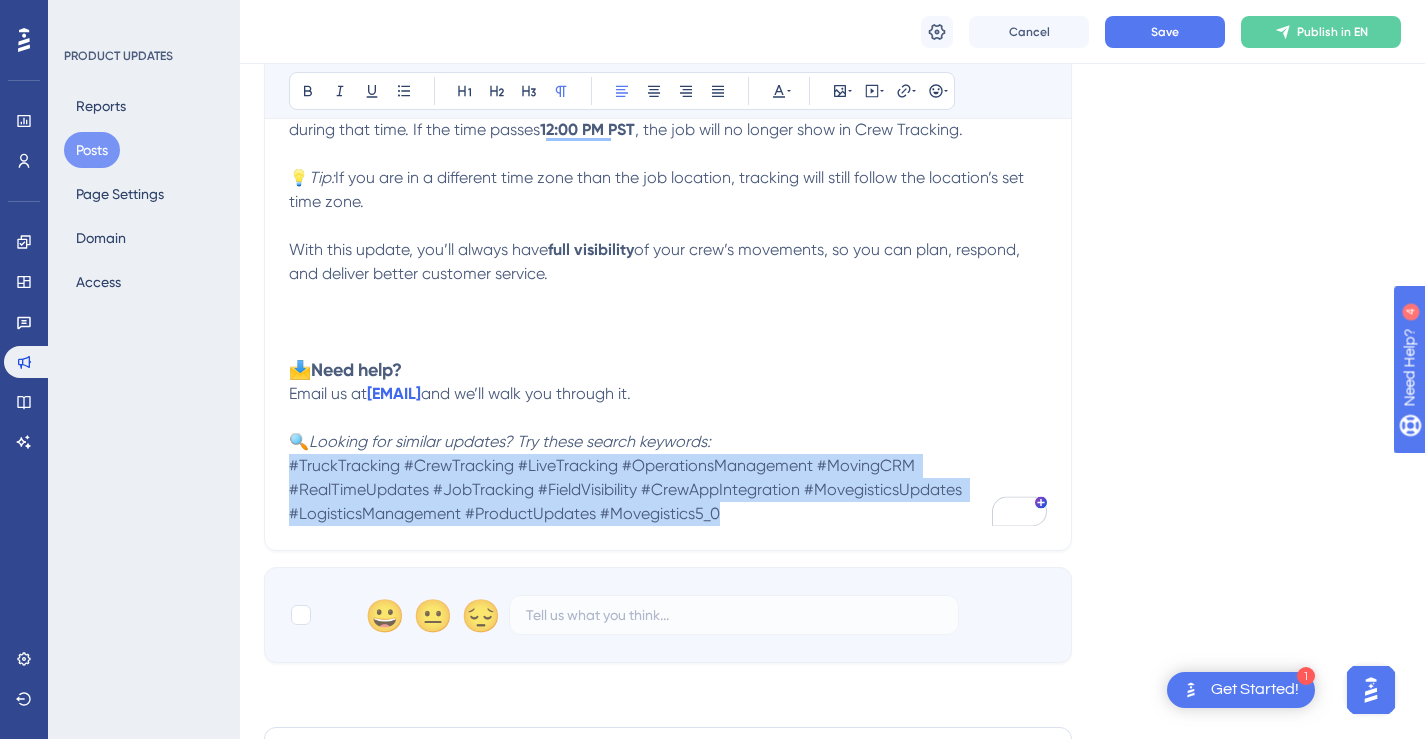 drag, startPoint x: 738, startPoint y: 518, endPoint x: 288, endPoint y: 473, distance: 452.24442 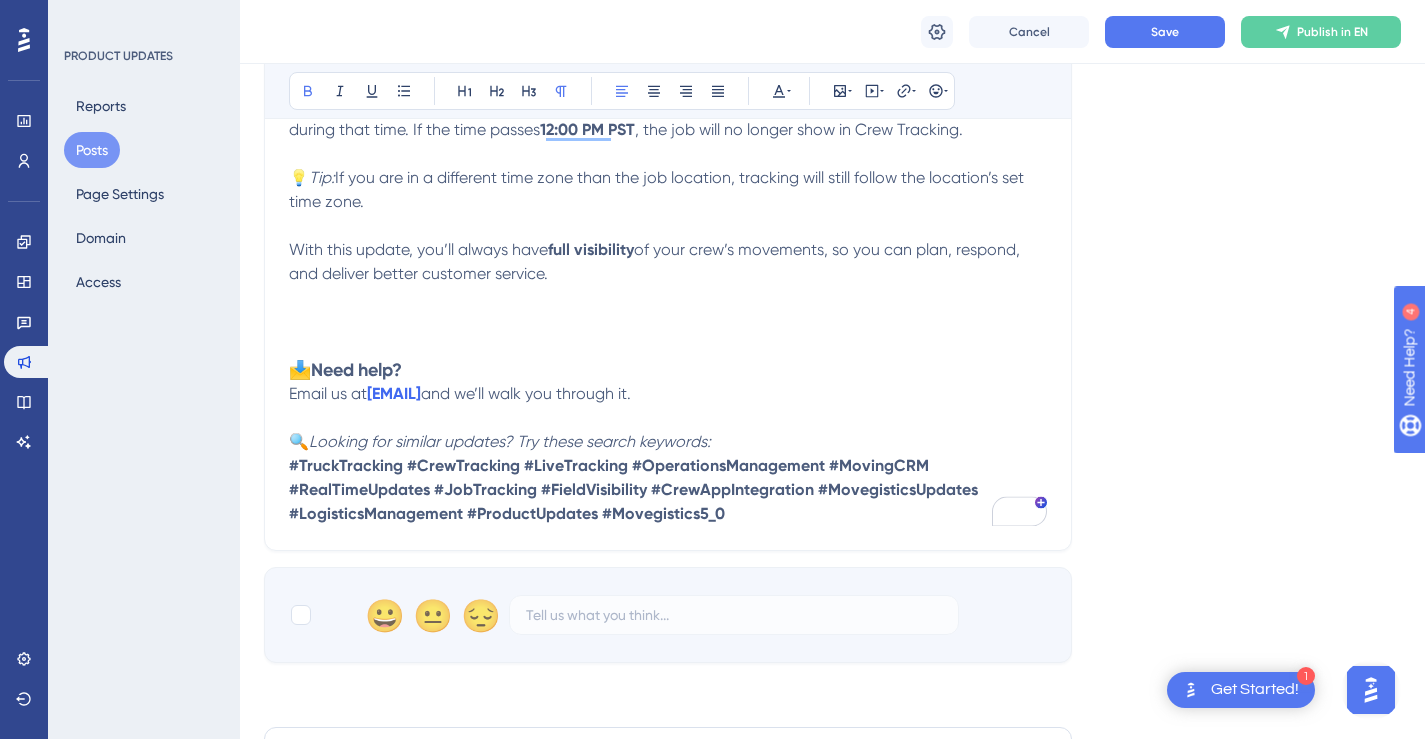 click on "#TruckTracking #CrewTracking #LiveTracking #OperationsManagement #MovingCRM #RealTimeUpdates #JobTracking #FieldVisibility #CrewAppIntegration #MovegisticsUpdates #LogisticsManagement #ProductUpdates #Movegistics5_0" at bounding box center [635, 489] 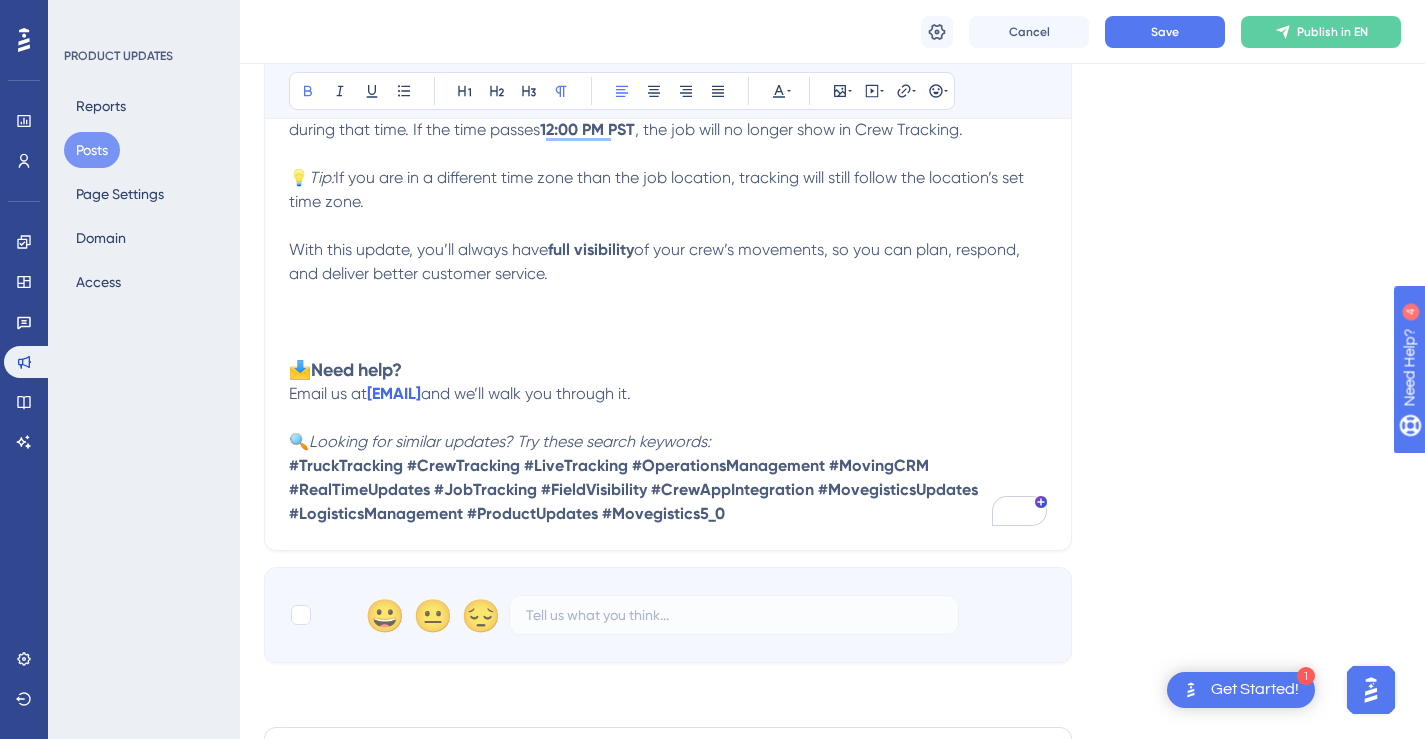 scroll, scrollTop: 1172, scrollLeft: 0, axis: vertical 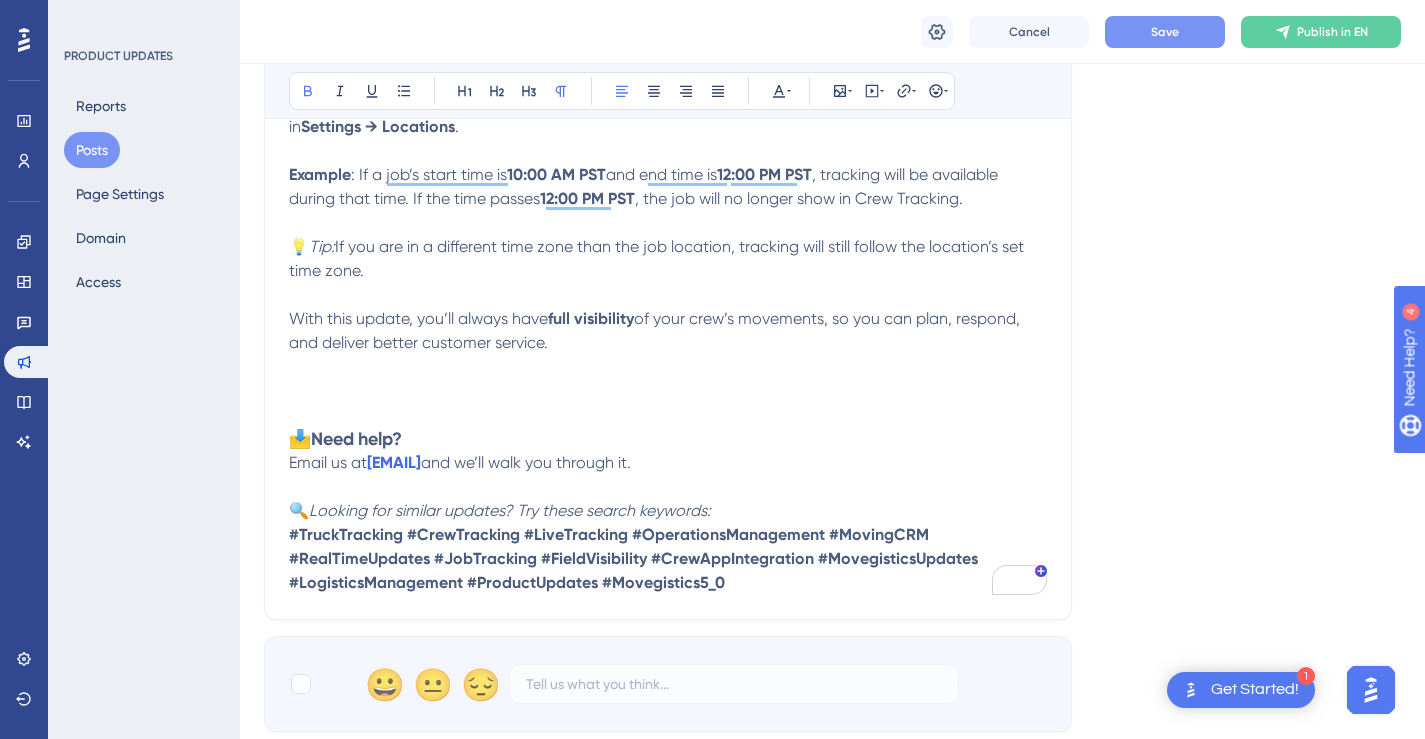click on "Save" at bounding box center (1165, 32) 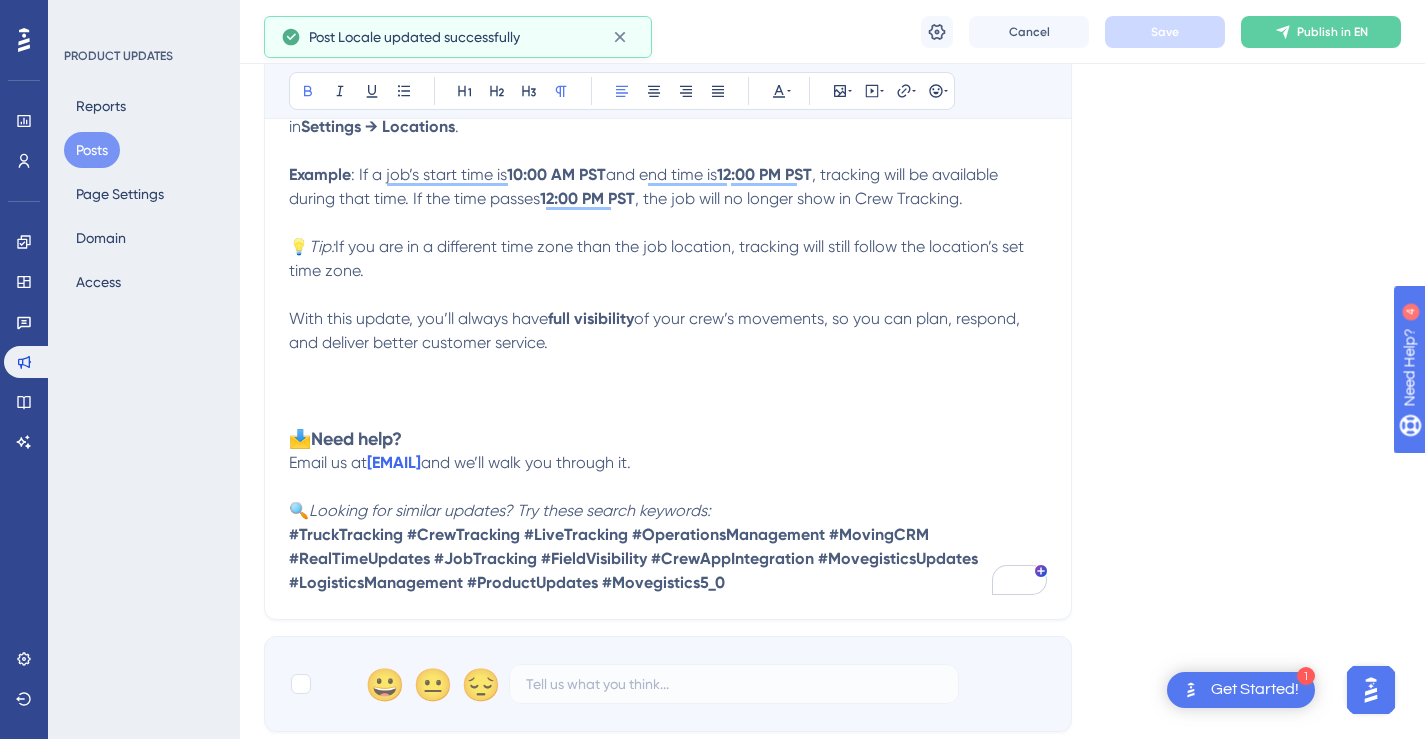 click on "Publish in EN" at bounding box center (1332, 32) 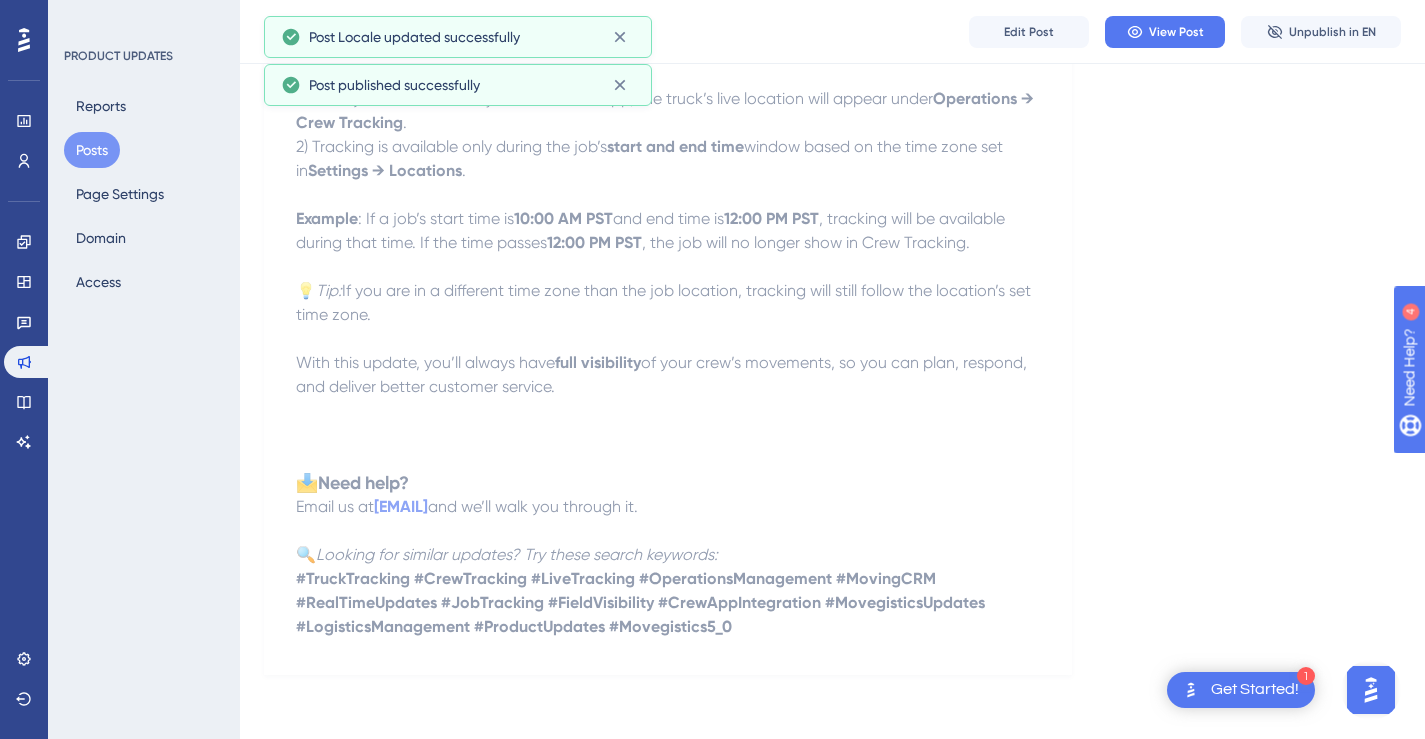 scroll, scrollTop: 1055, scrollLeft: 0, axis: vertical 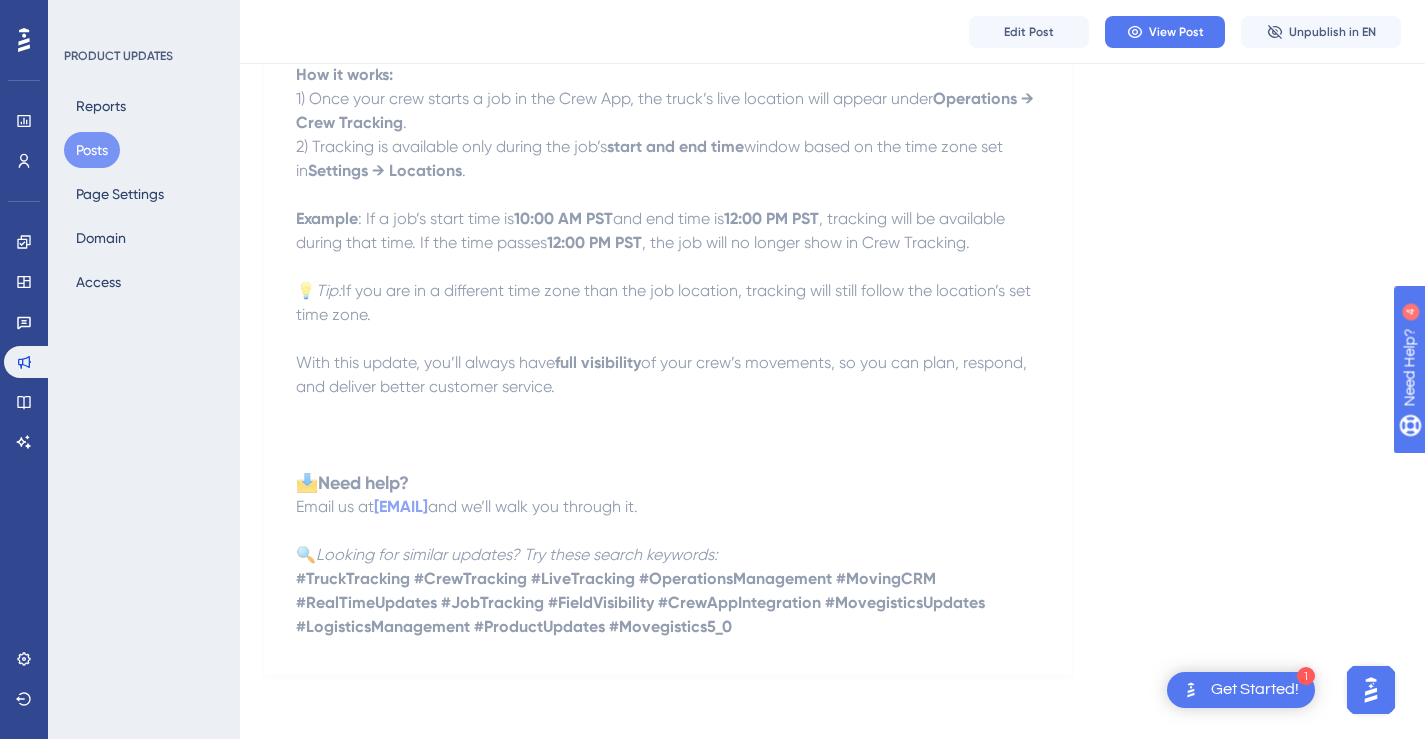 drag, startPoint x: 561, startPoint y: 391, endPoint x: 300, endPoint y: 295, distance: 278.0953 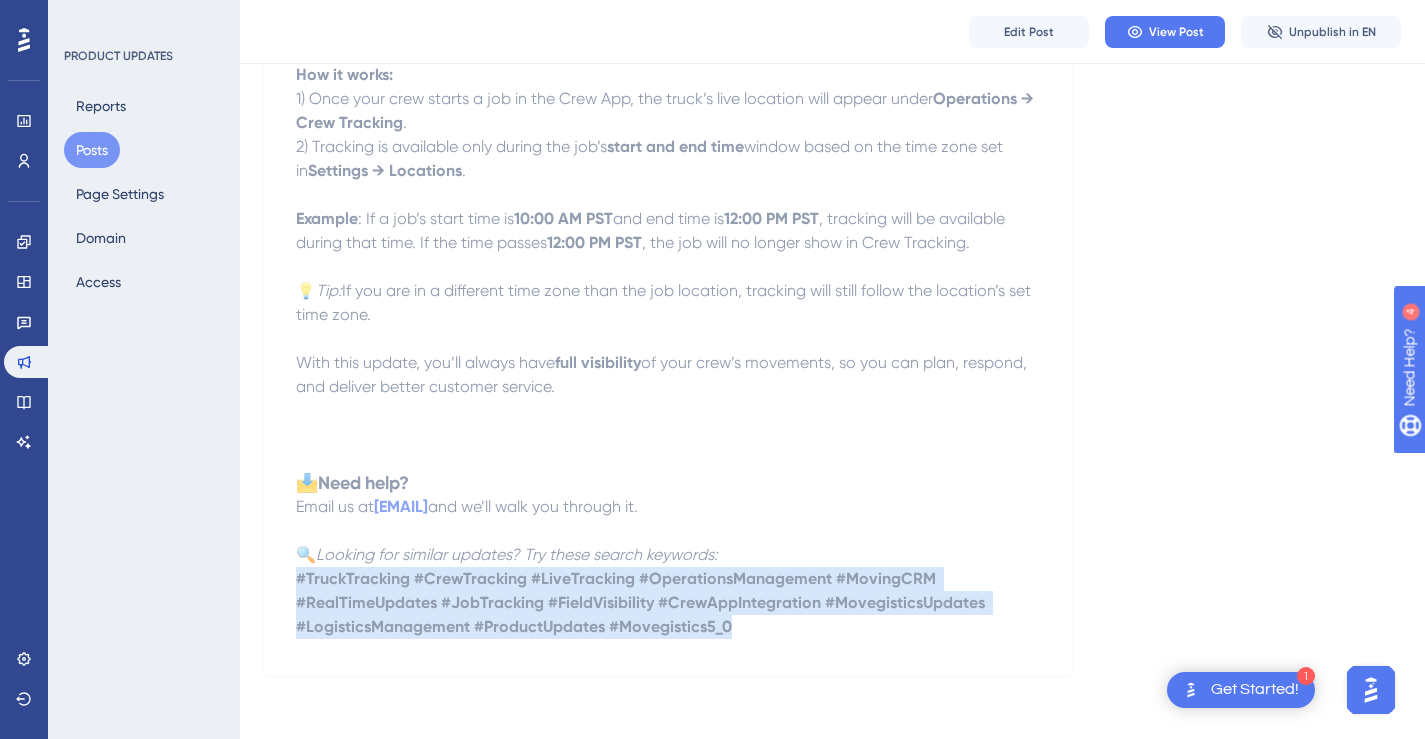drag, startPoint x: 743, startPoint y: 628, endPoint x: 298, endPoint y: 584, distance: 447.16998 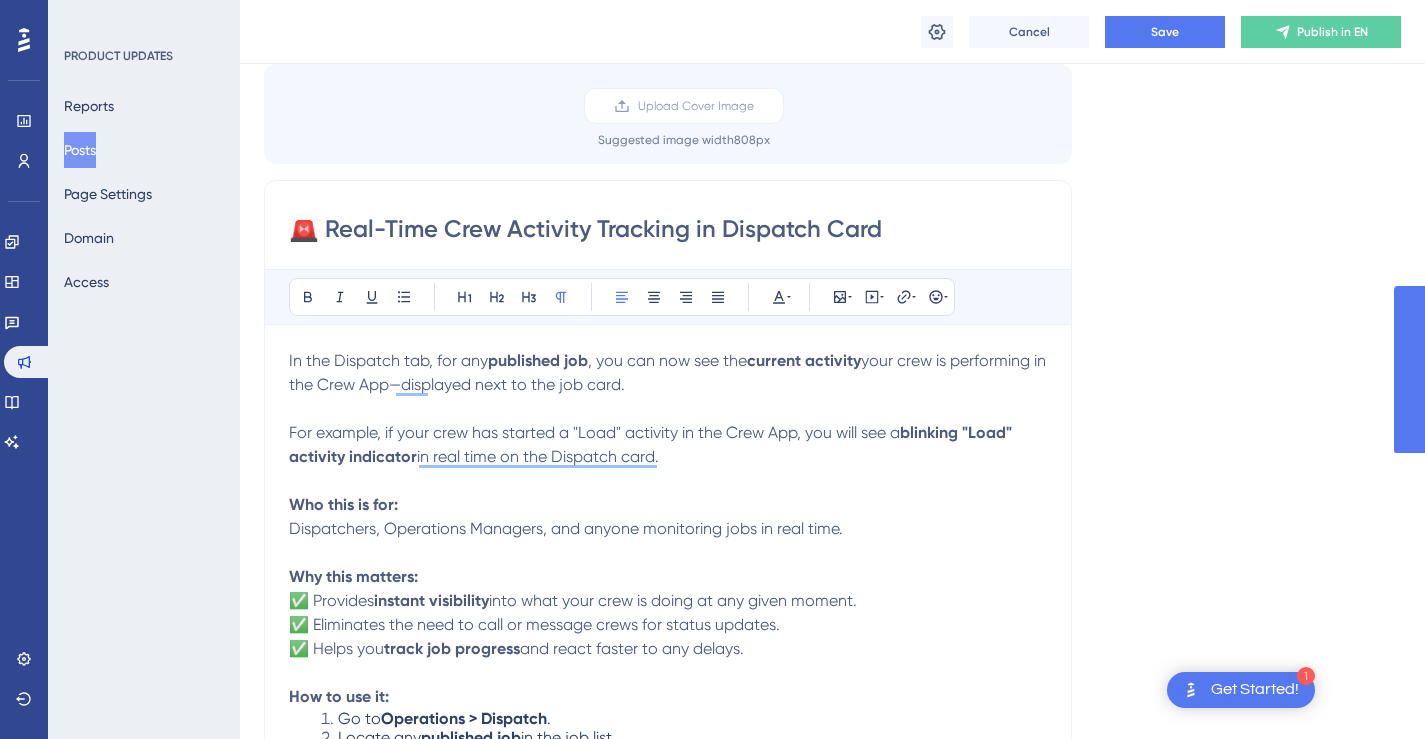 scroll, scrollTop: 78, scrollLeft: 0, axis: vertical 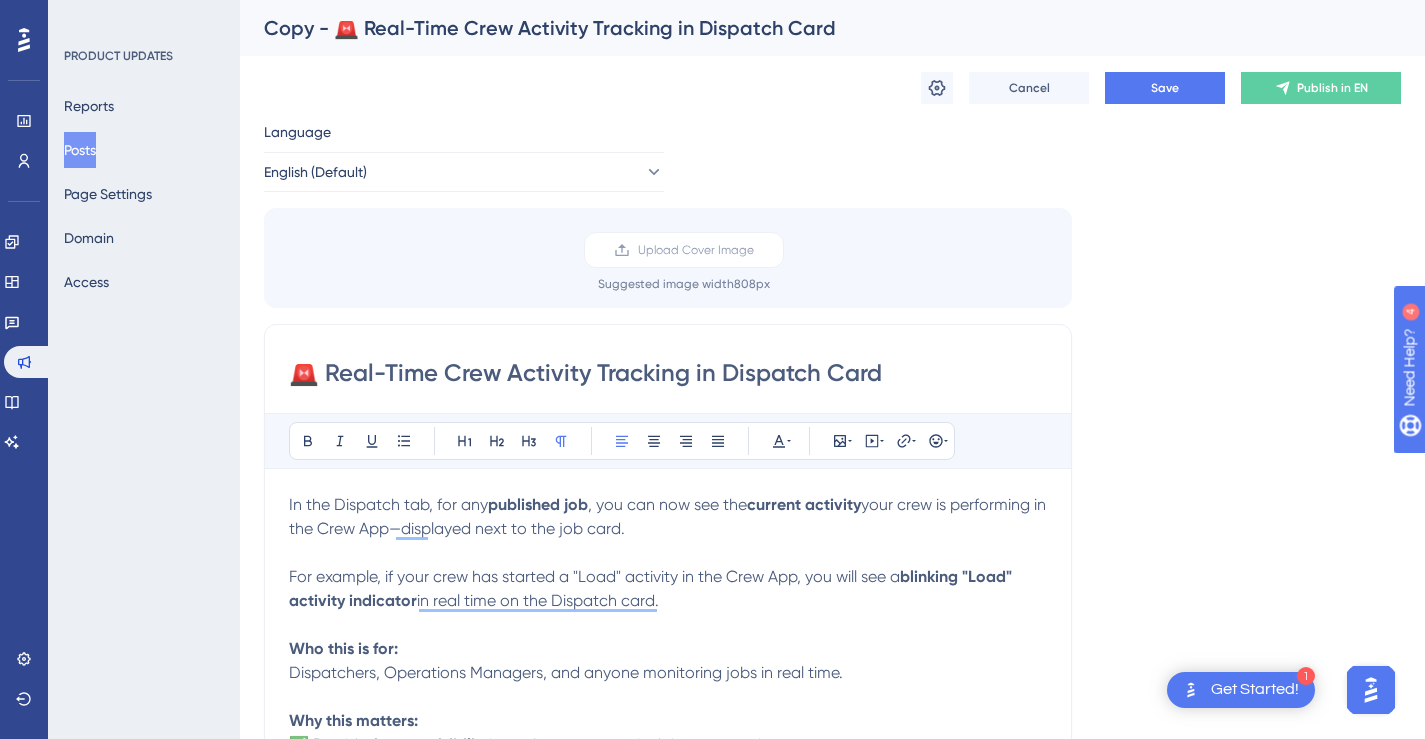 click on "Posts" at bounding box center [80, 150] 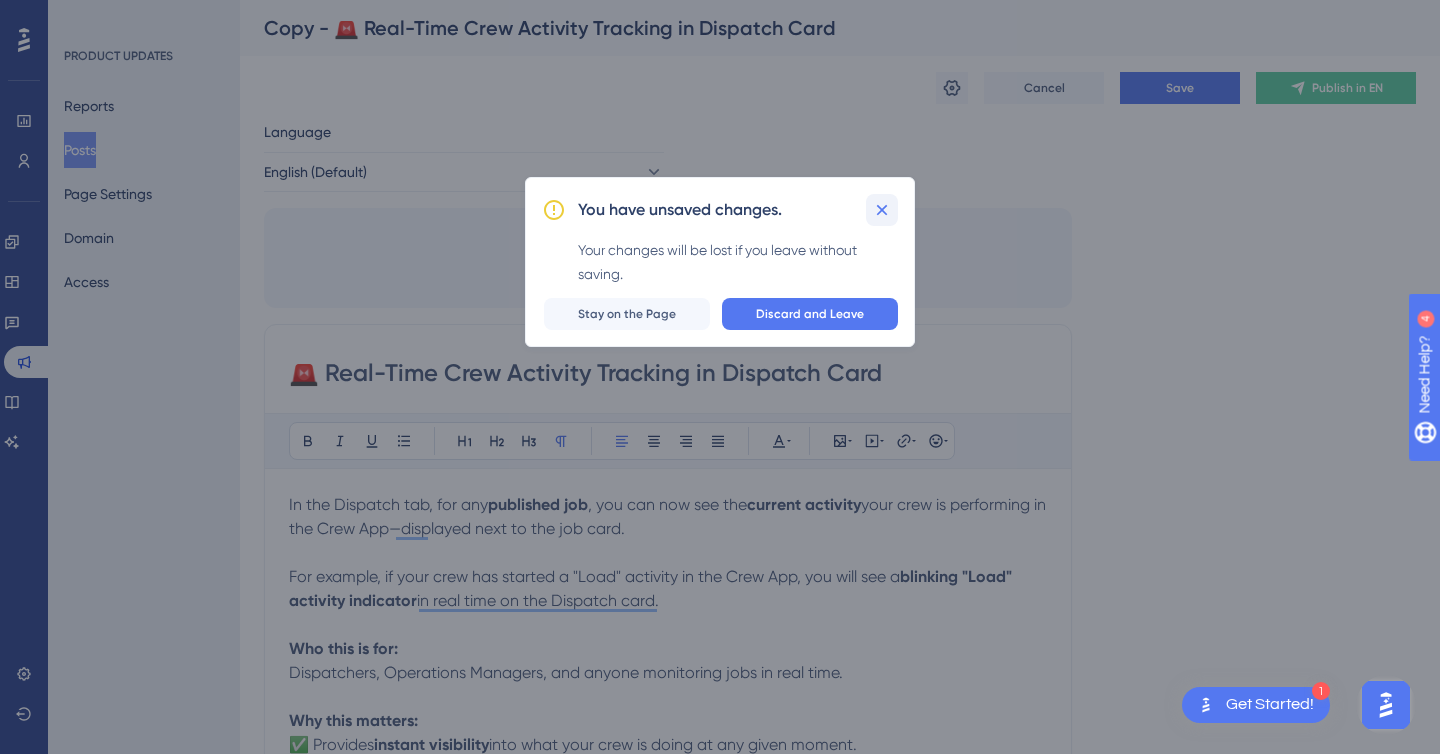 click 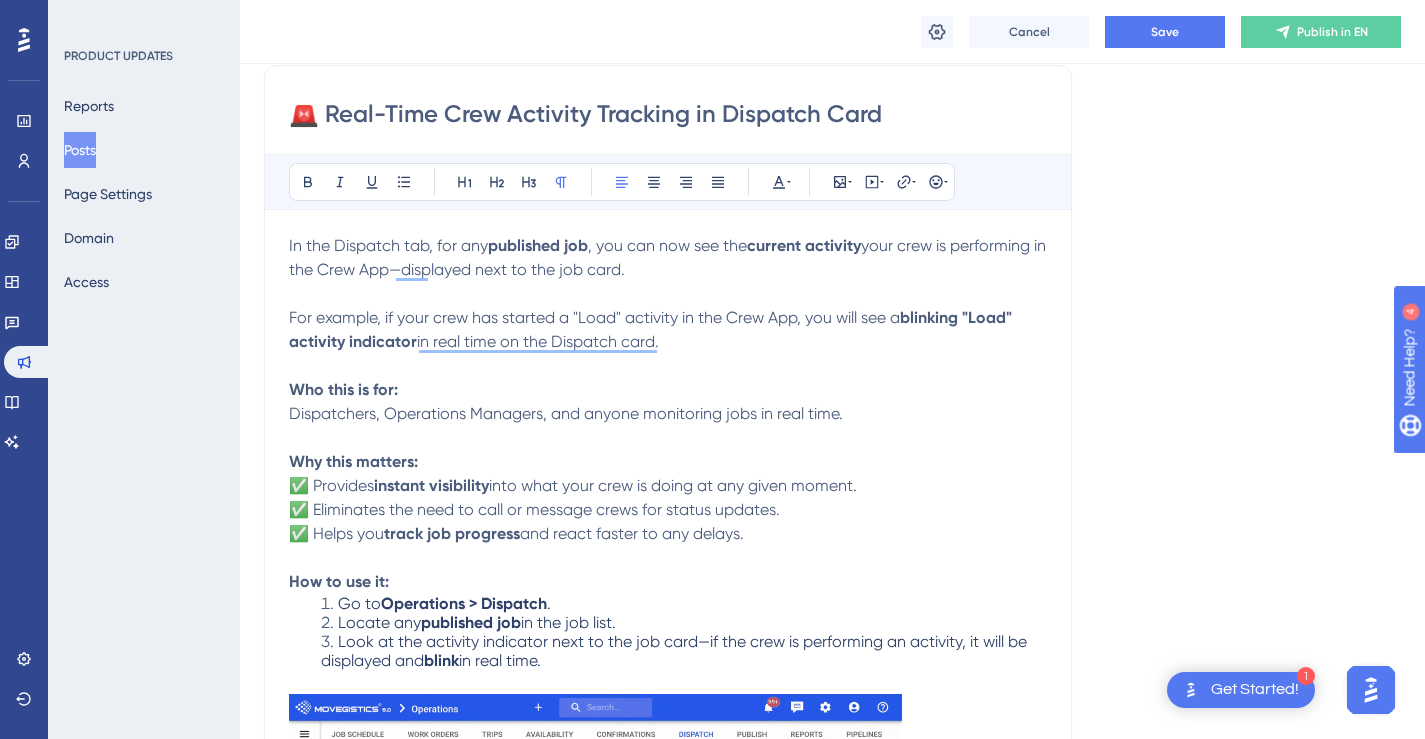 scroll, scrollTop: 0, scrollLeft: 0, axis: both 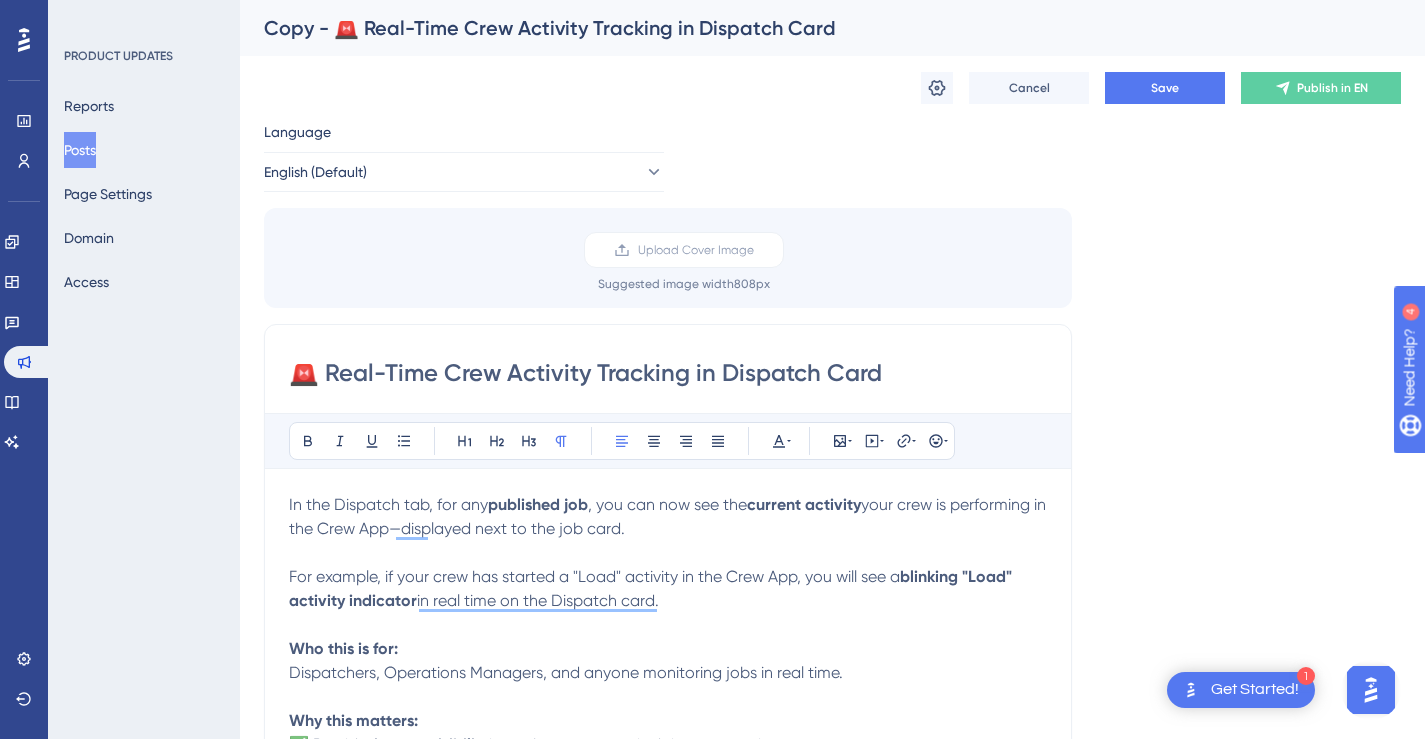 click on "Posts" at bounding box center [80, 150] 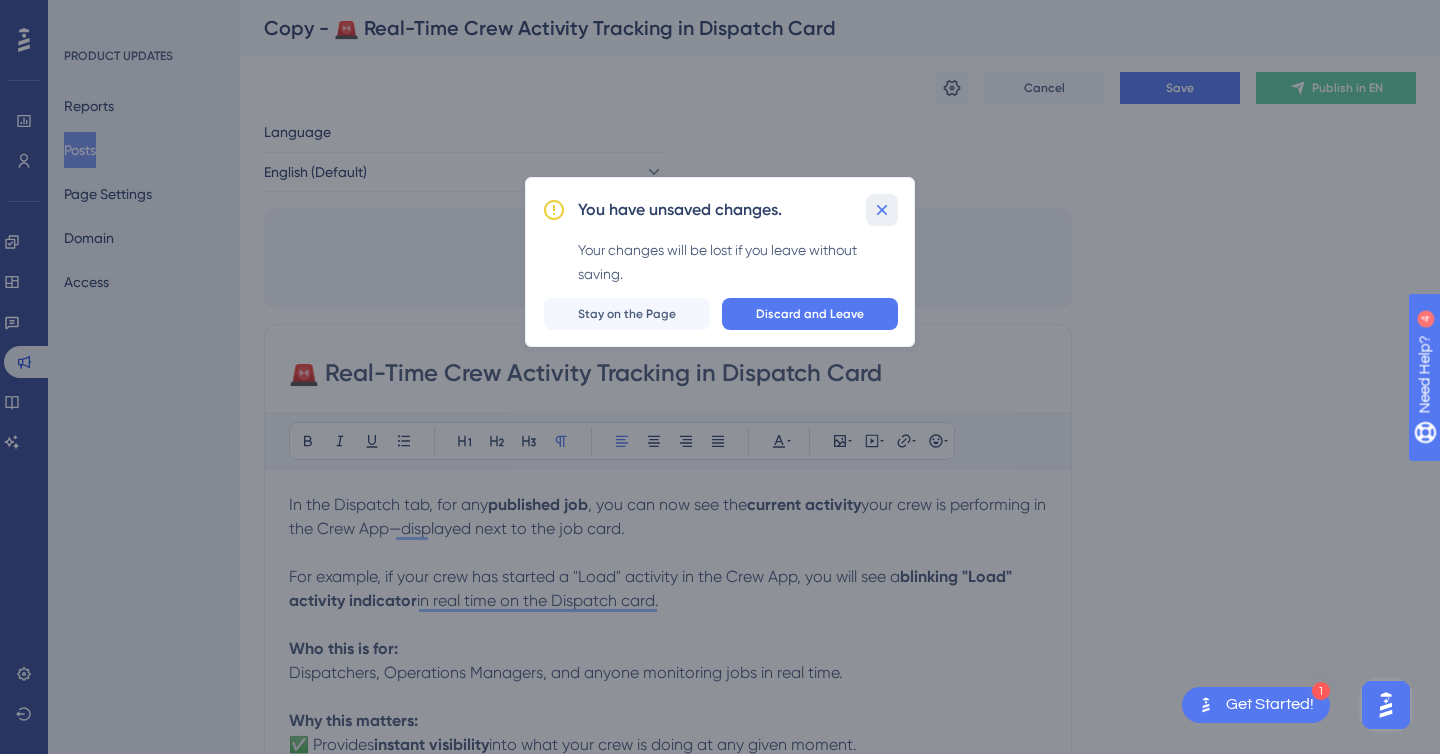 click 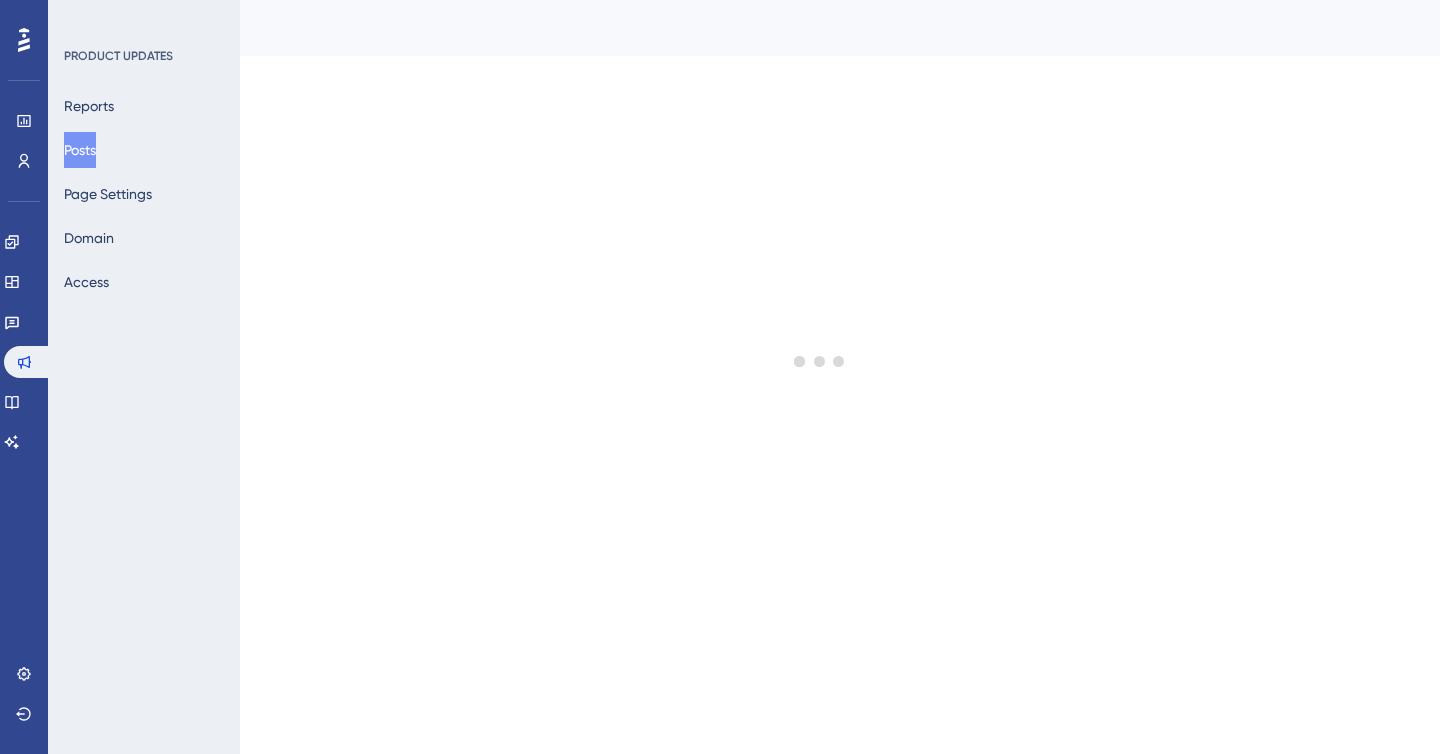 scroll, scrollTop: 0, scrollLeft: 0, axis: both 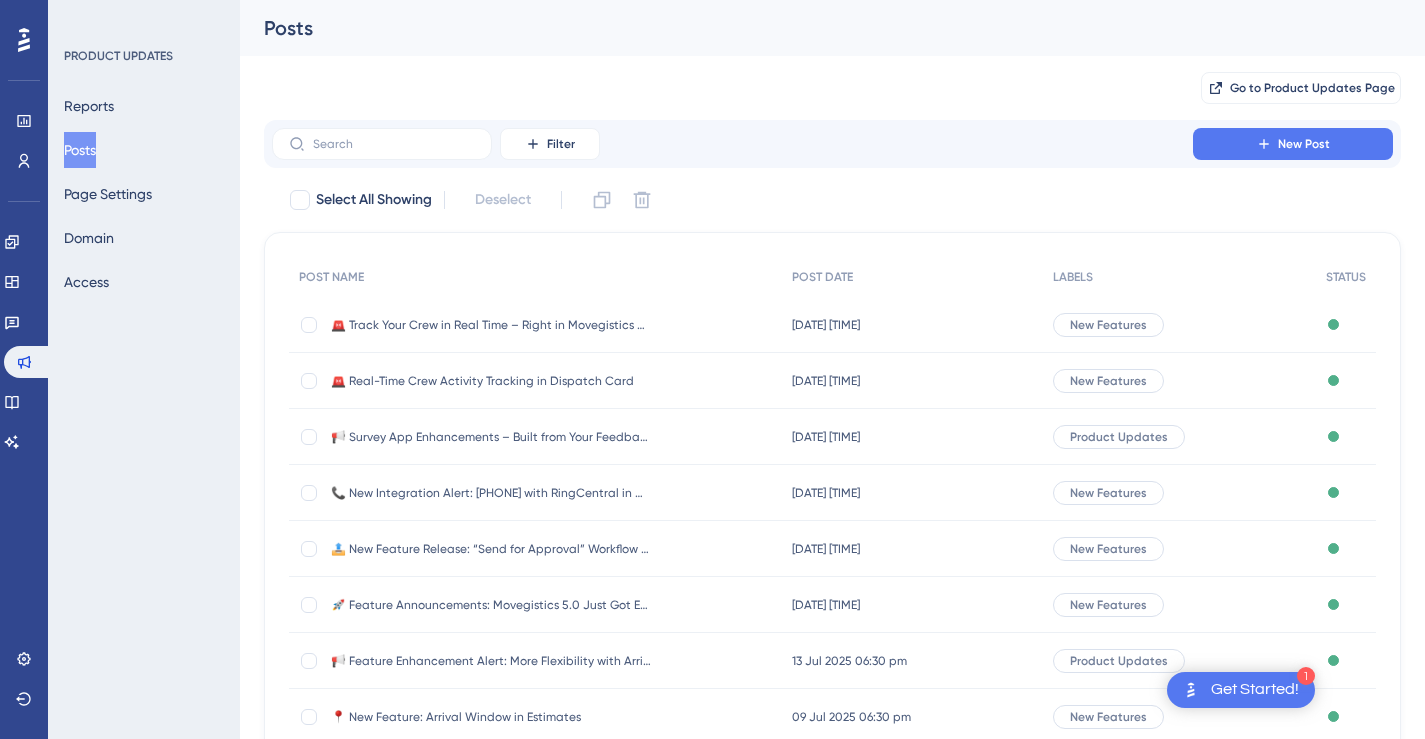 click on "🚨 Track Your Crew in Real Time – Right in Movegistics 5.0! 🚚💨" at bounding box center (491, 325) 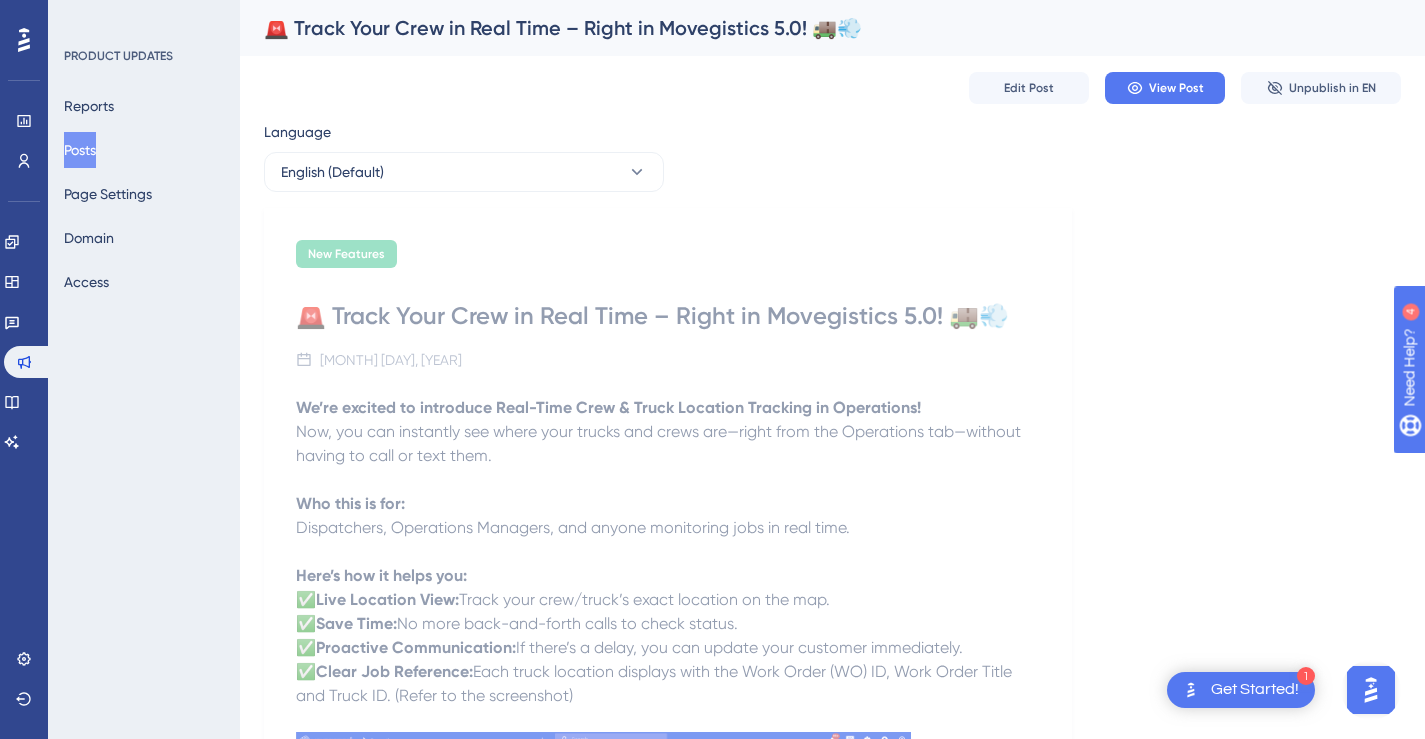 scroll, scrollTop: 0, scrollLeft: 0, axis: both 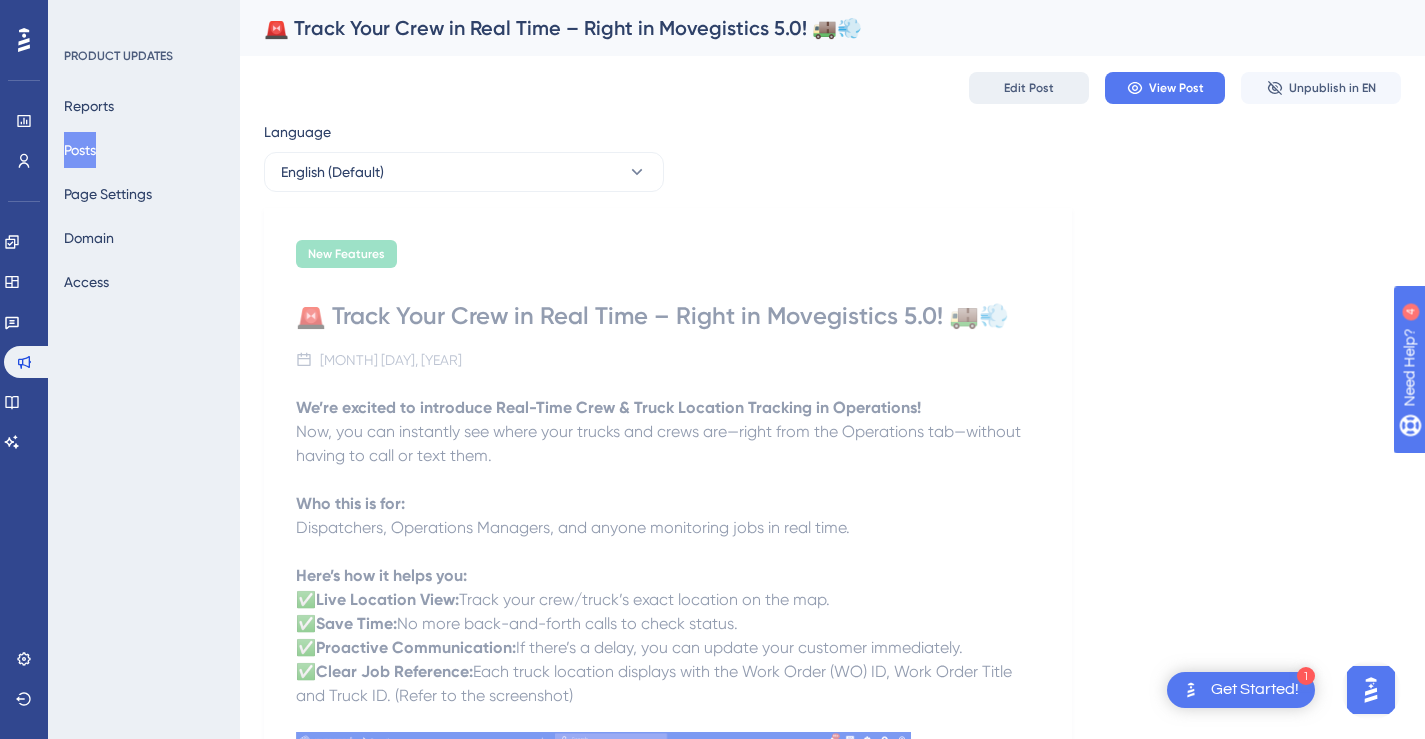click on "Edit Post" at bounding box center (1029, 88) 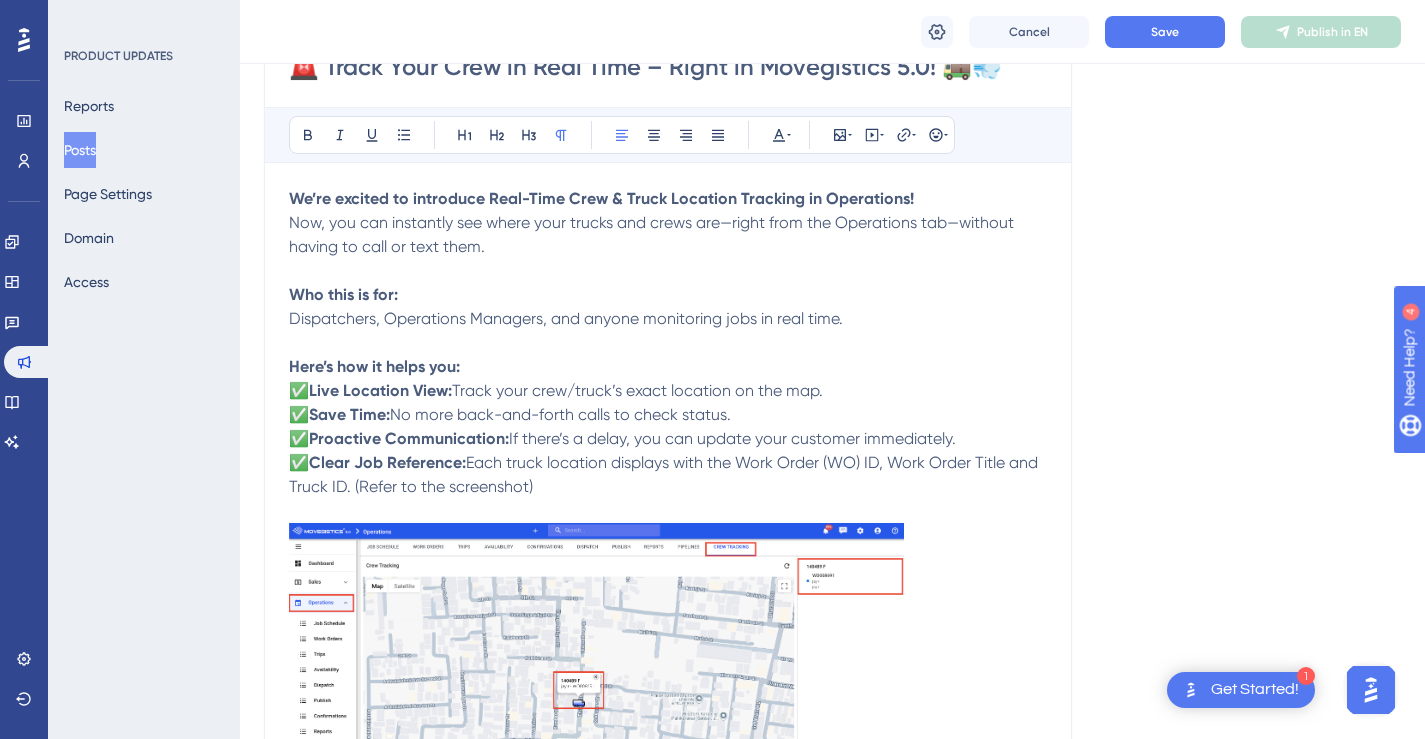 scroll, scrollTop: 292, scrollLeft: 0, axis: vertical 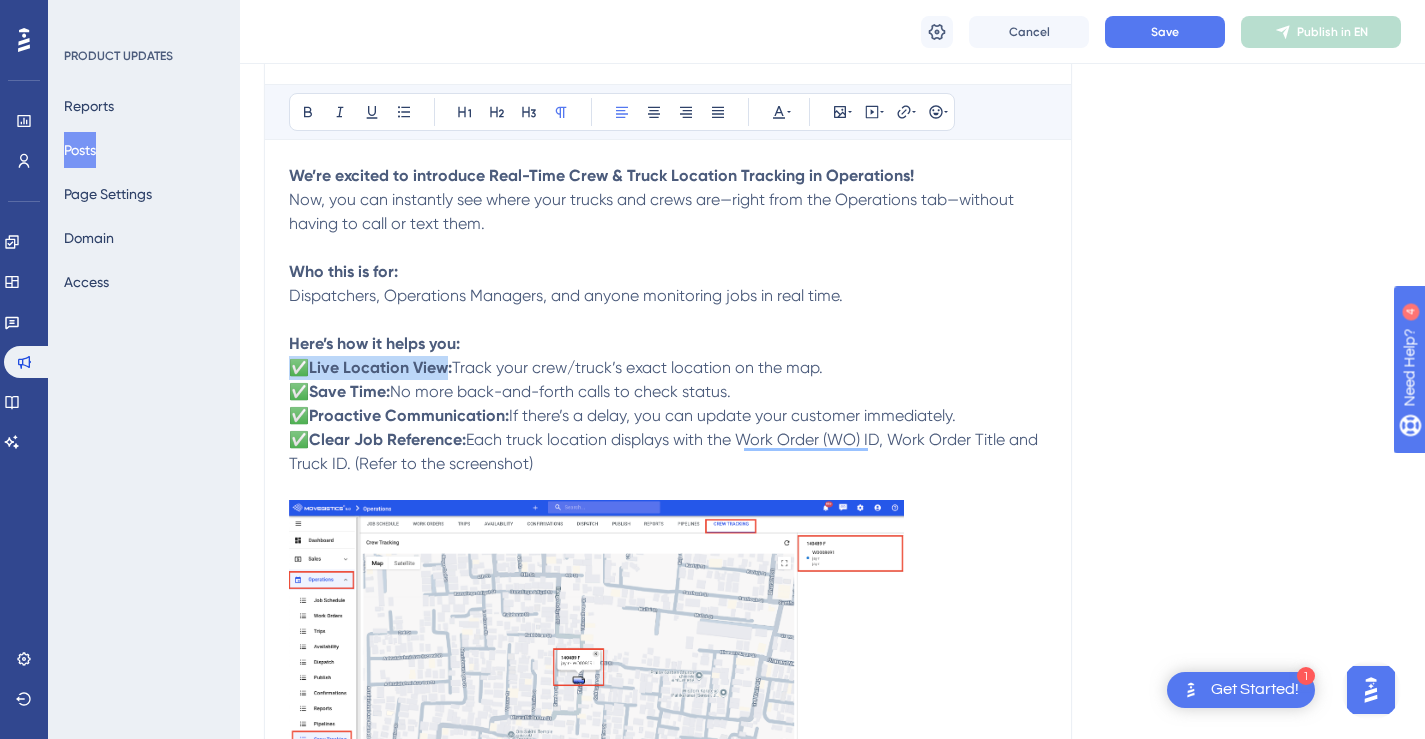 drag, startPoint x: 449, startPoint y: 368, endPoint x: 295, endPoint y: 370, distance: 154.01299 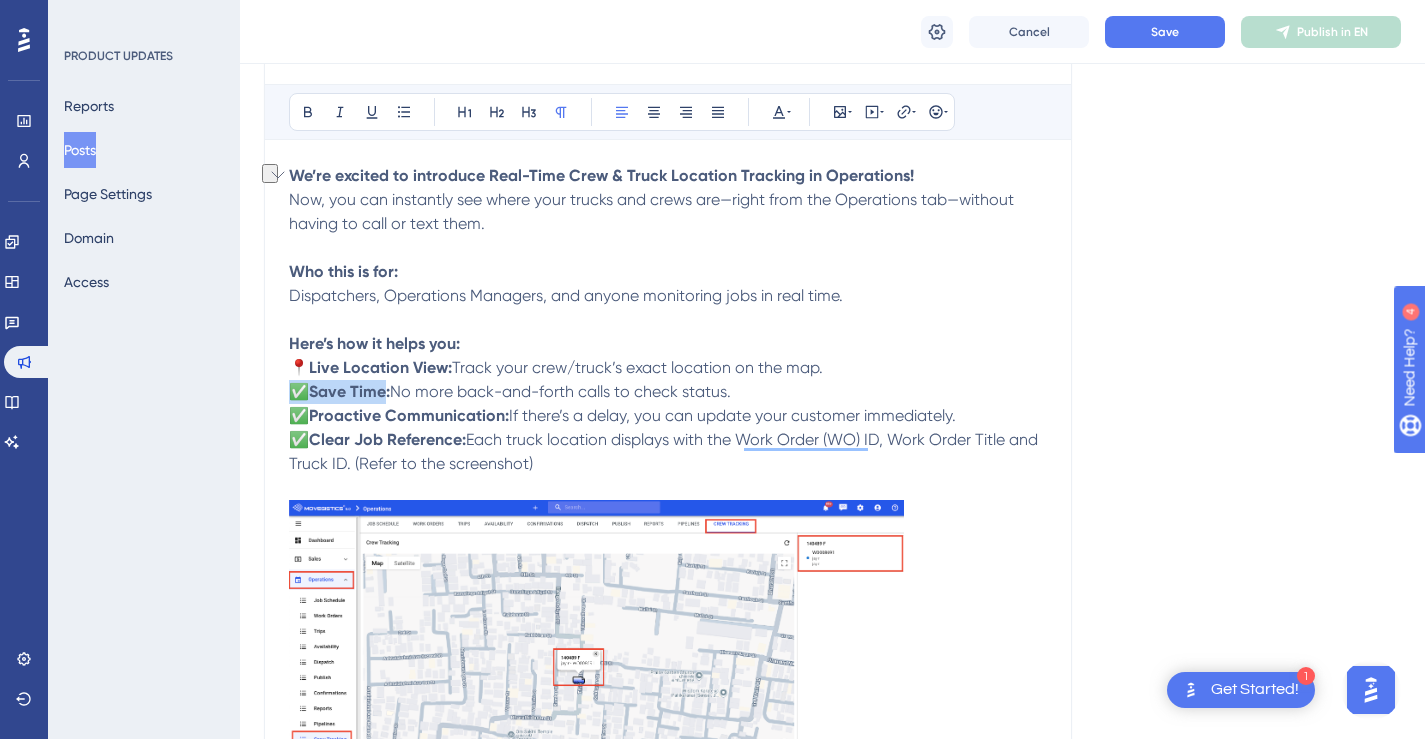 drag, startPoint x: 389, startPoint y: 393, endPoint x: 296, endPoint y: 389, distance: 93.08598 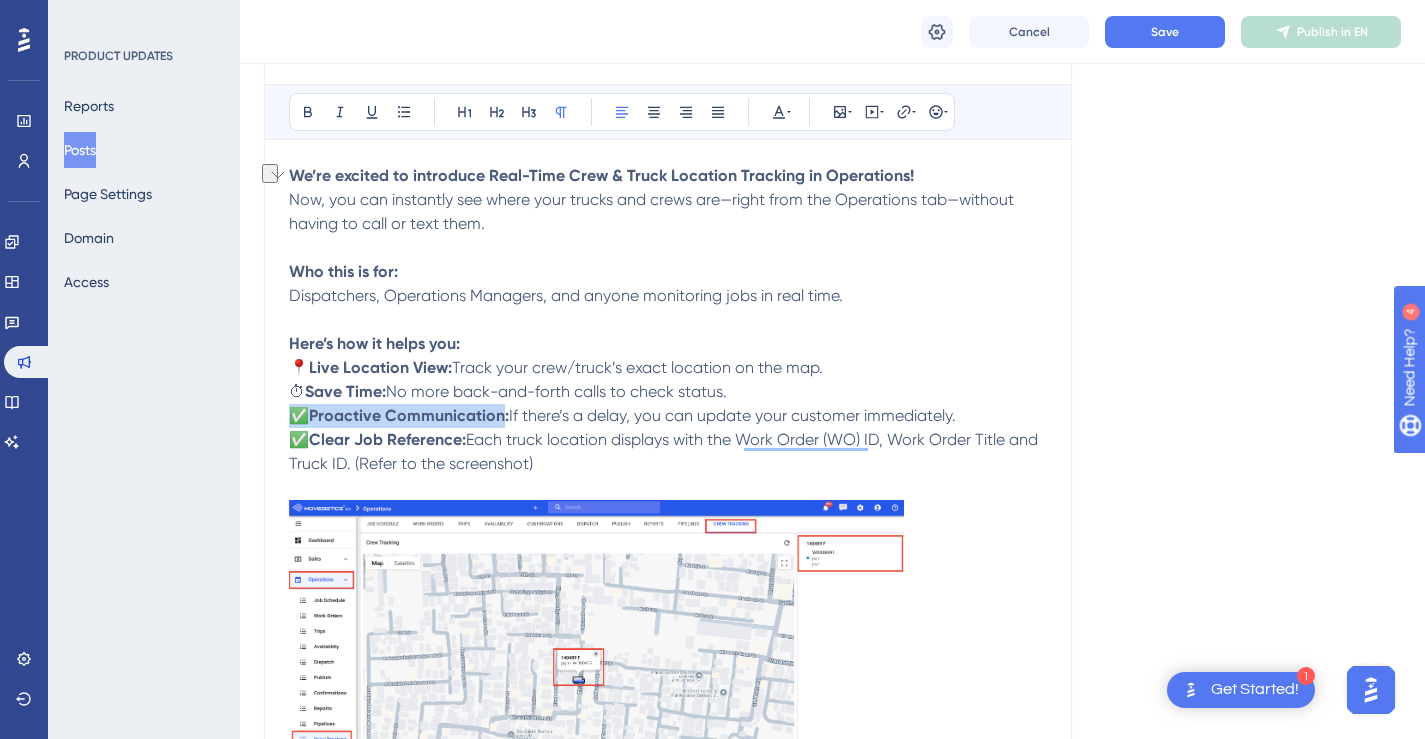 drag, startPoint x: 506, startPoint y: 417, endPoint x: 296, endPoint y: 412, distance: 210.05951 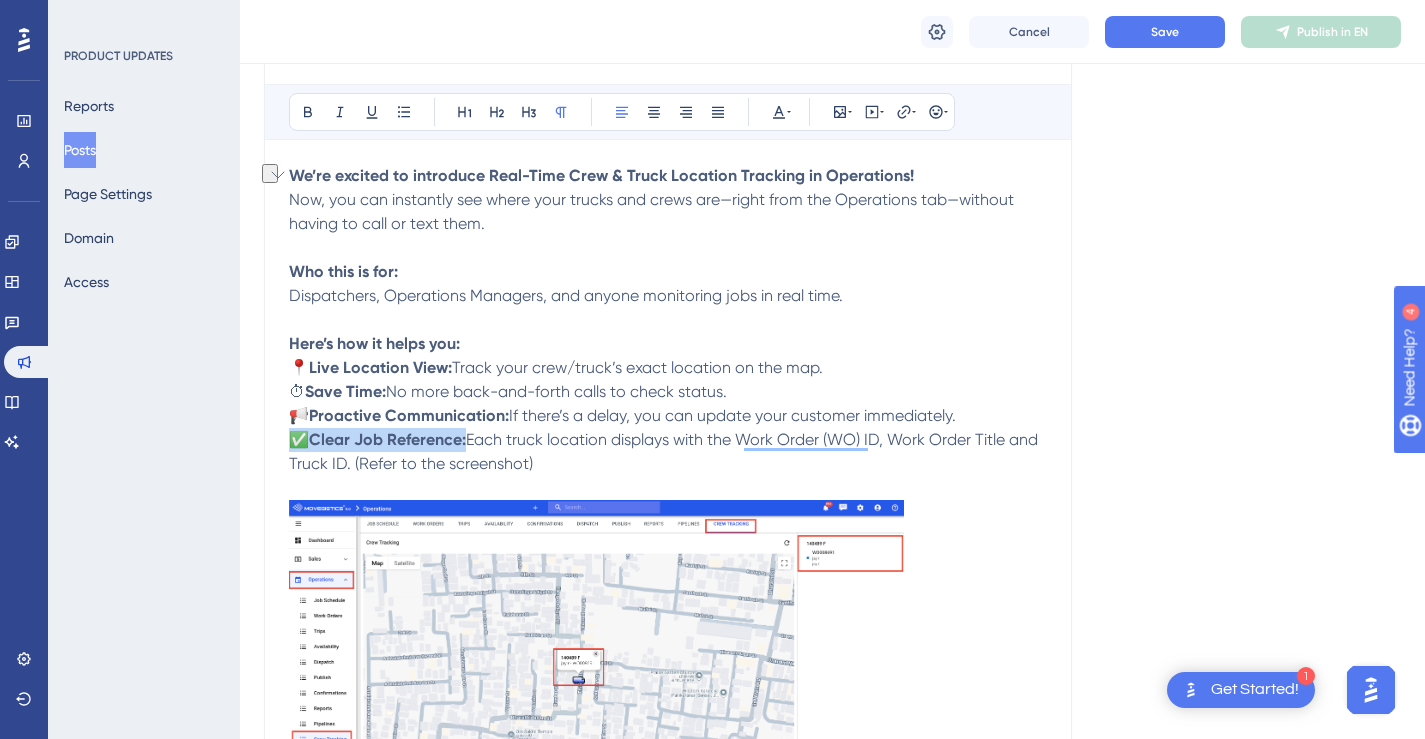 drag, startPoint x: 465, startPoint y: 441, endPoint x: 294, endPoint y: 439, distance: 171.01169 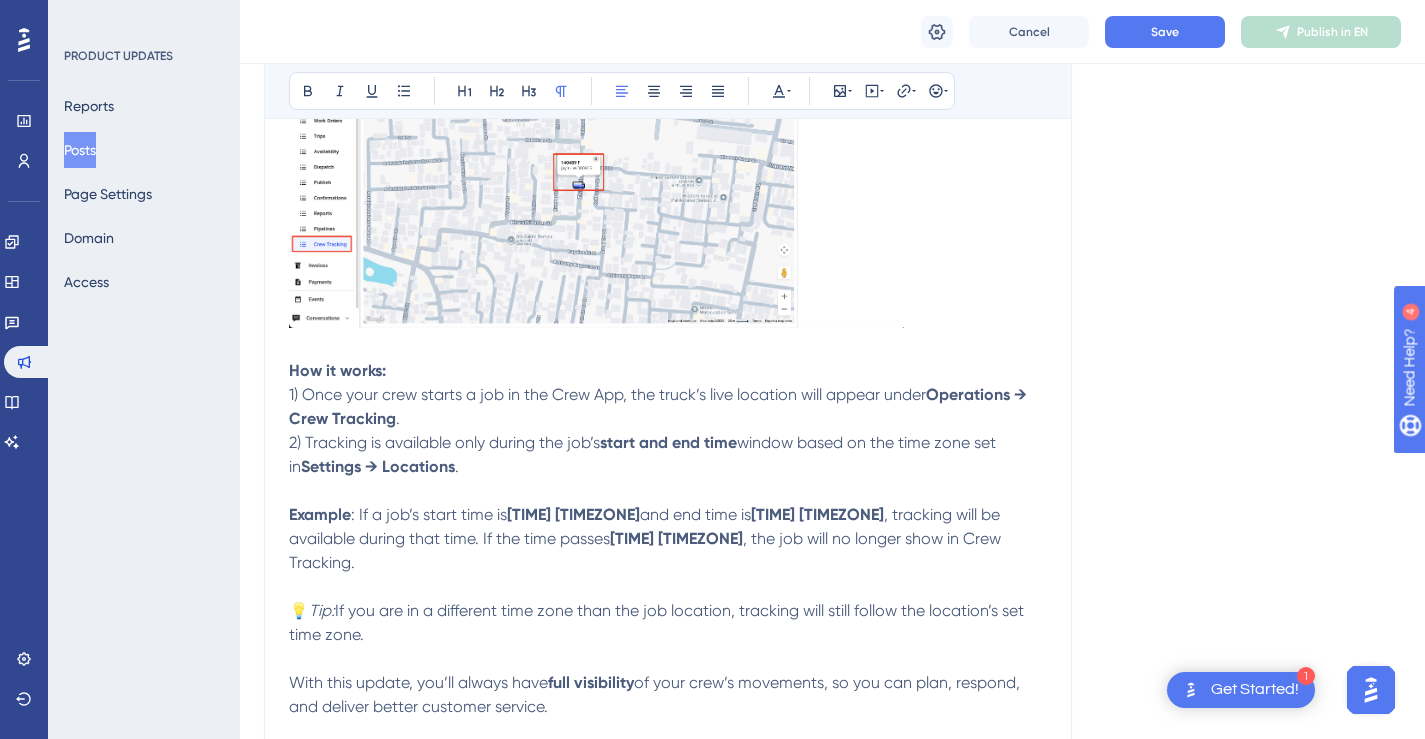 scroll, scrollTop: 988, scrollLeft: 0, axis: vertical 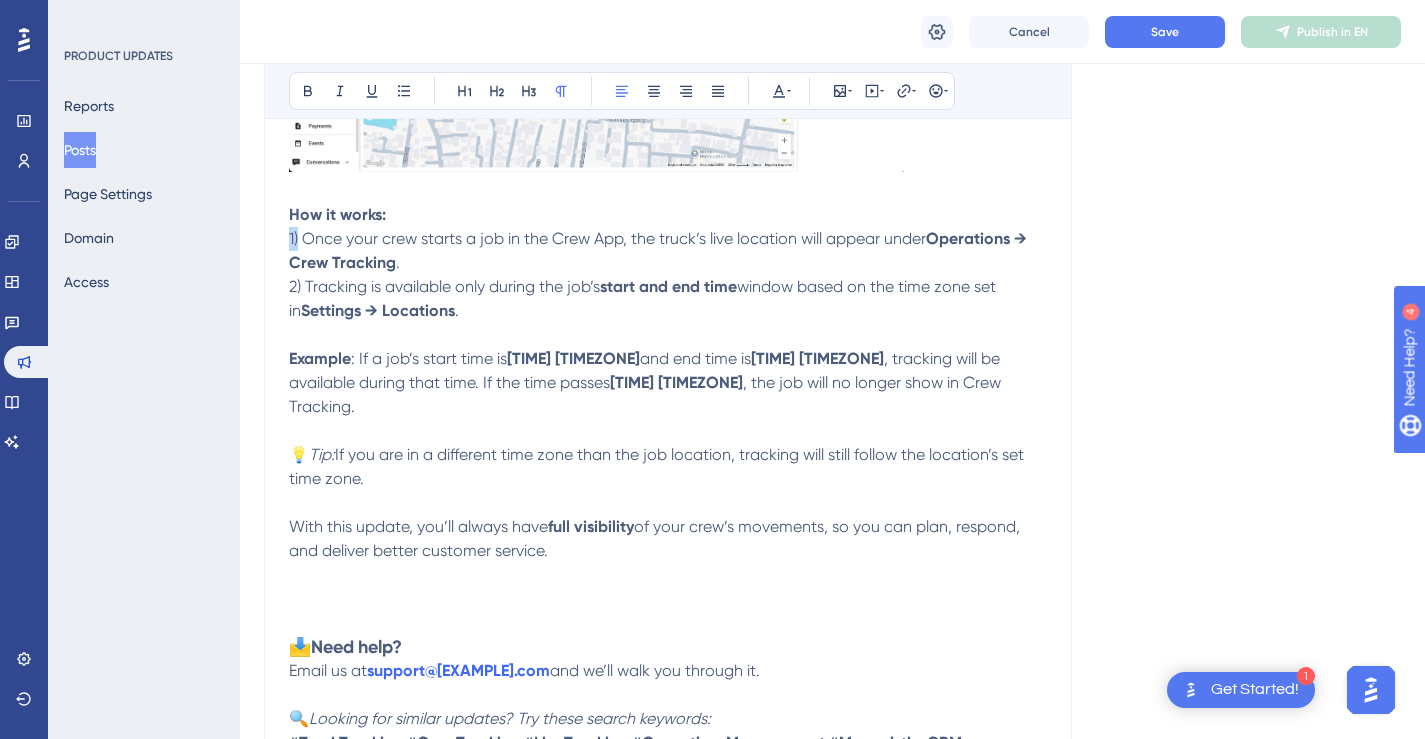 click on "🚨 Track Your Crew in Real Time – Right in Movegistics 5.0! 🚚💨 Bold Italic Underline Bullet Point Heading 1 Heading 2 Heading 3 Normal Align Left Align Center Align Right Align Justify Text Color Insert Image Embed Video Hyperlink Emojis We’re excited to introduce Real-Time Crew & Truck Location Tracking in Operations! Now, you can instantly see where your trucks and crews are—right from the Operations tab—without having to call or text them. Who this is for: Dispatchers, Operations Managers, and anyone monitoring jobs in real time. Here’s how it helps you: 📍  Live Location View:  Track your crew/truck’s exact location on the map. ⏱  Save Time:  No more back-and-forth calls to check status. 📢  Proactive Communication:  If there’s a delay, you can update your customer immediately. 🆔  Clear Job Reference:  Each truck location displays with the Work Order (WO) ID, Work Order Title and Truck ID. (Refer to the screenshot) How it works: Operations → Crew Tracking . . Example" at bounding box center [668, 86] 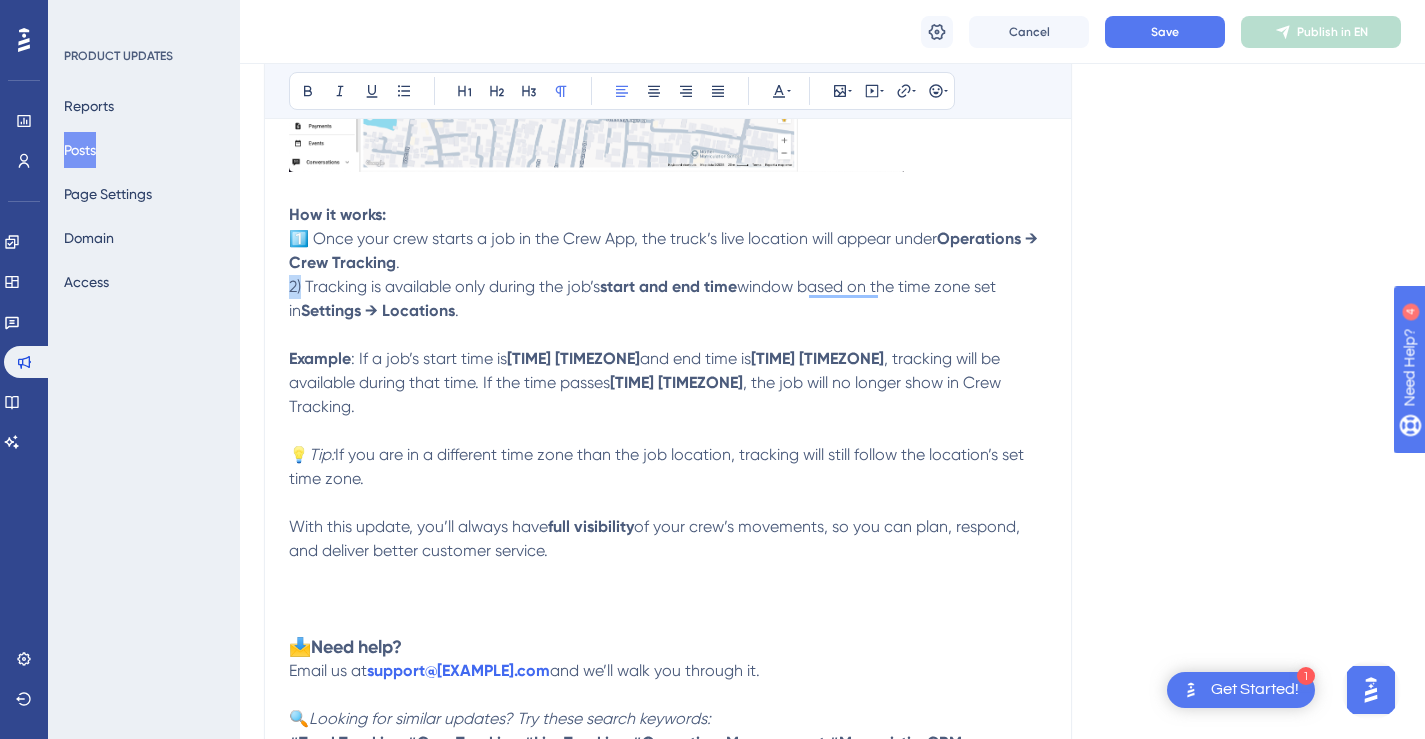 click on "2) Tracking is available only during the job’s" at bounding box center [444, 286] 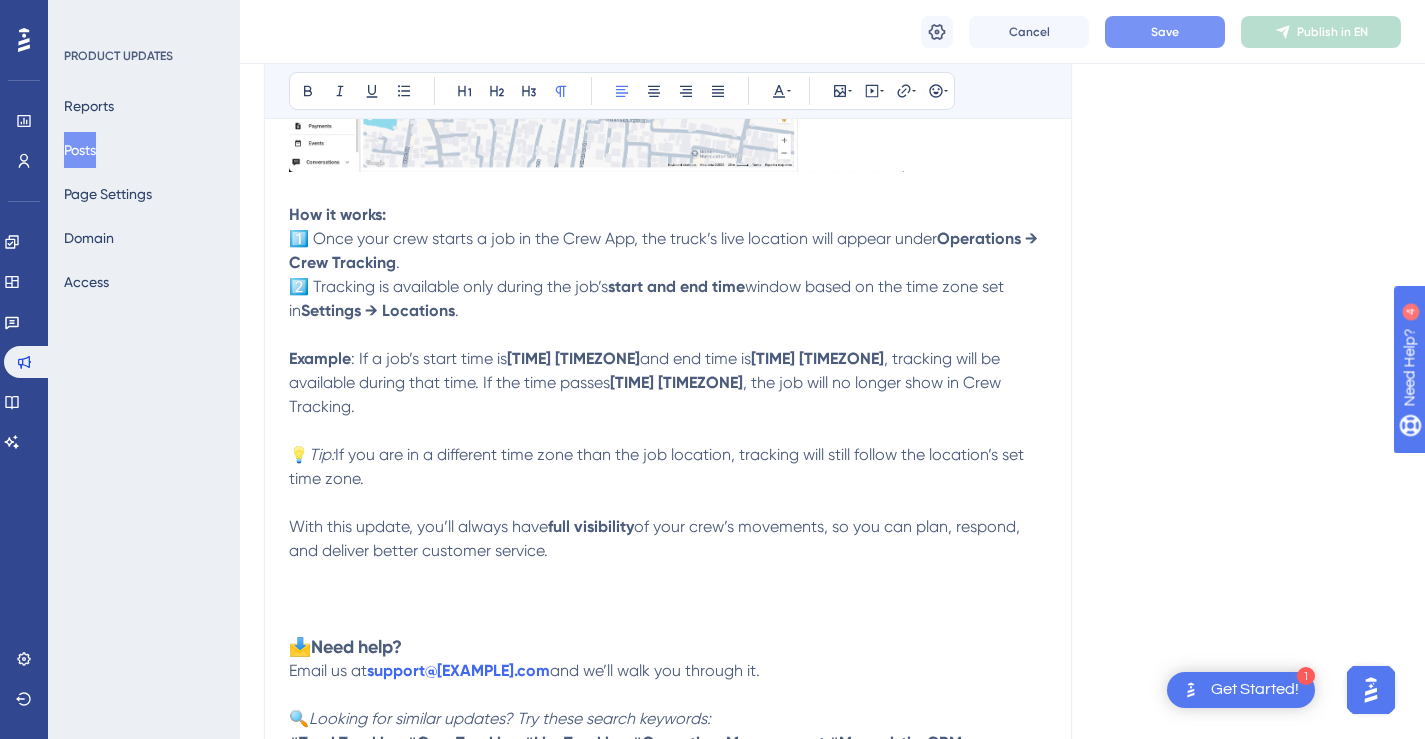 click on "Save" at bounding box center [1165, 32] 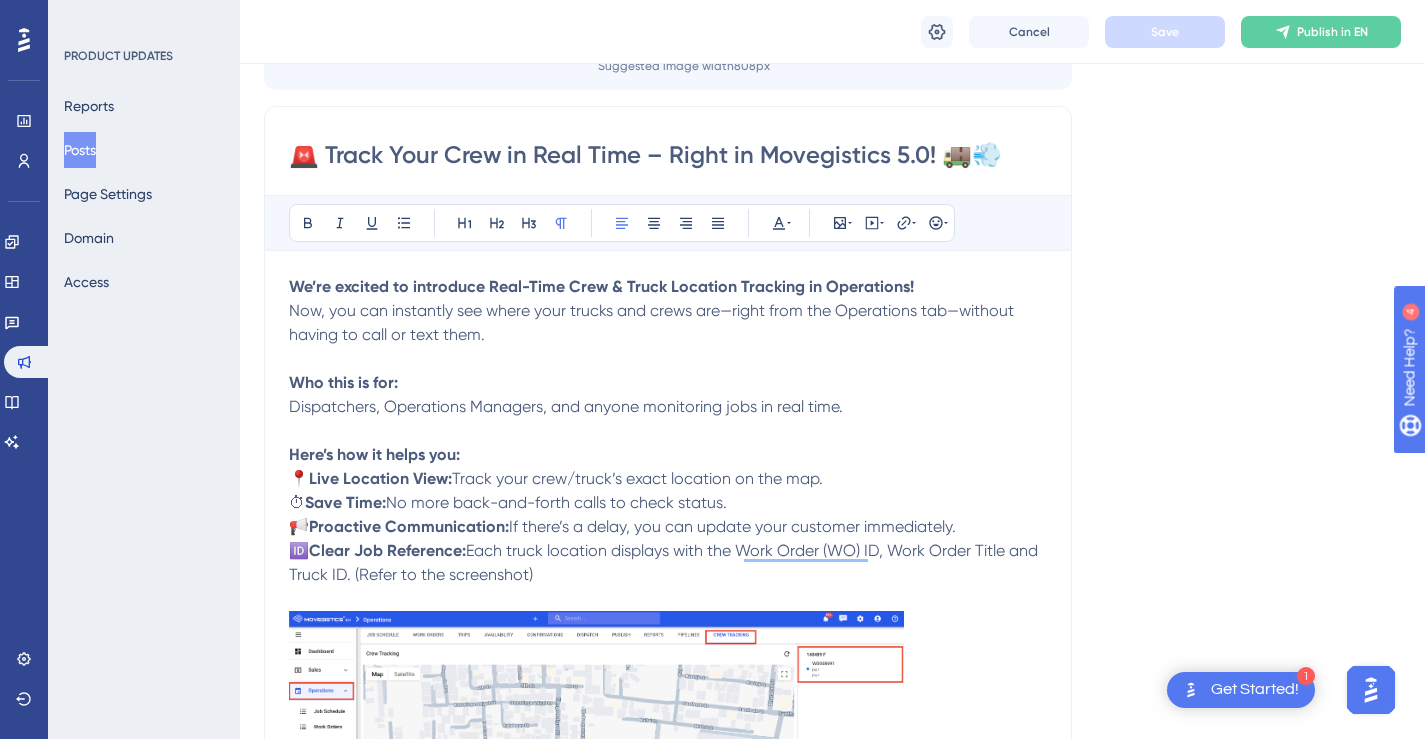 scroll, scrollTop: 206, scrollLeft: 0, axis: vertical 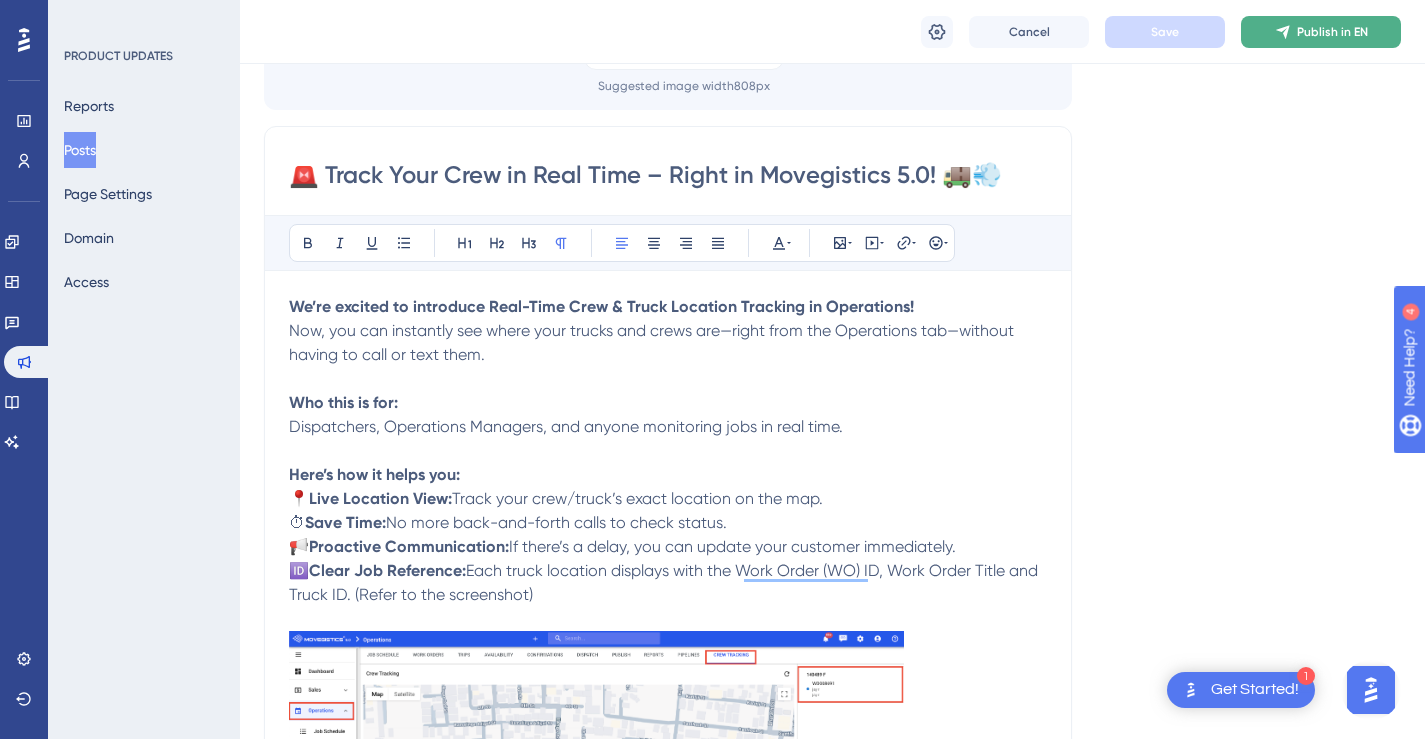 click on "Publish in EN" at bounding box center [1332, 32] 